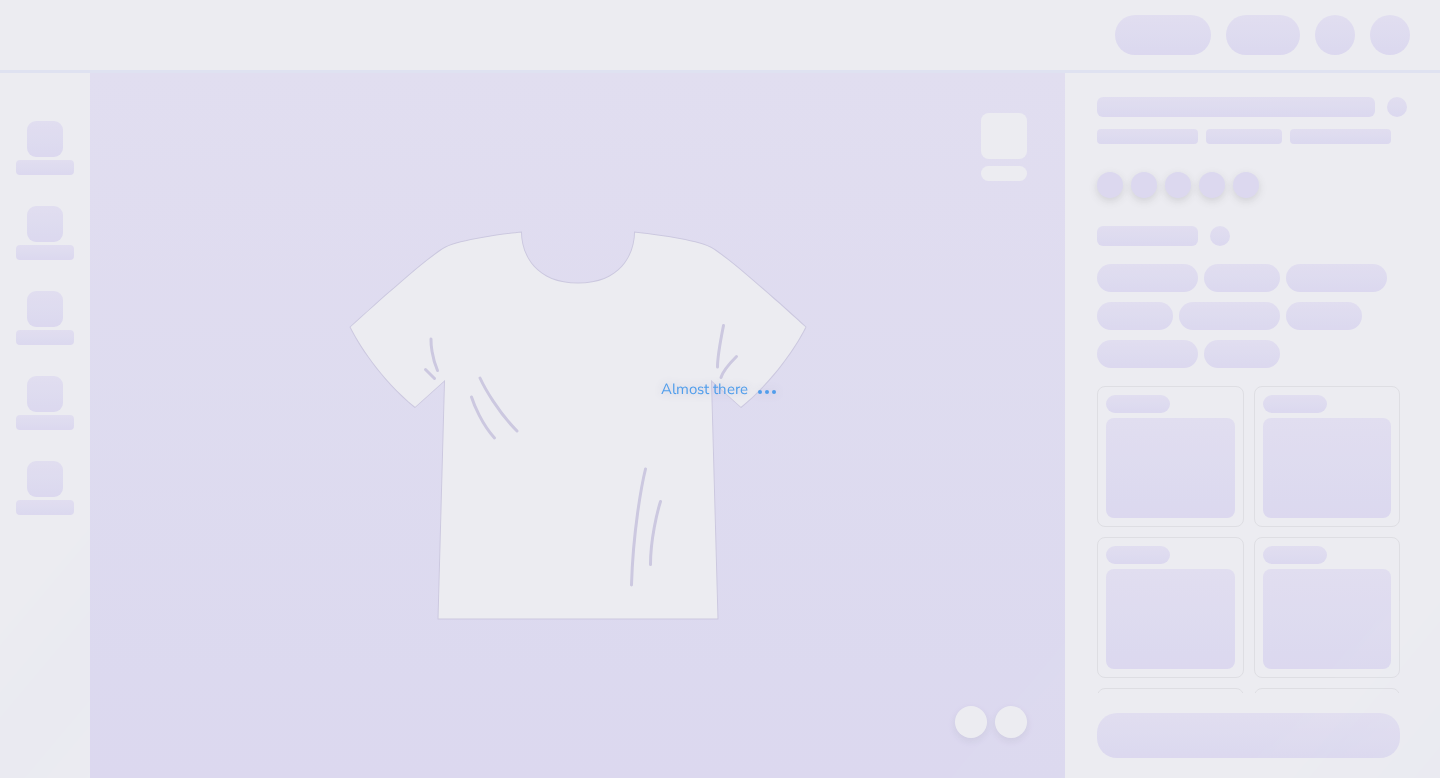 scroll, scrollTop: 0, scrollLeft: 0, axis: both 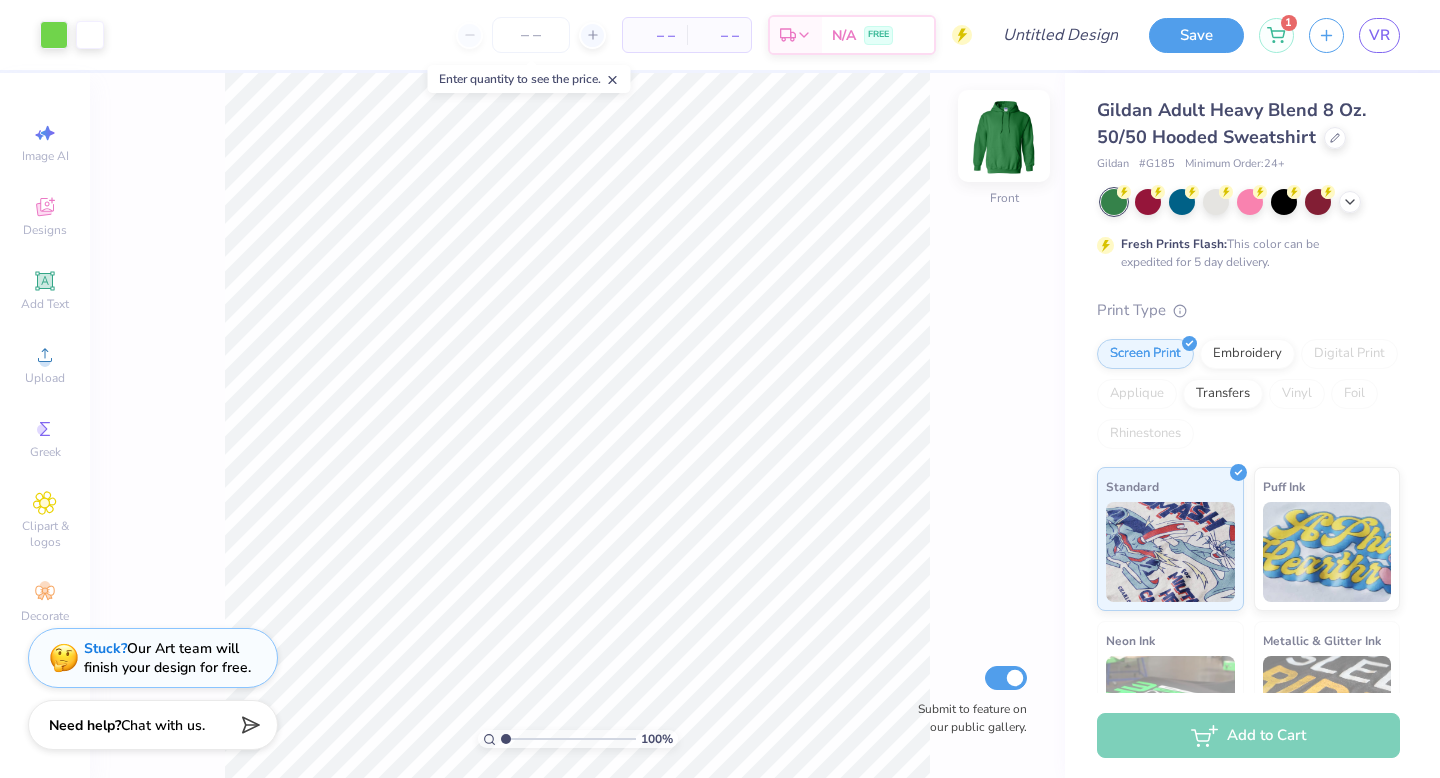 click at bounding box center (1004, 136) 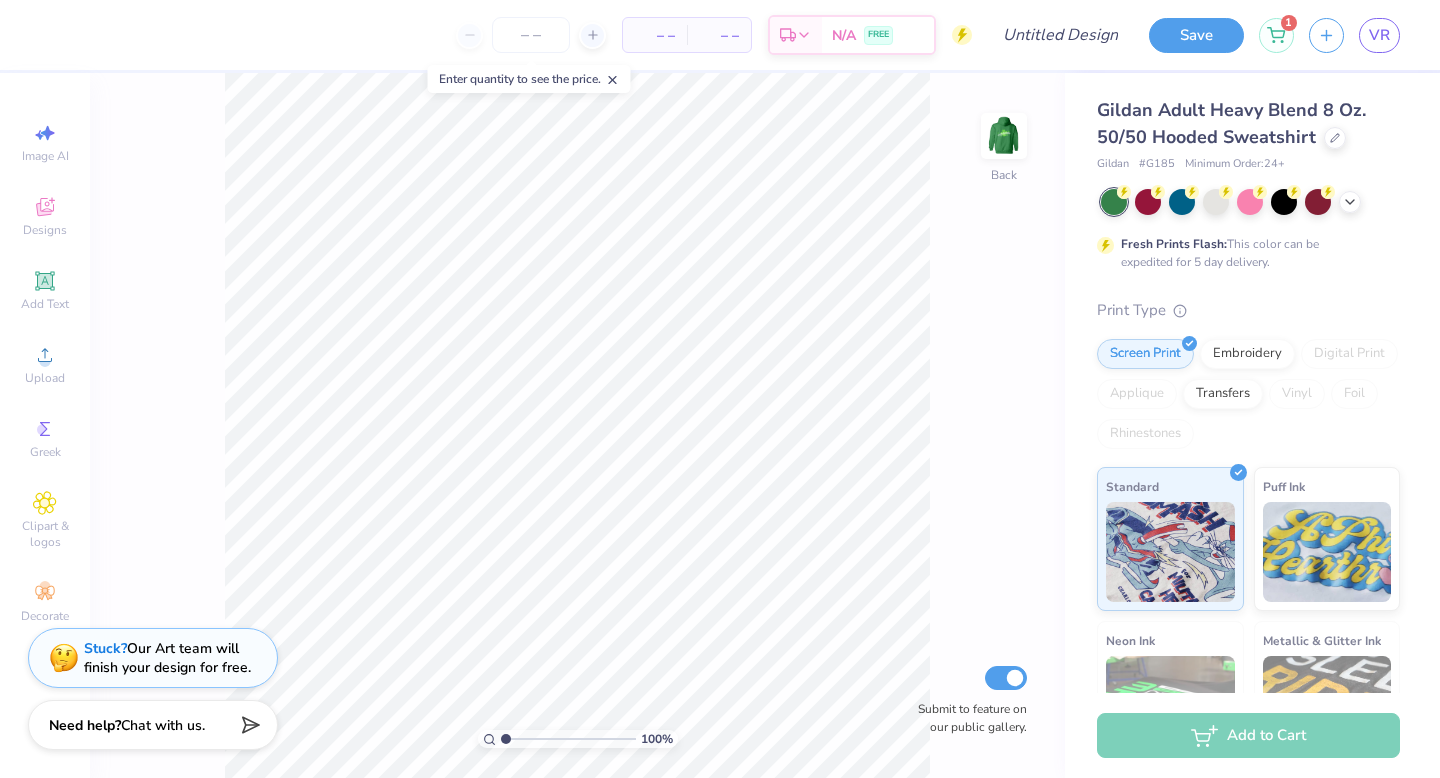 click at bounding box center (1004, 136) 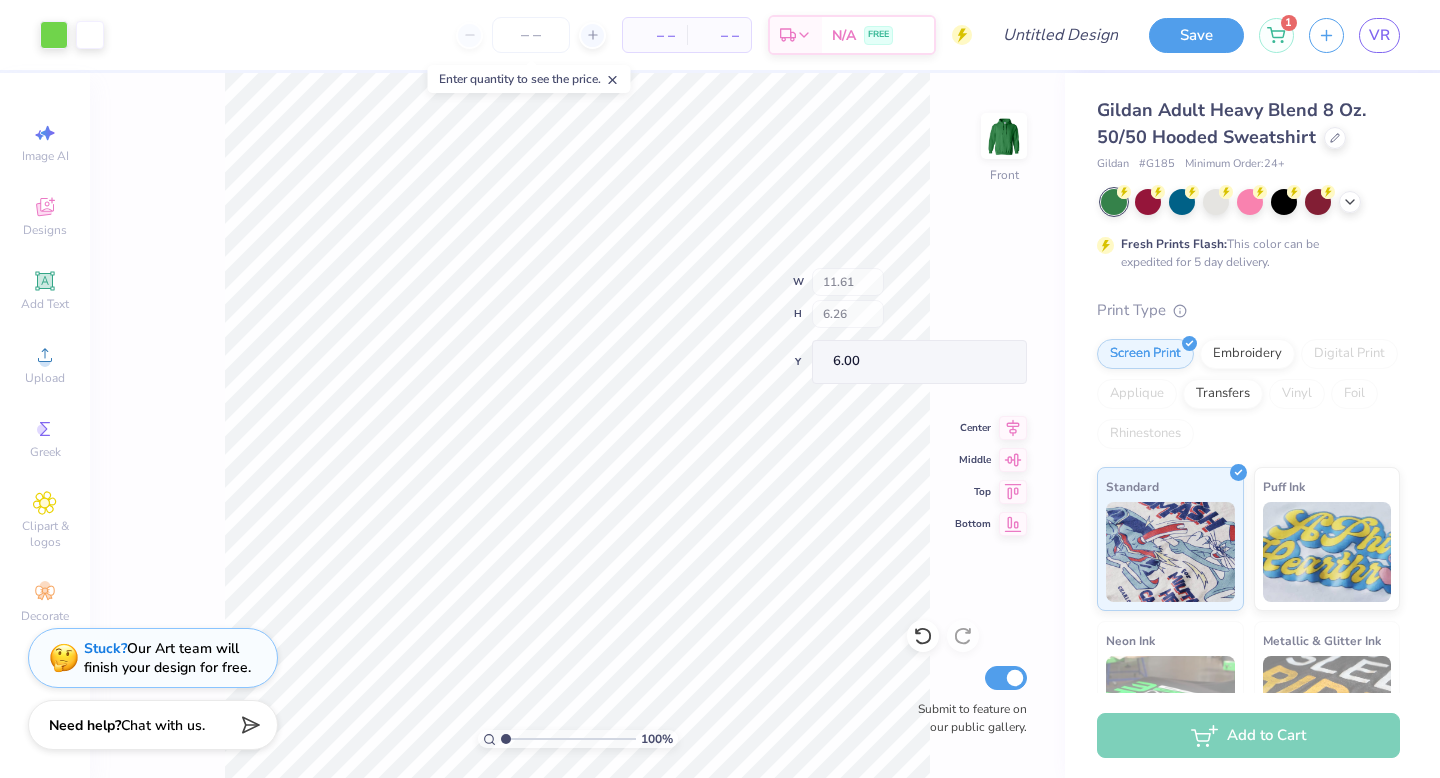 type on "6.00" 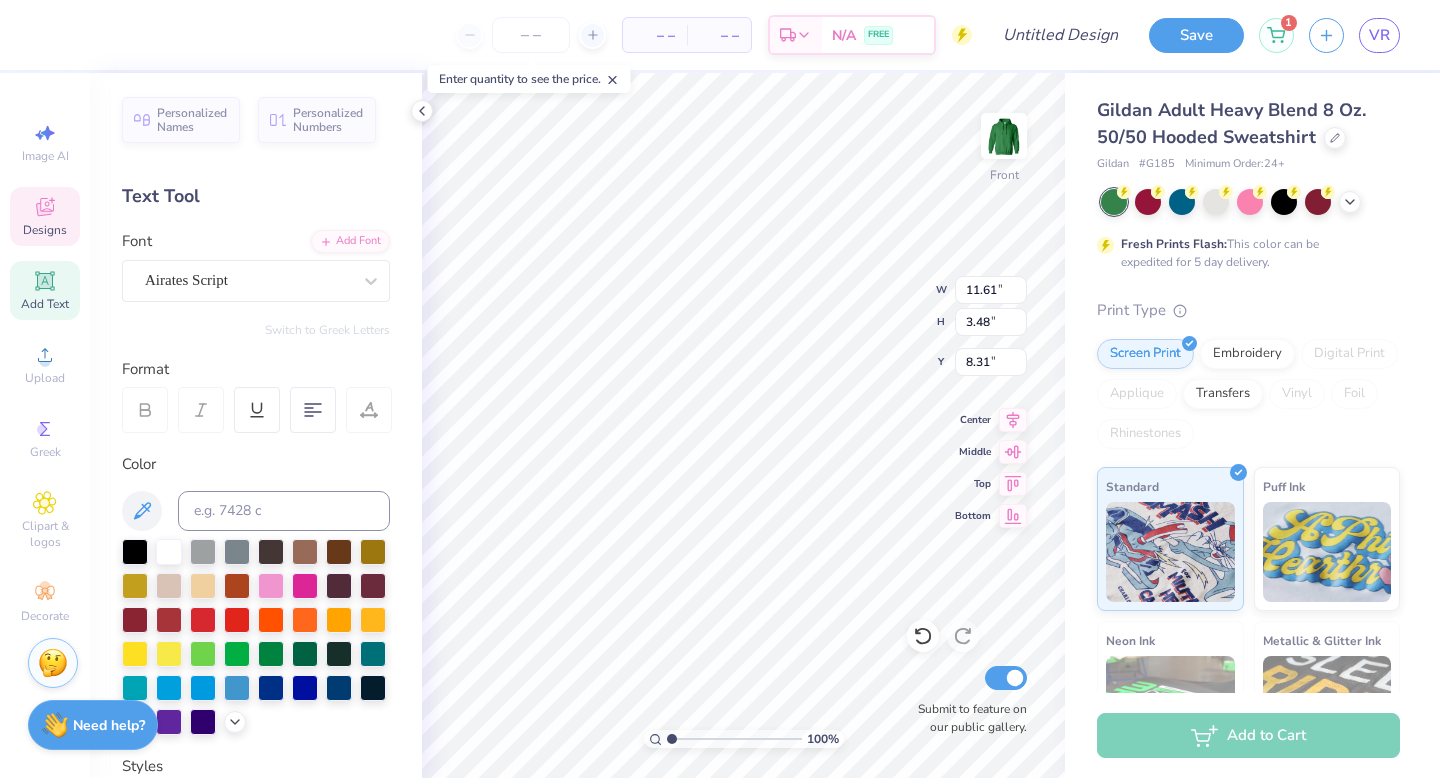 scroll, scrollTop: 0, scrollLeft: 0, axis: both 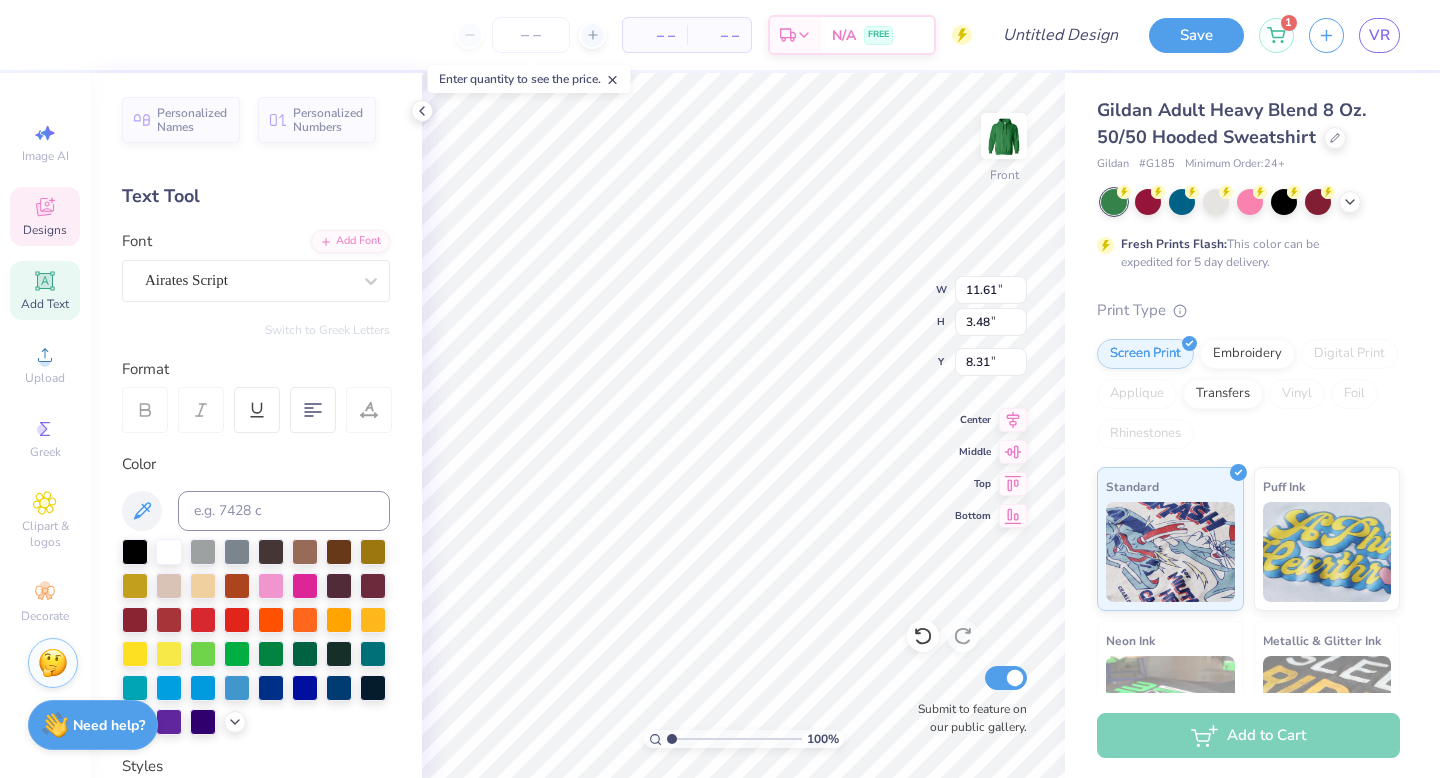 type on "Canadian [LAST]" 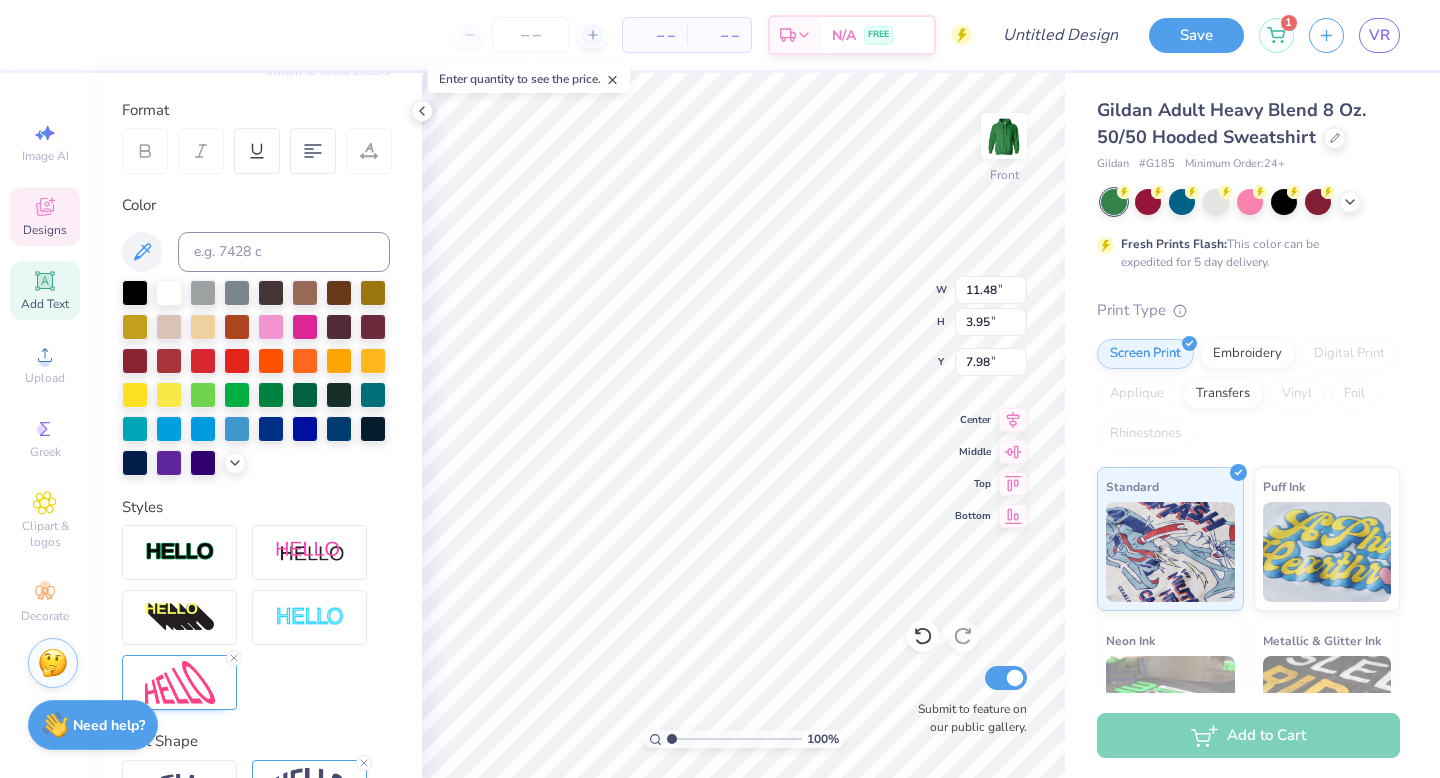 scroll, scrollTop: 384, scrollLeft: 0, axis: vertical 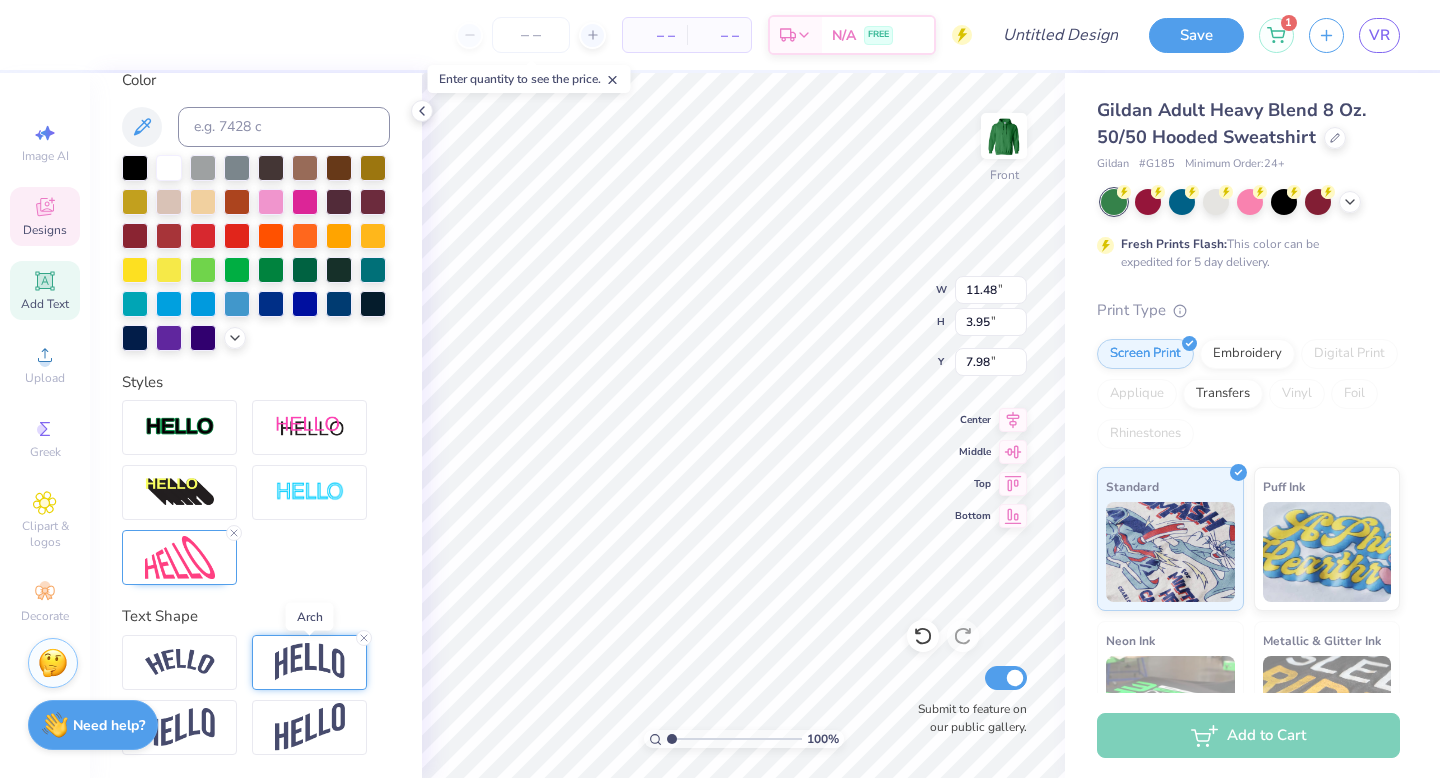 click on "– – Per Item – – Total Est.  Delivery N/A FREE Design Title Save 1 VR Image AI Designs Add Text Upload Greek Clipart & logos Decorate Personalized Names Personalized Numbers Text Tool  Add Font Font Airates Script Switch to Greek Letters Format Color Styles Text Shape 100  % Front W 11.48 11.48 " H 3.95 3.95 " Y 7.98 7.98 " Center Middle Top Bottom Submit to feature on our public gallery. Gildan Adult Heavy Blend 8 Oz. 50/50 Hooded Sweatshirt Gildan # G185 Minimum Order:  24 +   Fresh Prints Flash:  This color can be expedited for 5 day delivery. Print Type Screen Print Embroidery Digital Print Applique Transfers Vinyl Foil Rhinestones Standard Puff Ink Neon Ink Metallic & Glitter Ink Glow in the Dark Ink Water based Ink Add to Cart Stuck?  Our Art team will finish your design for free. Need help?  Chat with us." at bounding box center (720, 389) 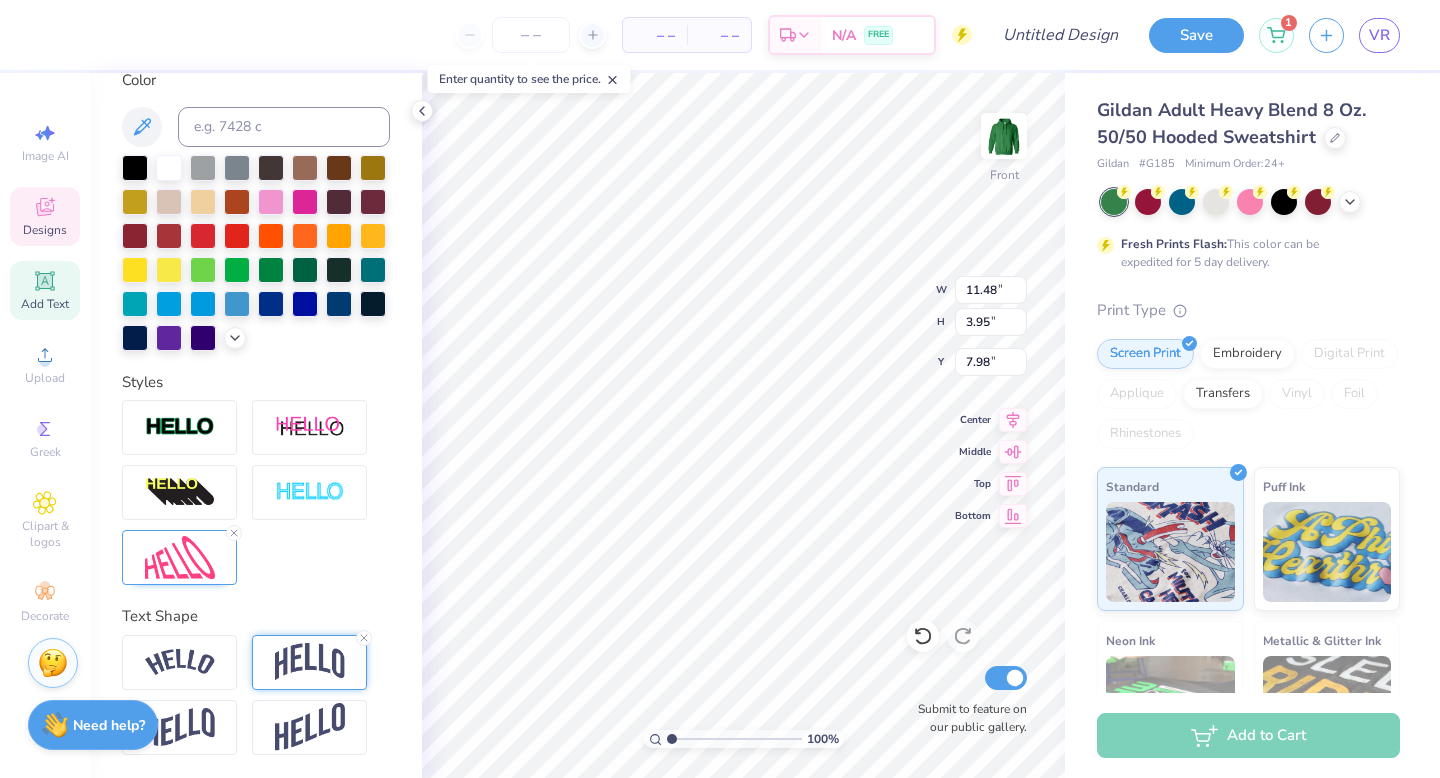 scroll, scrollTop: 0, scrollLeft: 5, axis: horizontal 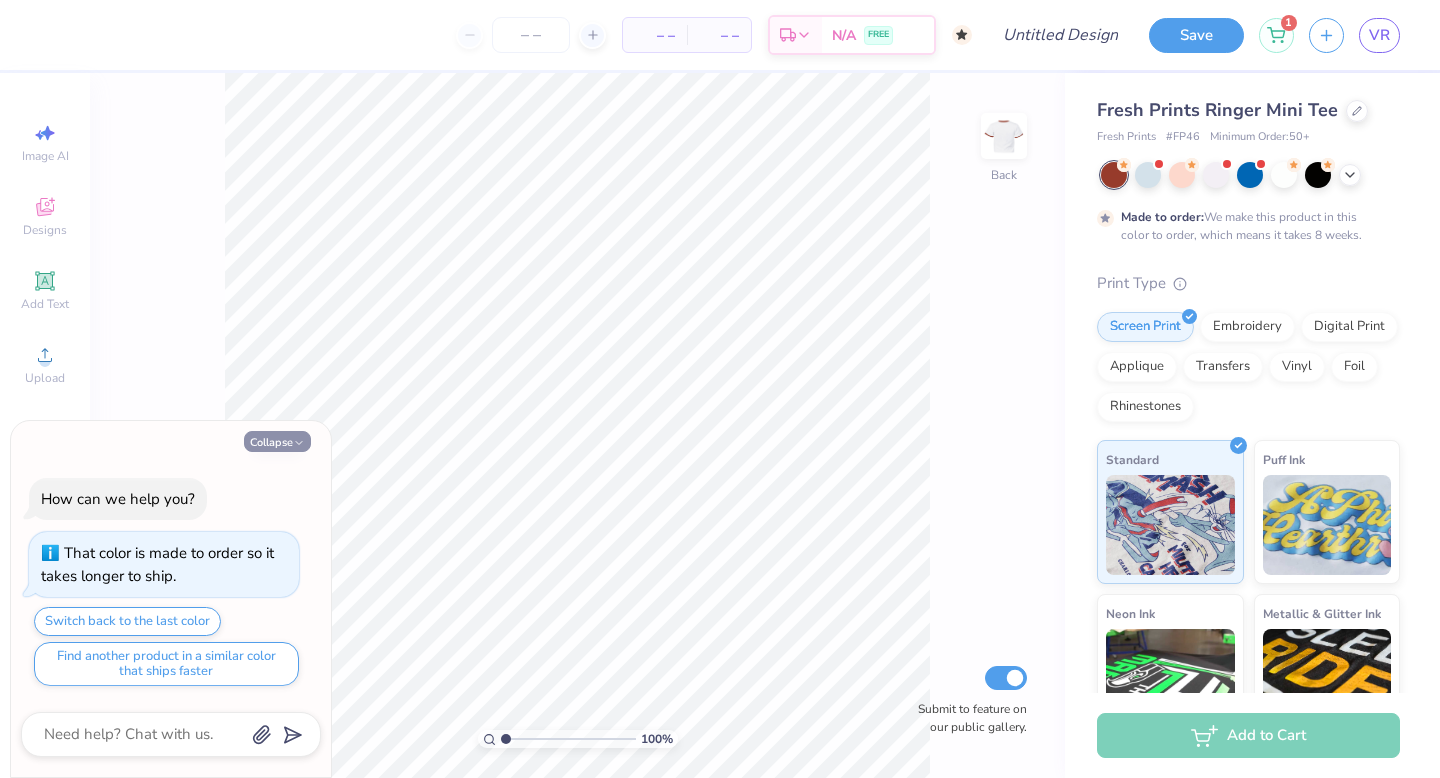 click on "Collapse" at bounding box center (277, 441) 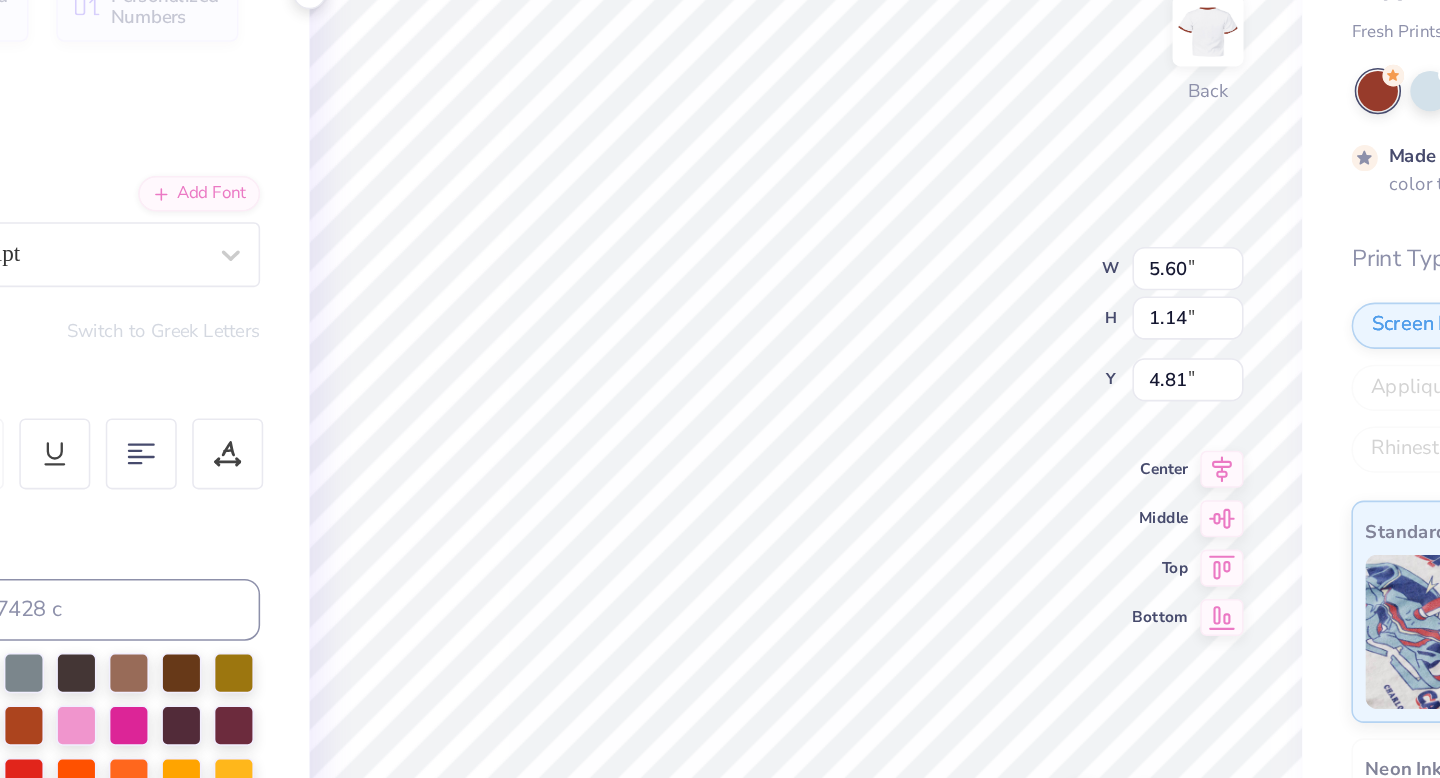 type on "T" 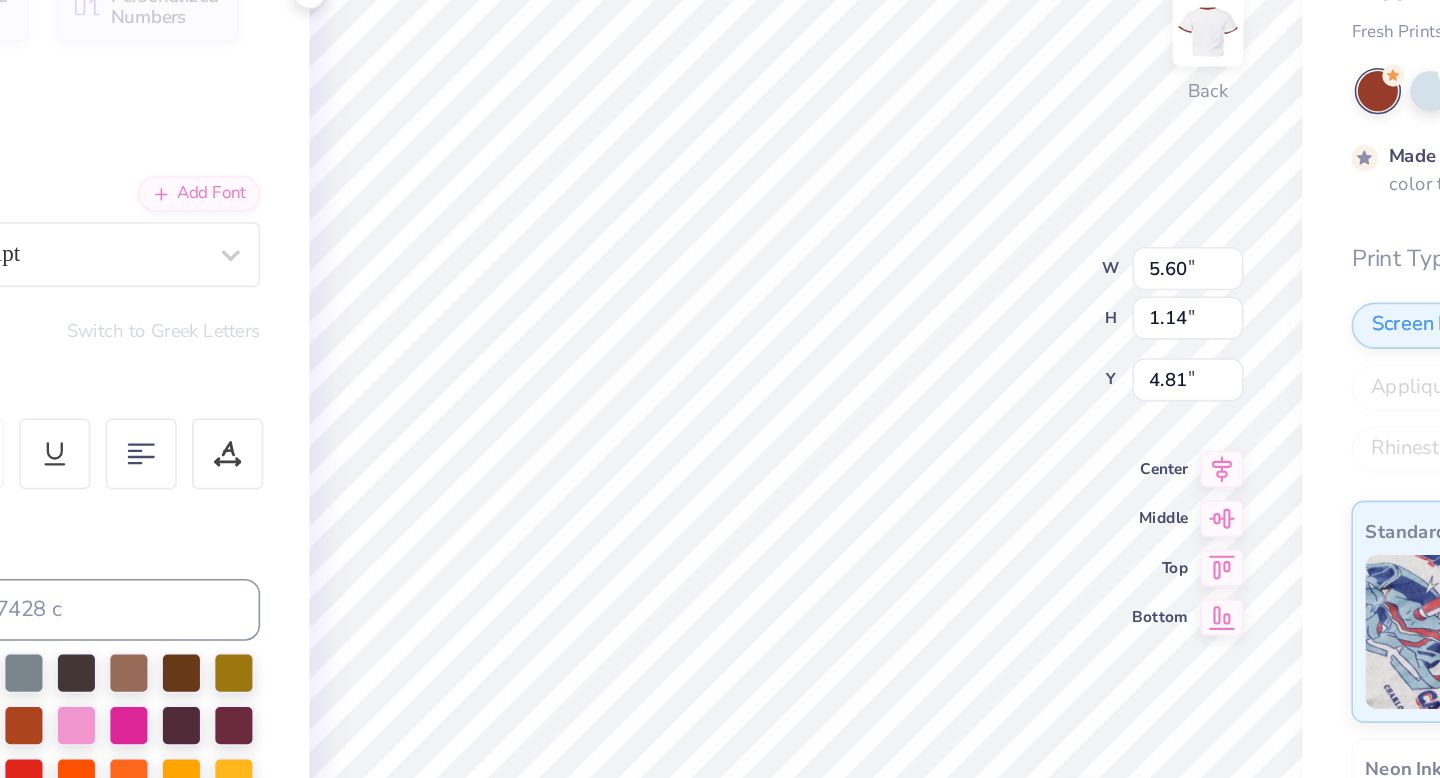 type on "CCHAMS" 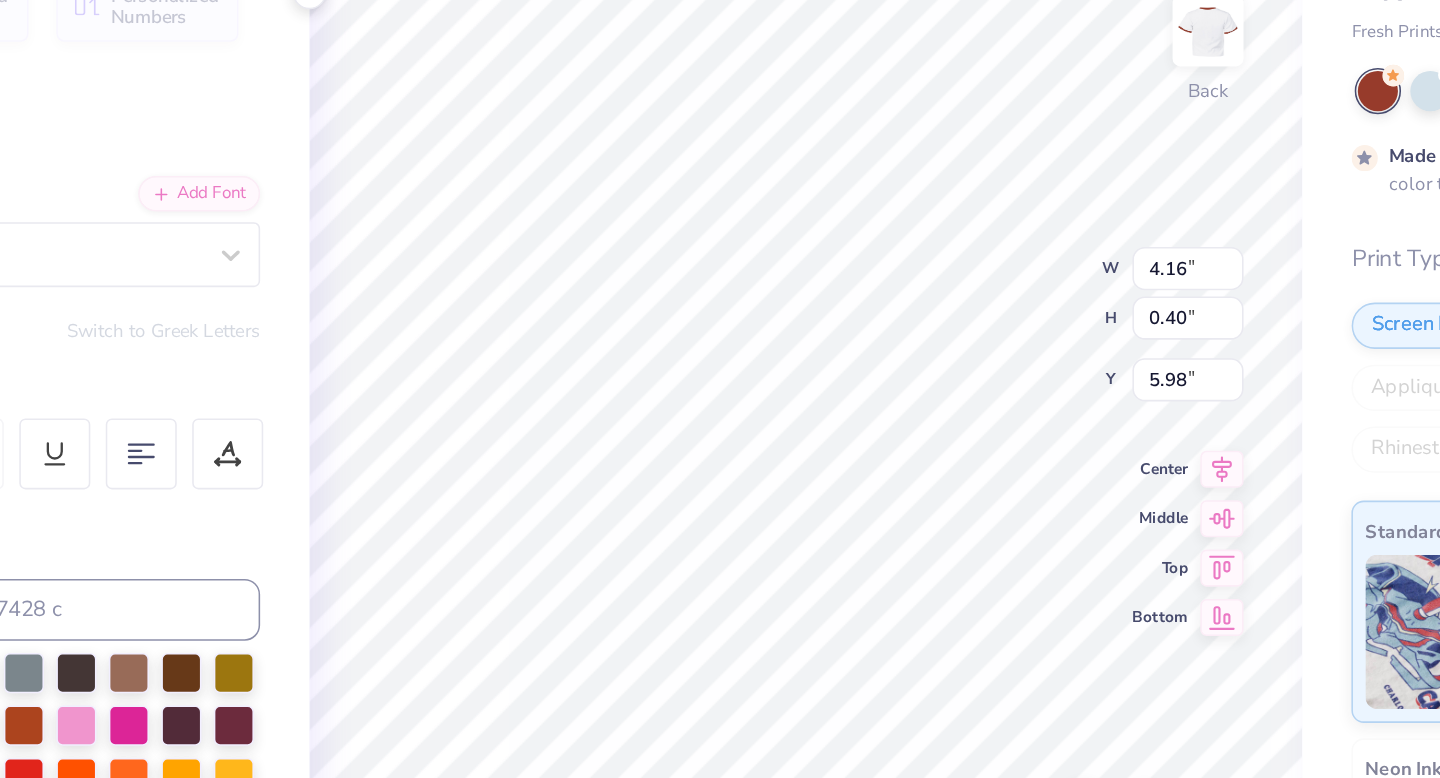 scroll, scrollTop: 0, scrollLeft: 0, axis: both 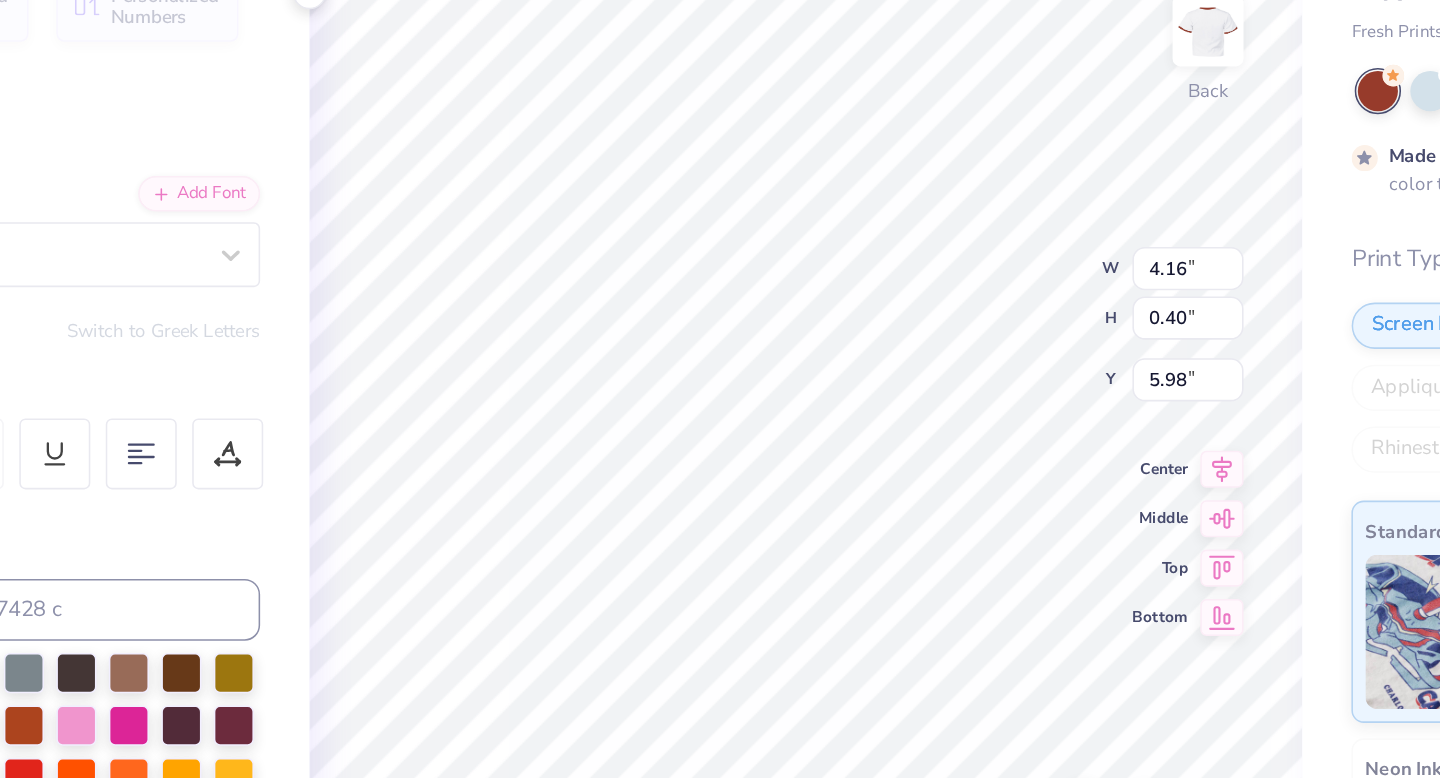 type on "S" 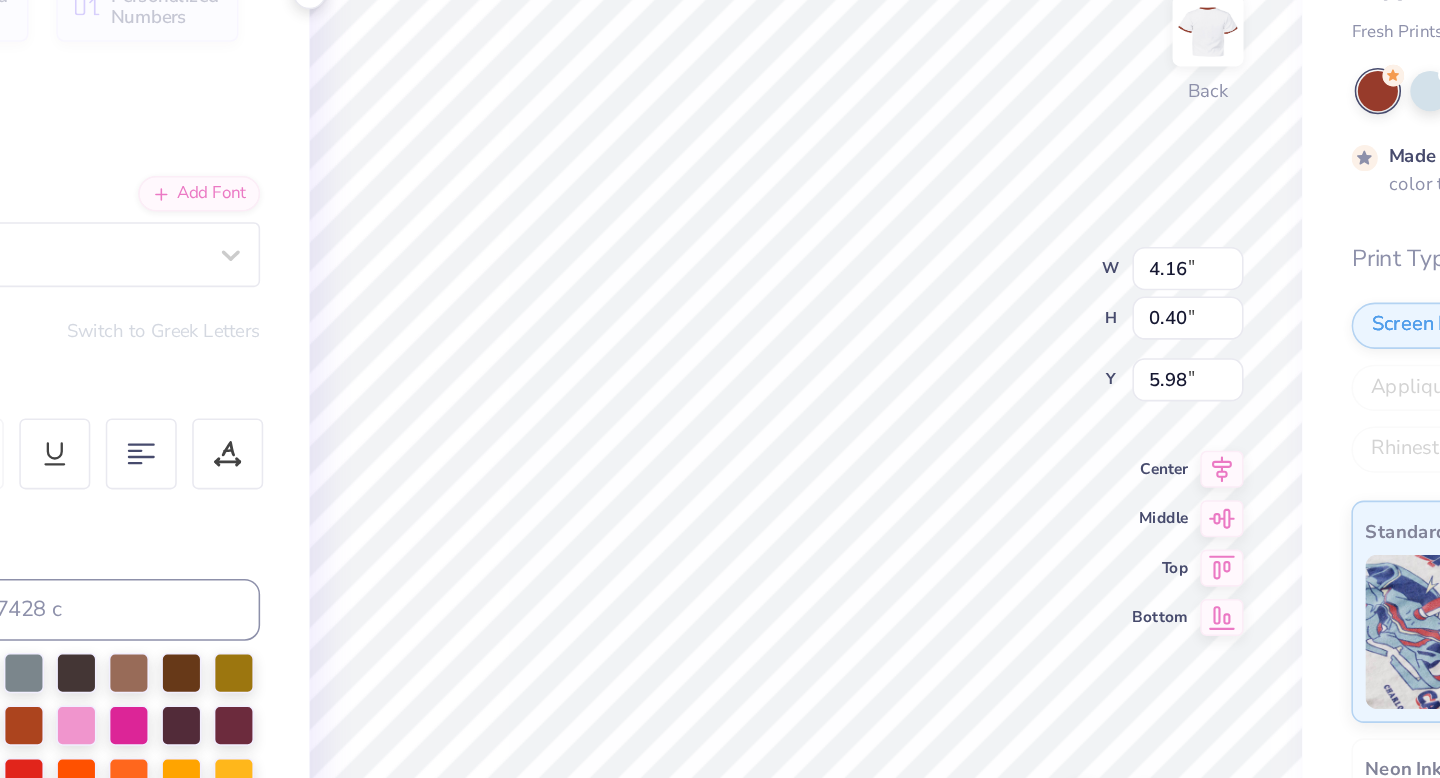 type on "Always a good day to be a hammer" 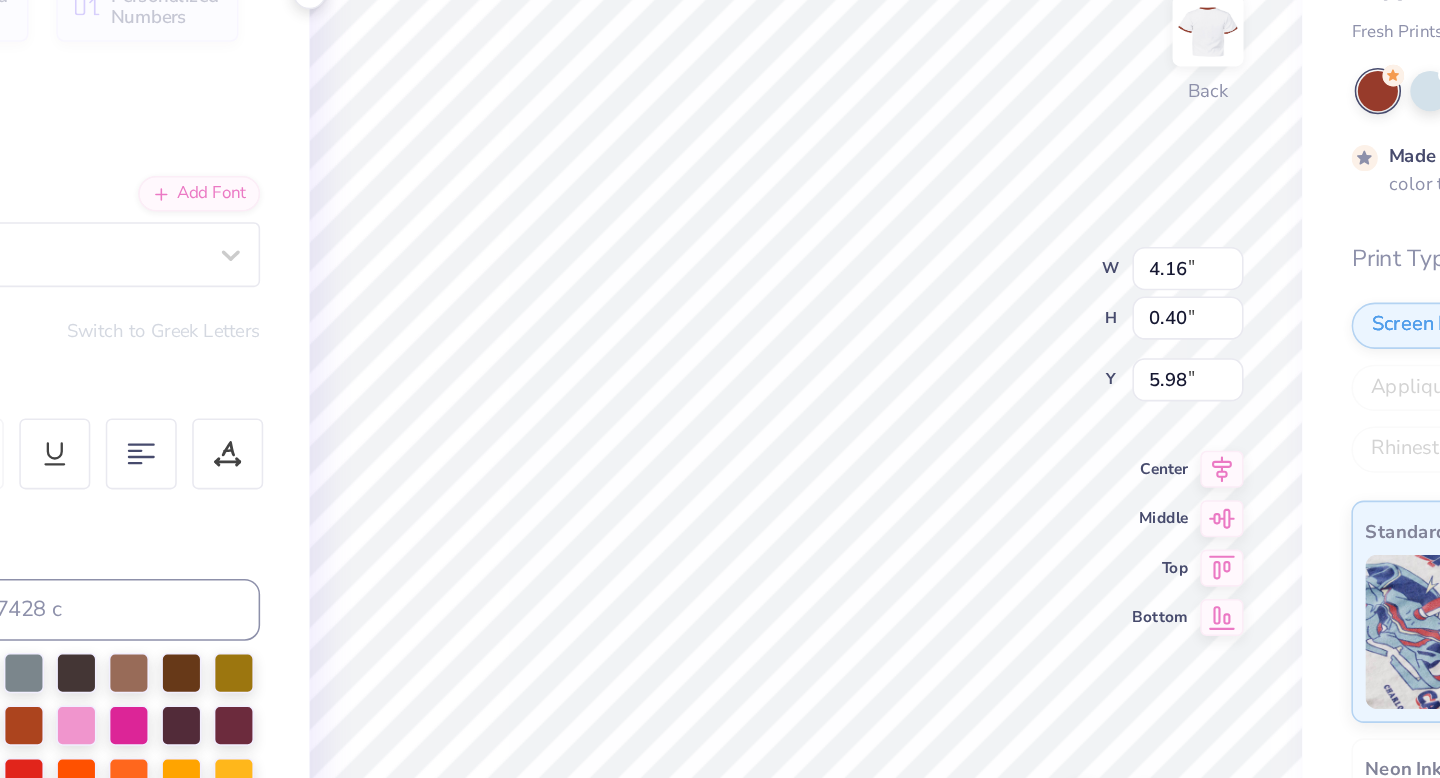 scroll, scrollTop: 0, scrollLeft: 14, axis: horizontal 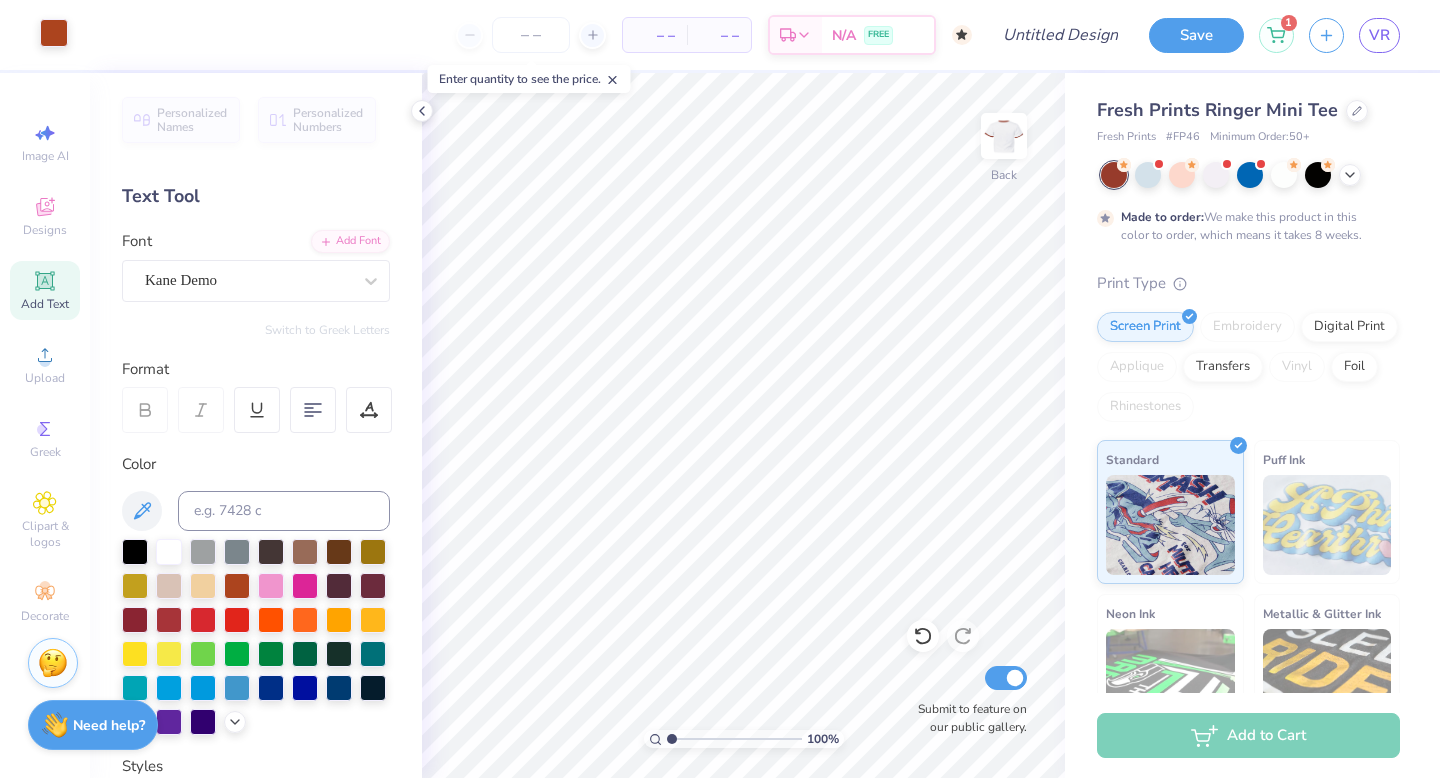 click at bounding box center (54, 33) 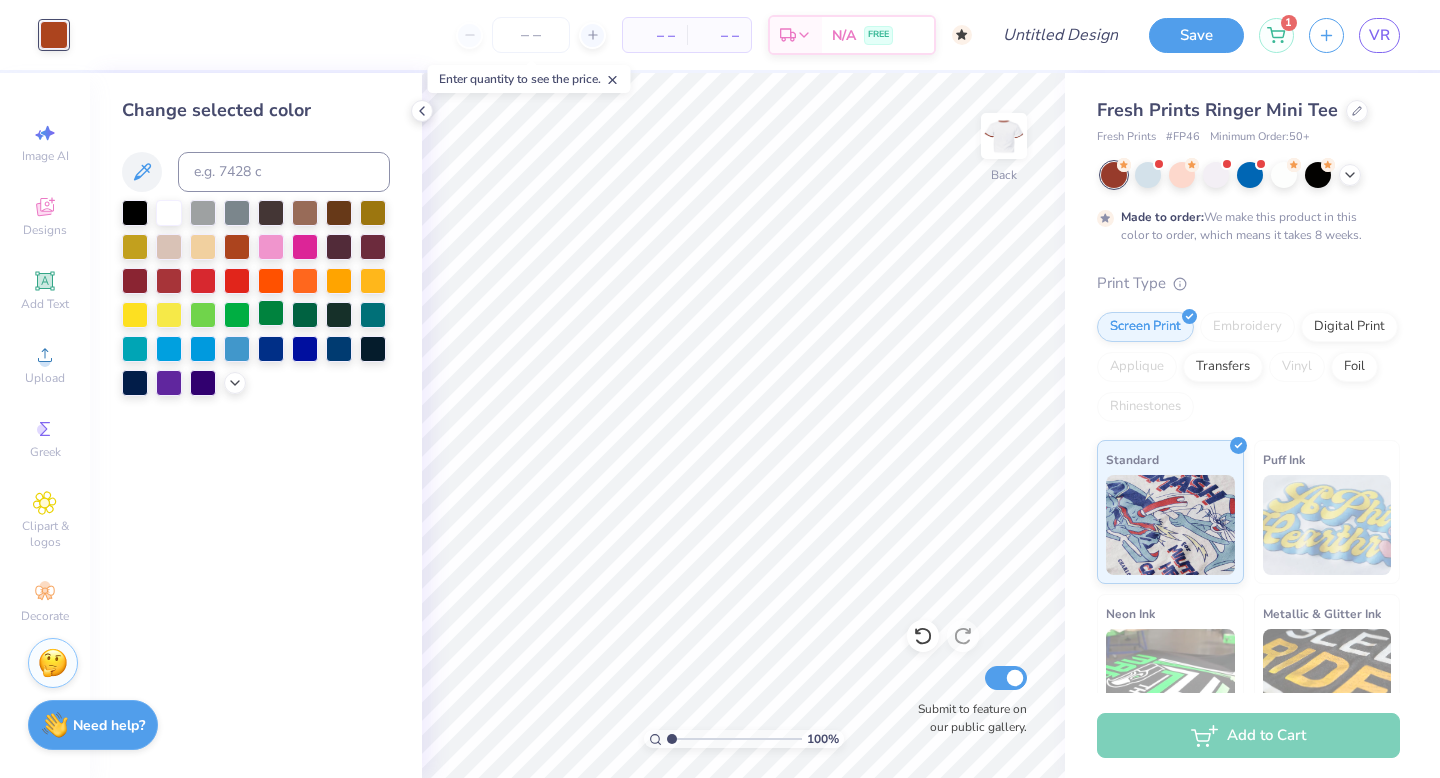 click at bounding box center [271, 313] 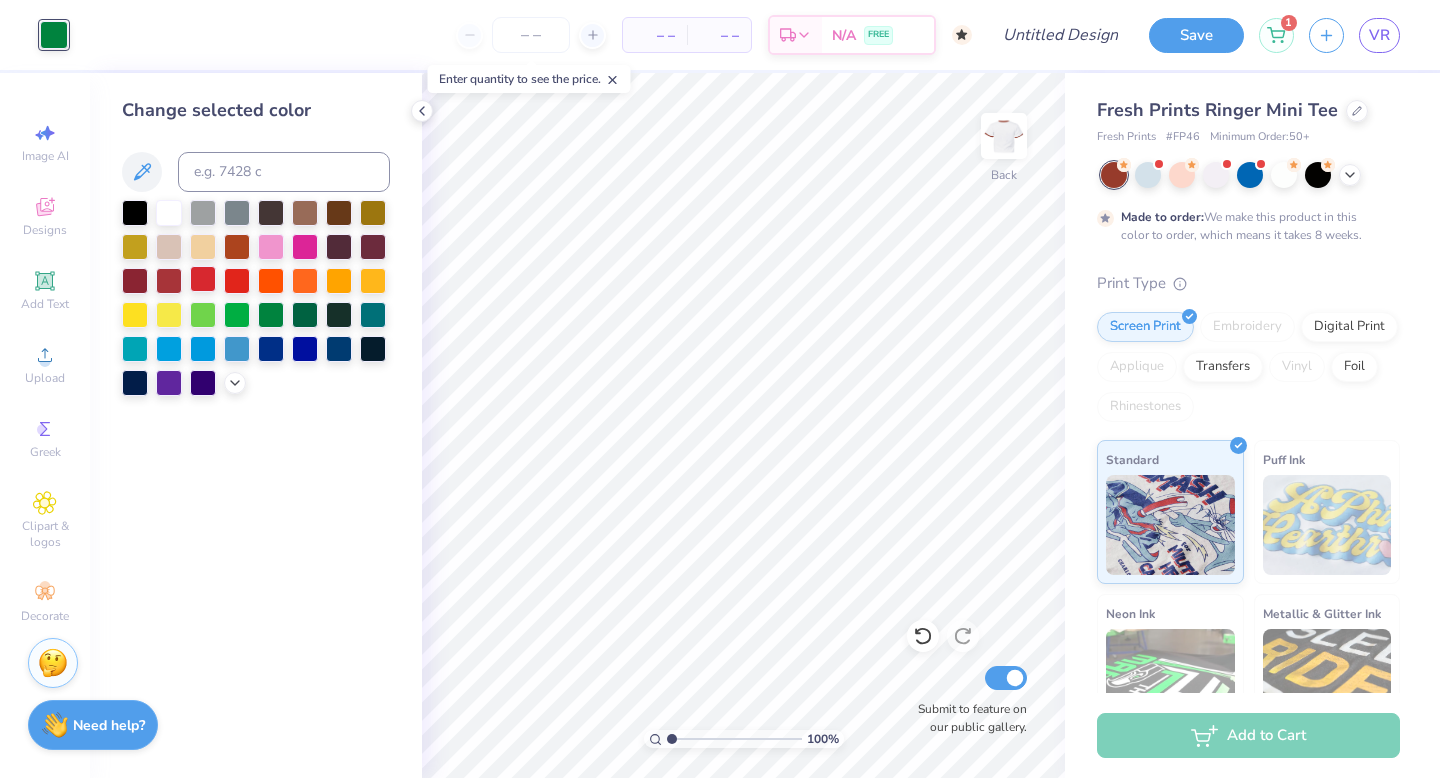 click at bounding box center (203, 279) 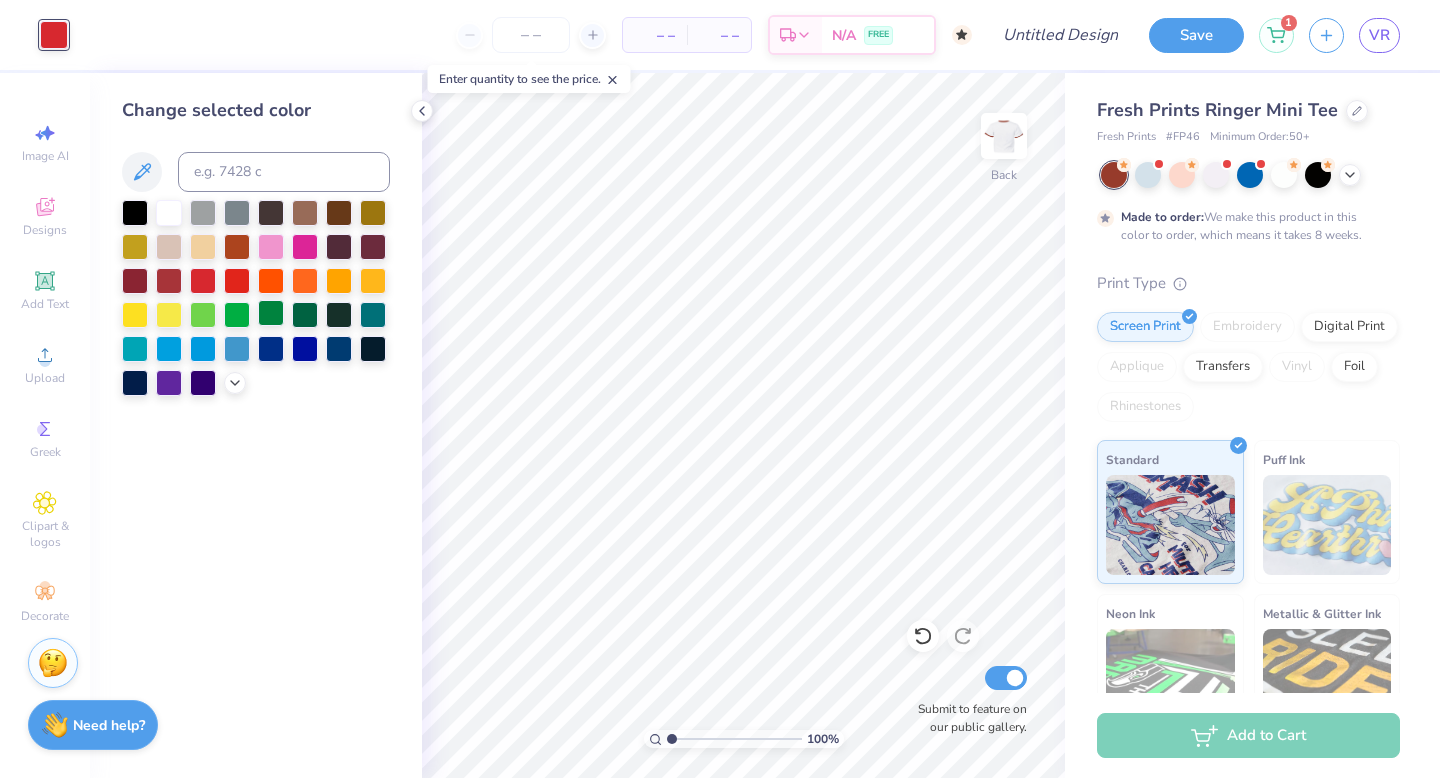 click at bounding box center (271, 313) 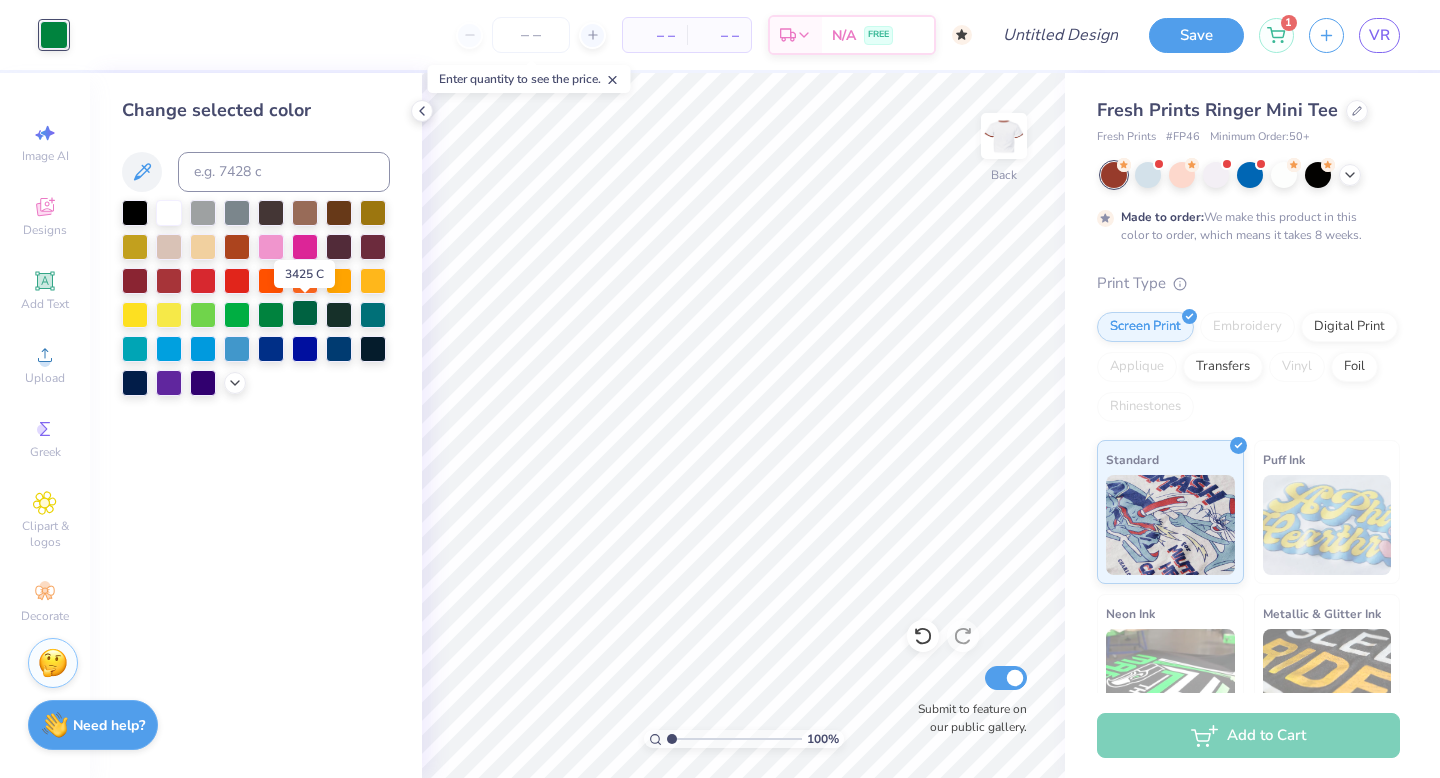 click at bounding box center (305, 313) 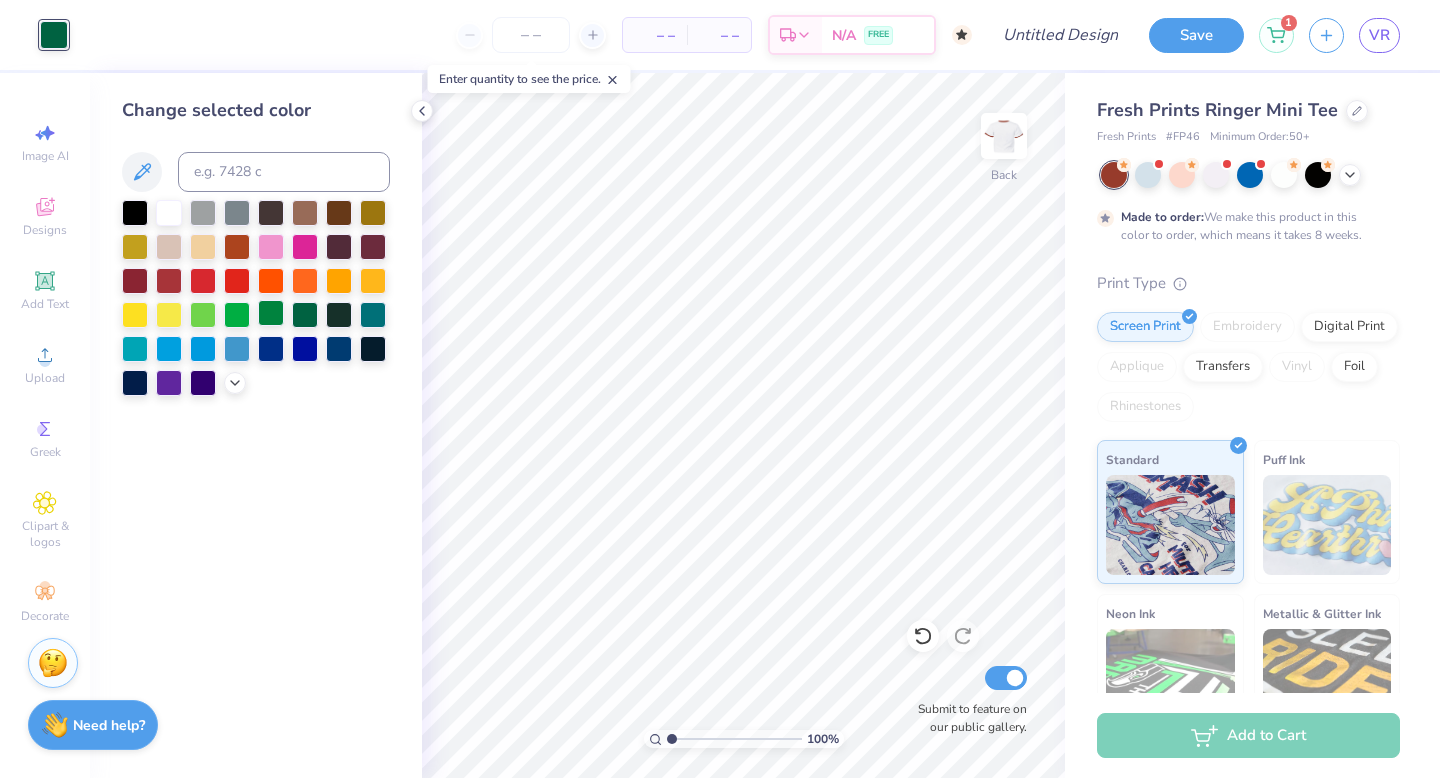 click at bounding box center (271, 313) 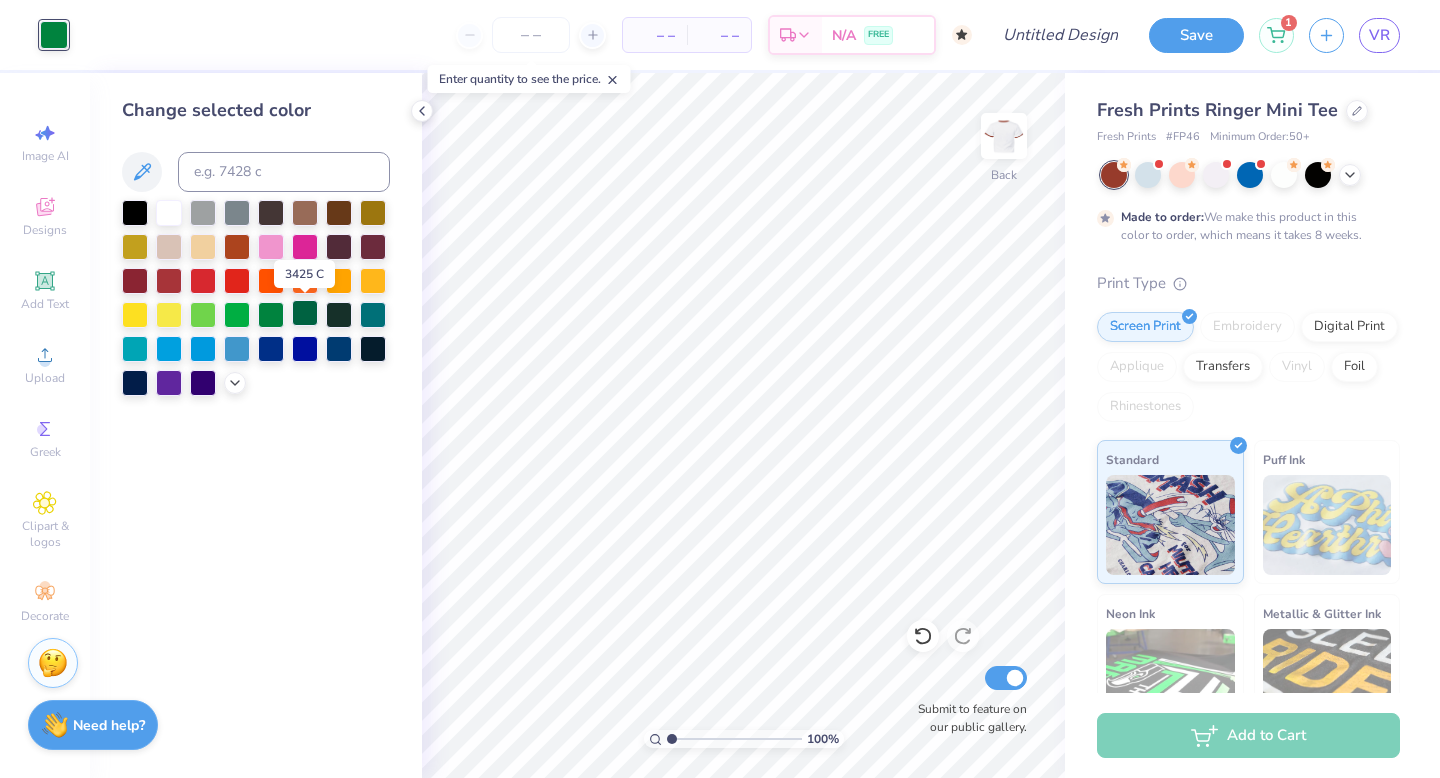 click at bounding box center [305, 313] 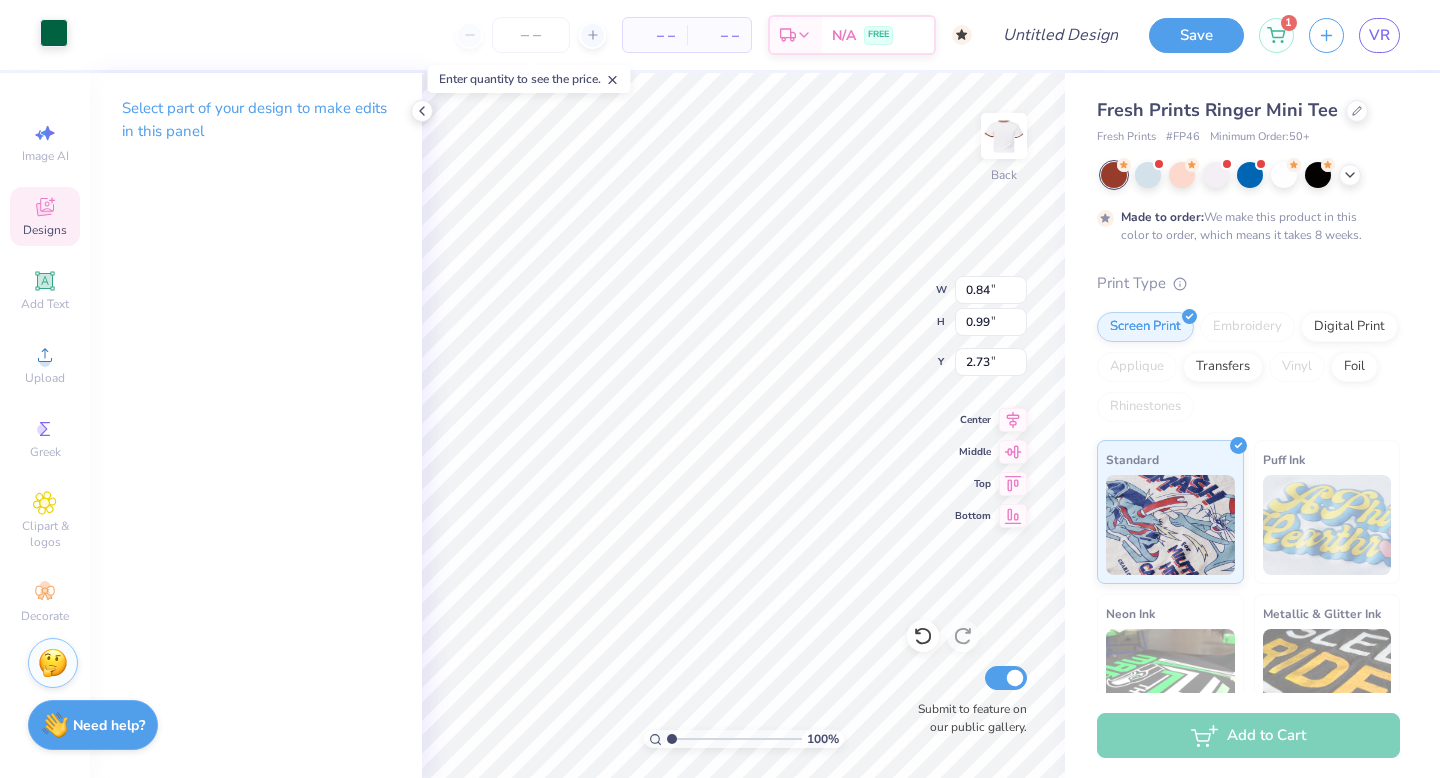 click at bounding box center (54, 33) 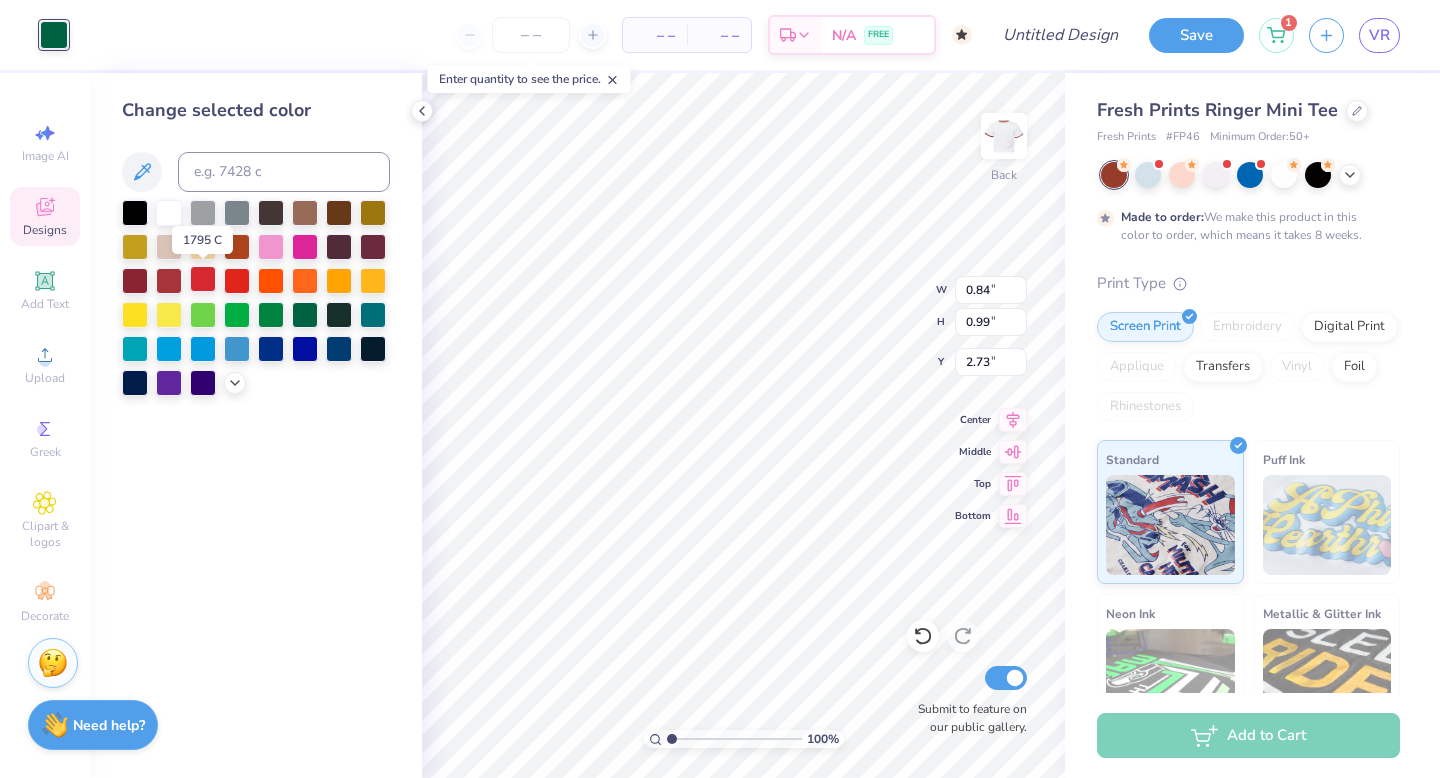 click at bounding box center [203, 279] 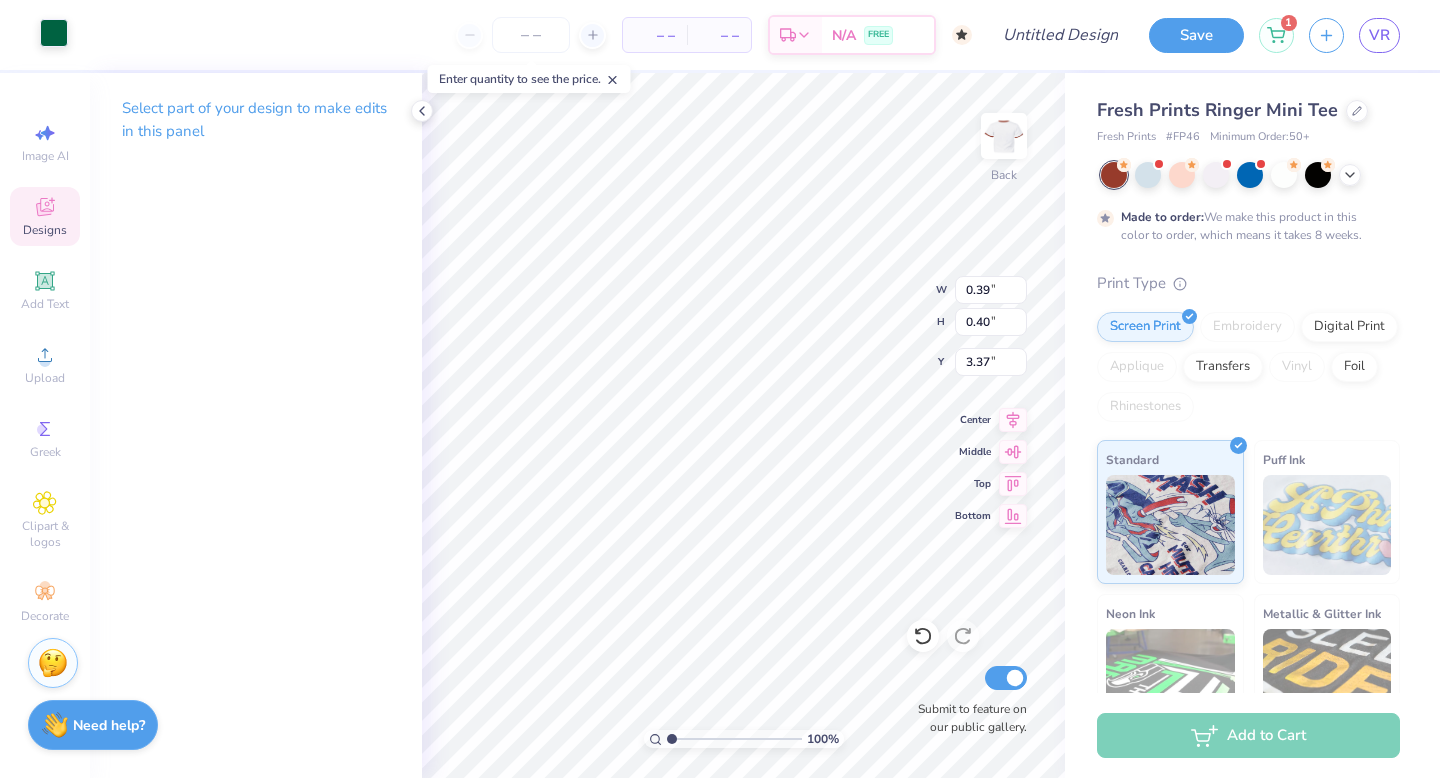 click at bounding box center [54, 33] 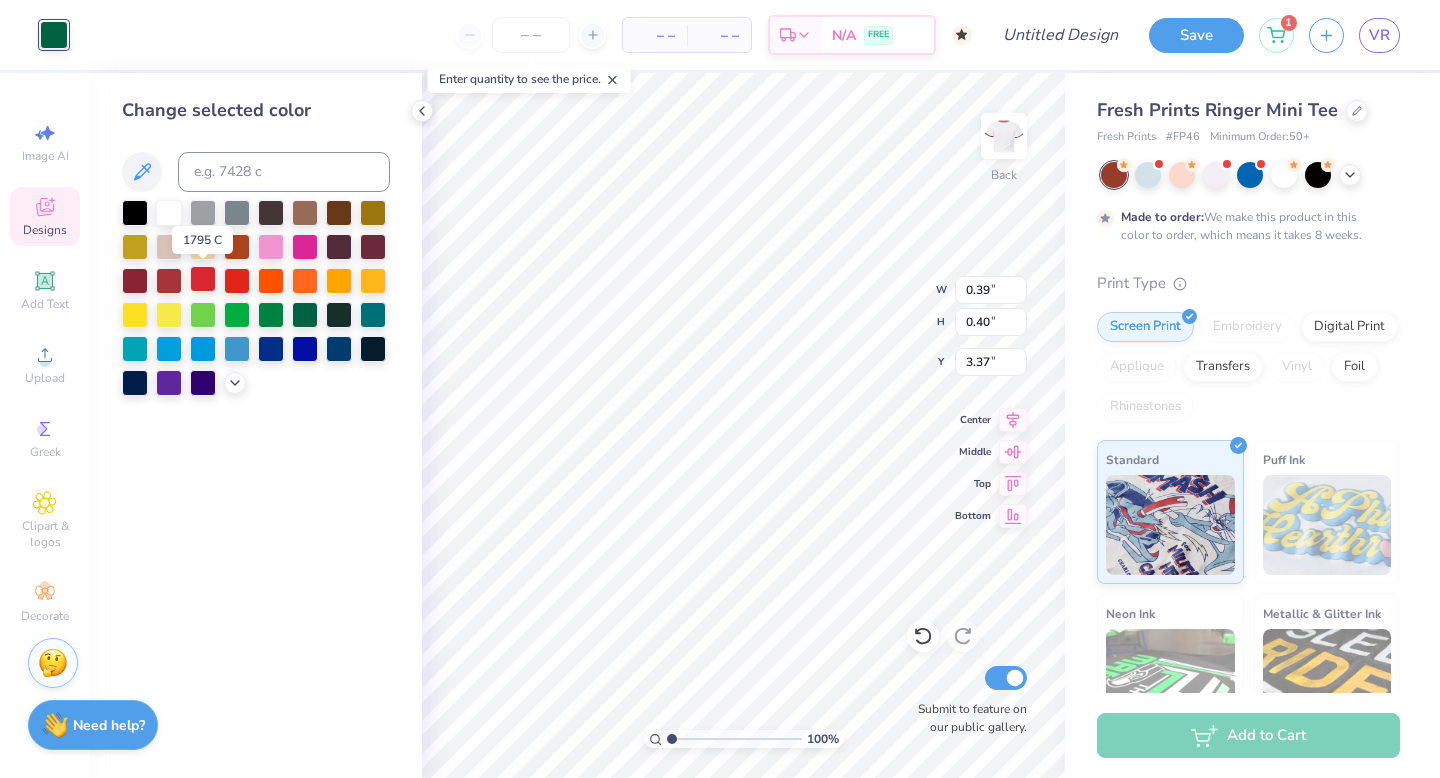 click at bounding box center [203, 279] 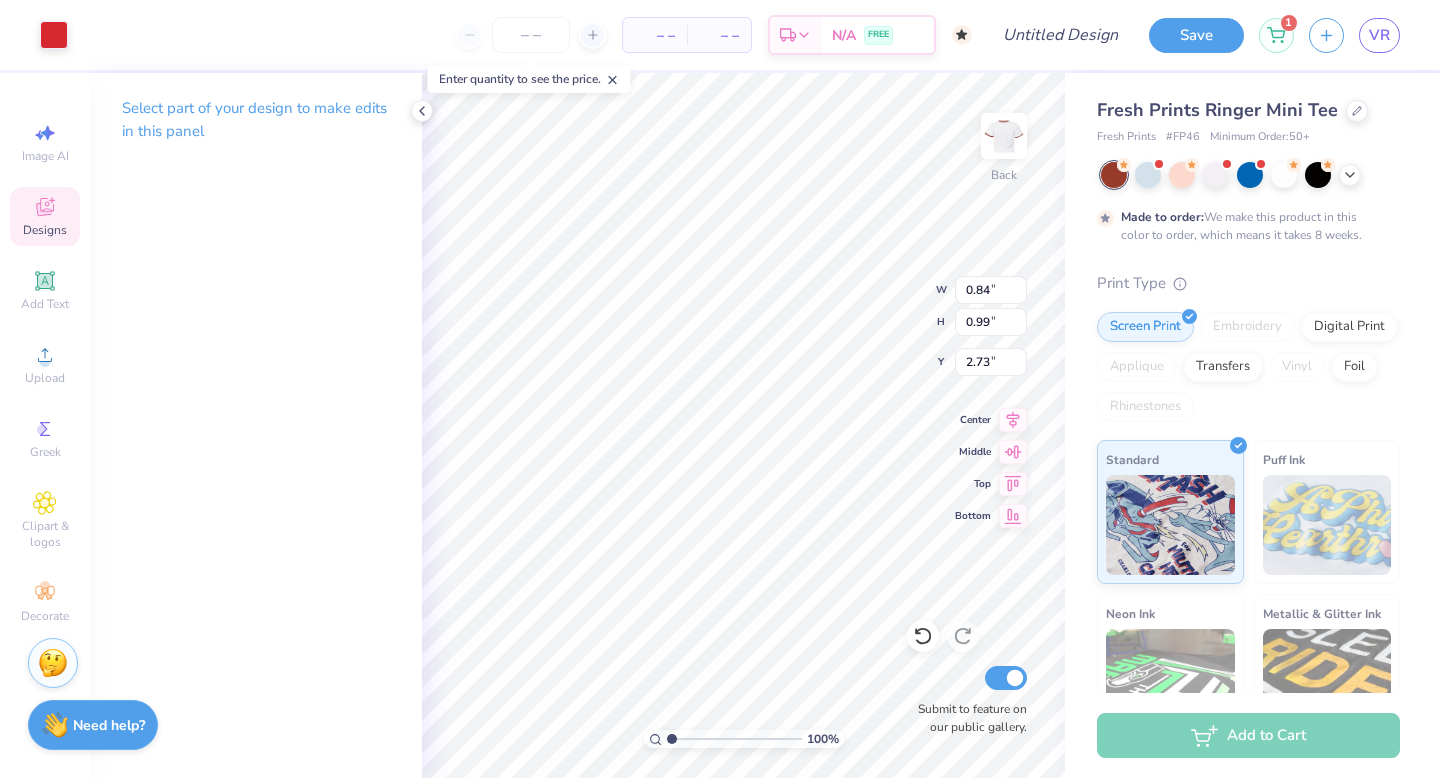 type on "0.84" 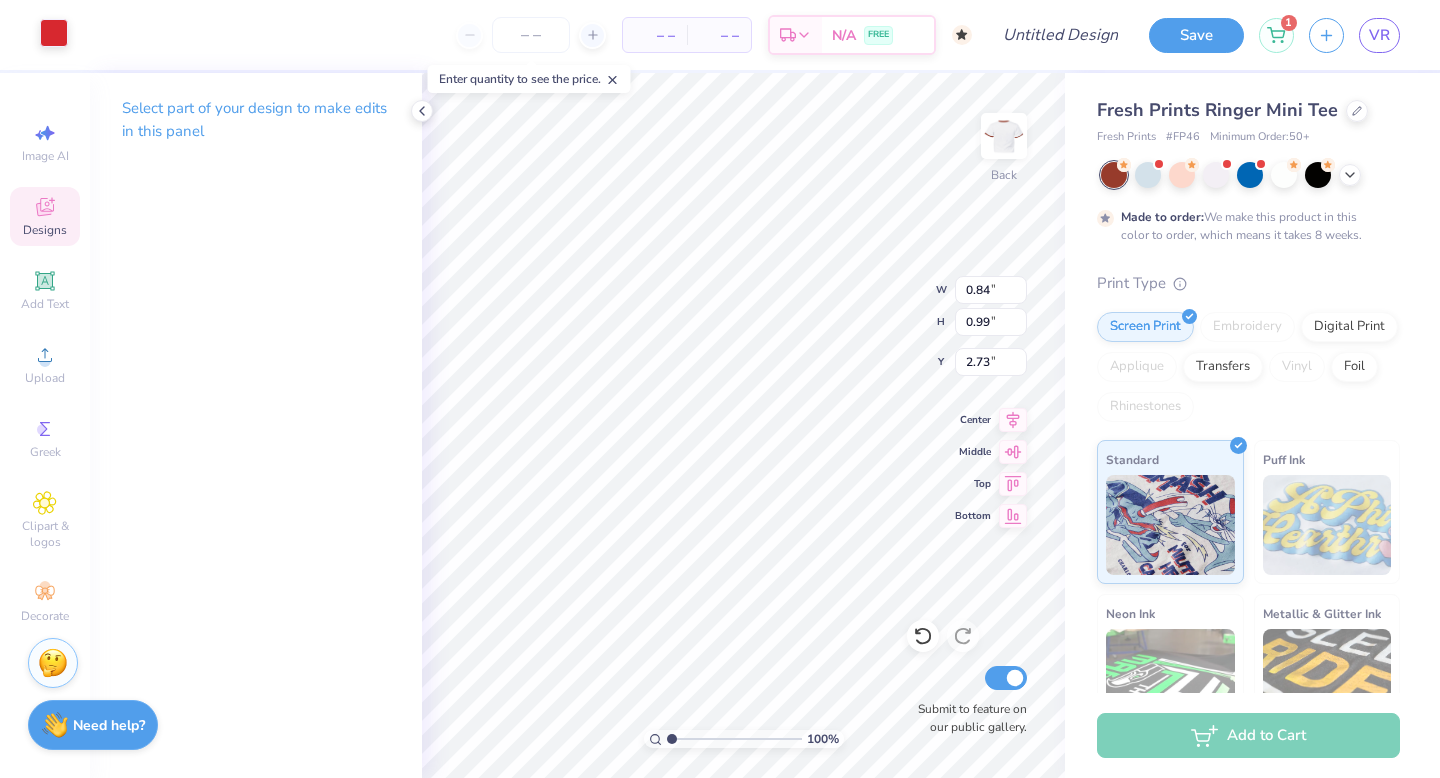 click at bounding box center [54, 33] 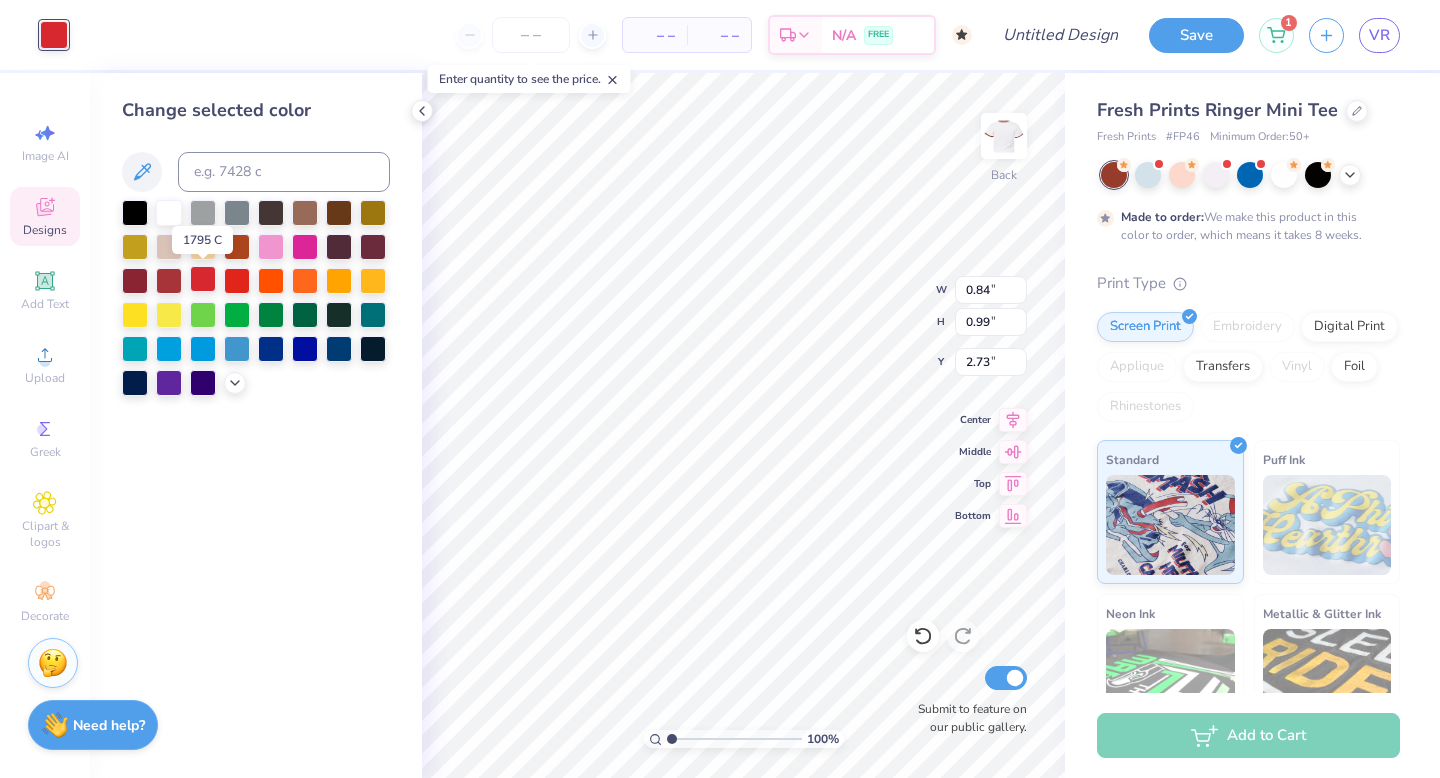 click at bounding box center (203, 279) 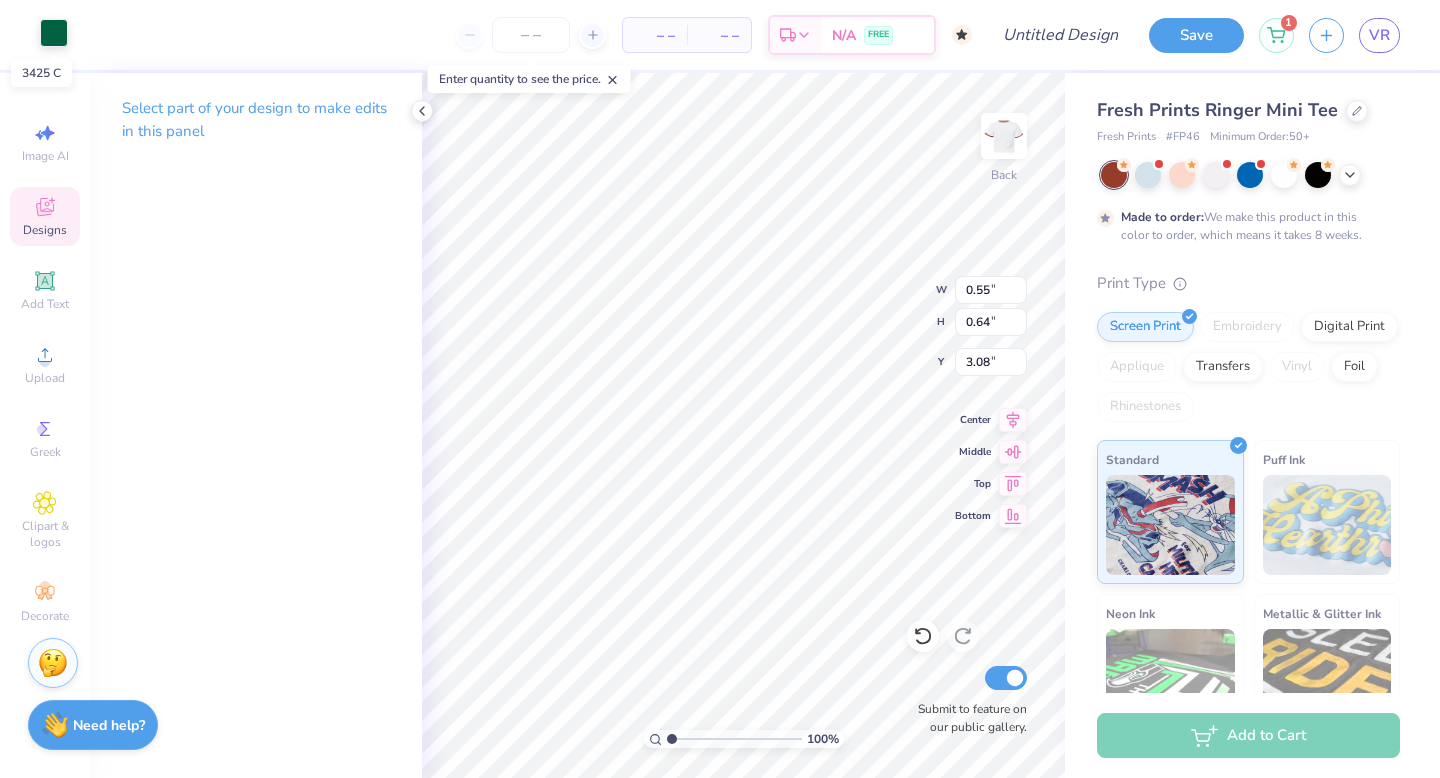 click at bounding box center [54, 33] 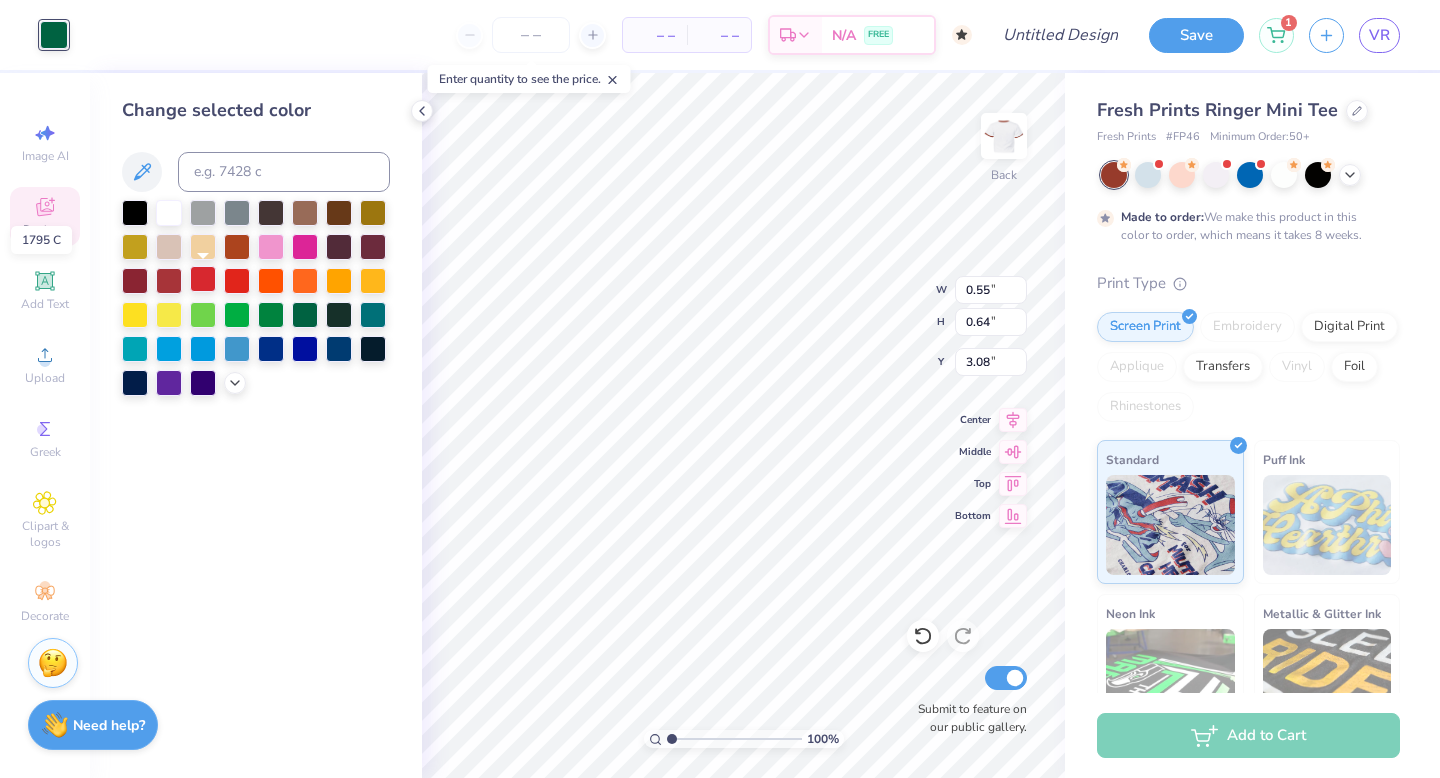 click at bounding box center (203, 279) 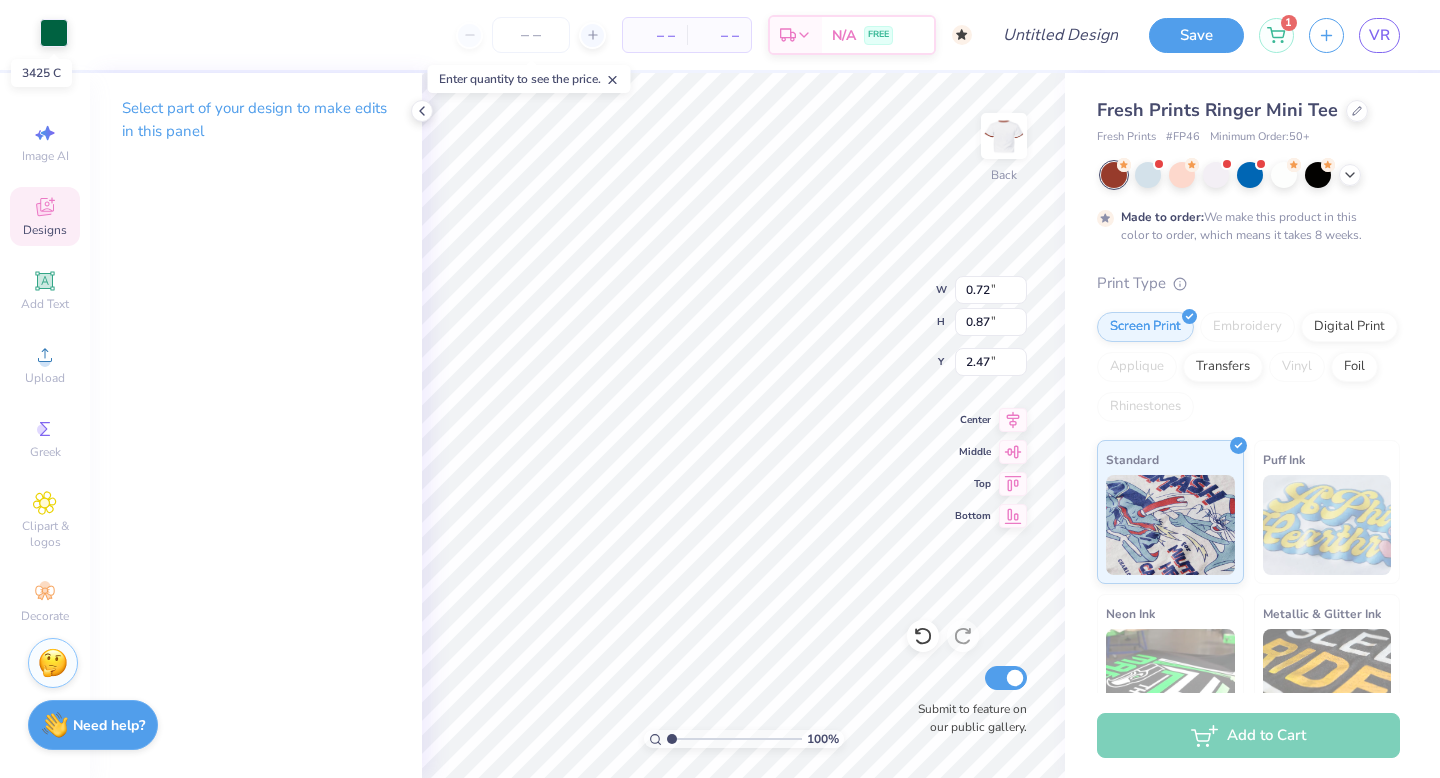 click at bounding box center [54, 33] 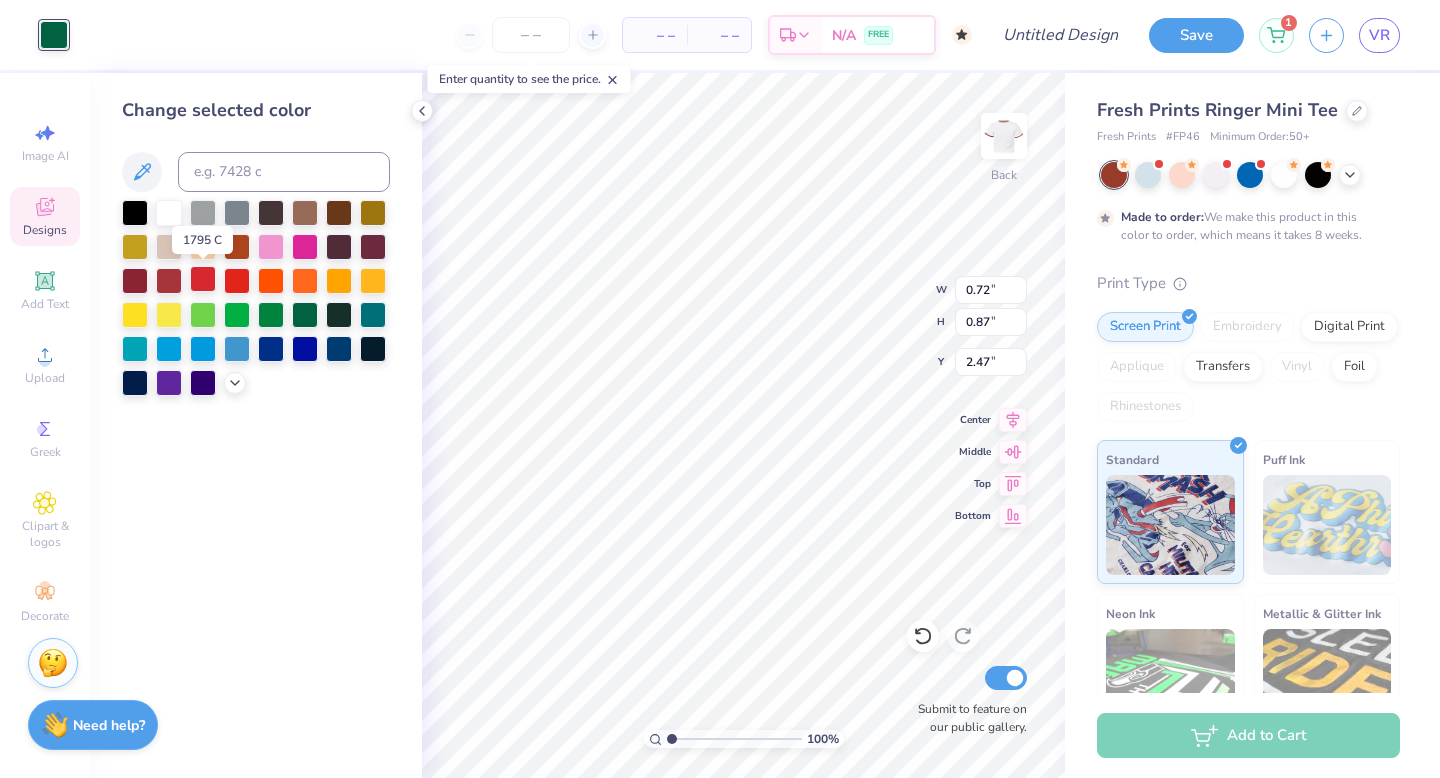 click at bounding box center (203, 279) 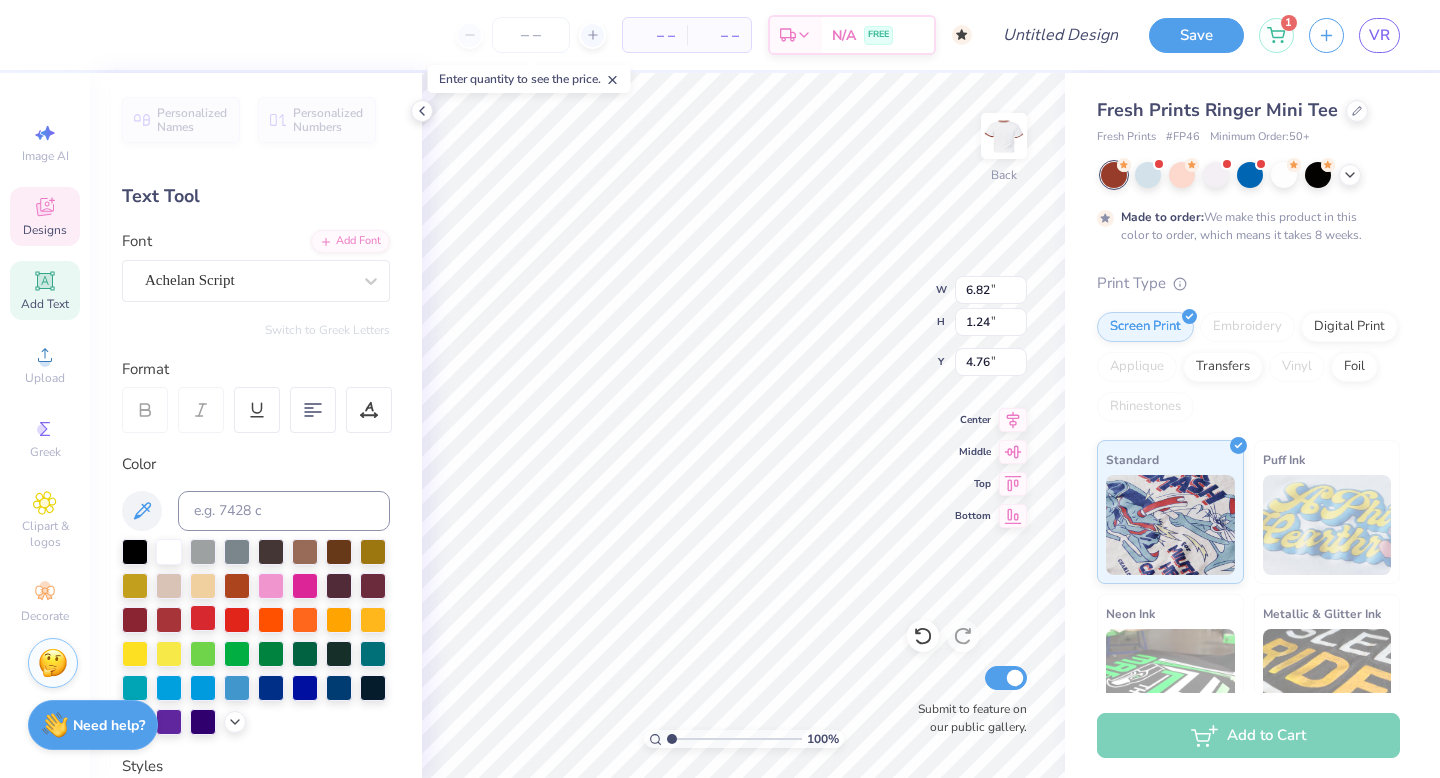 click at bounding box center [203, 618] 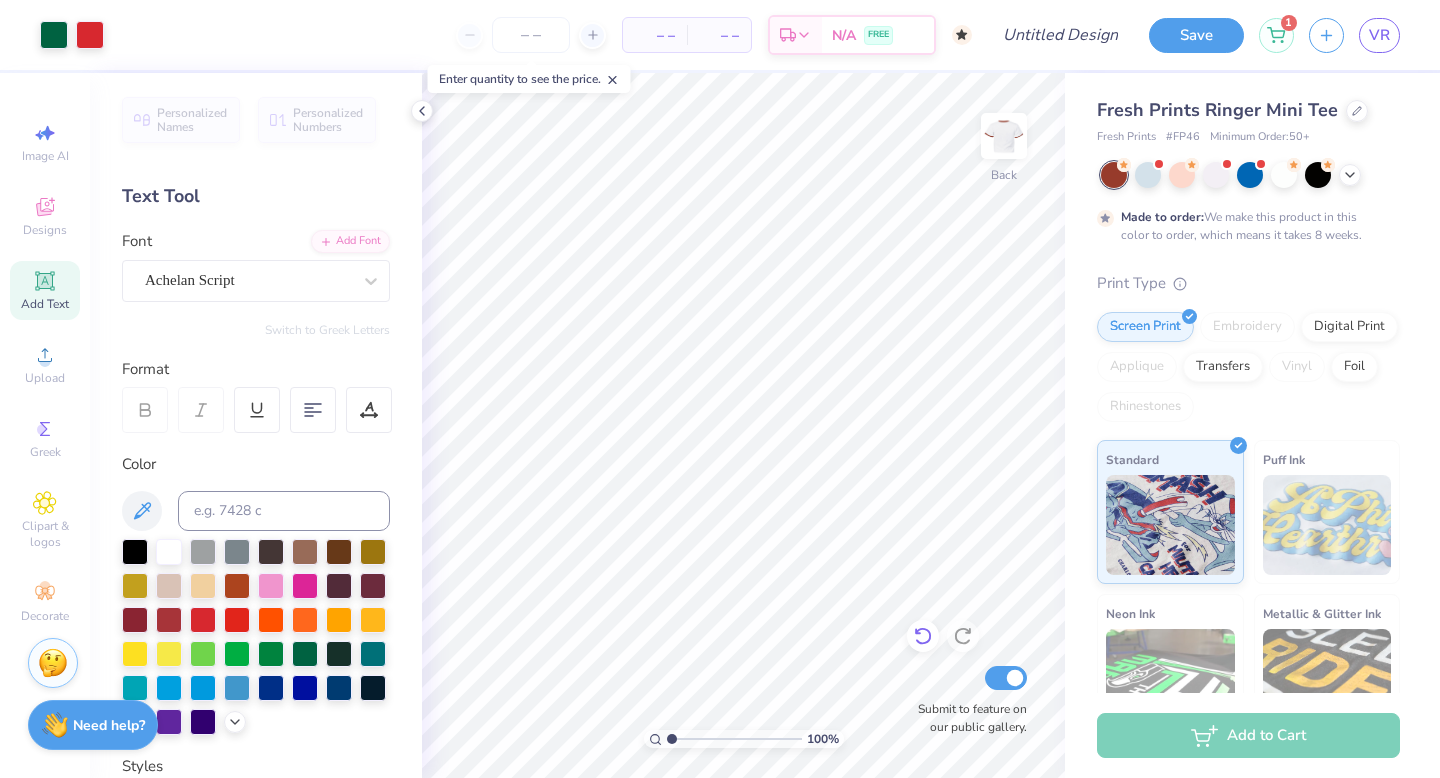 click 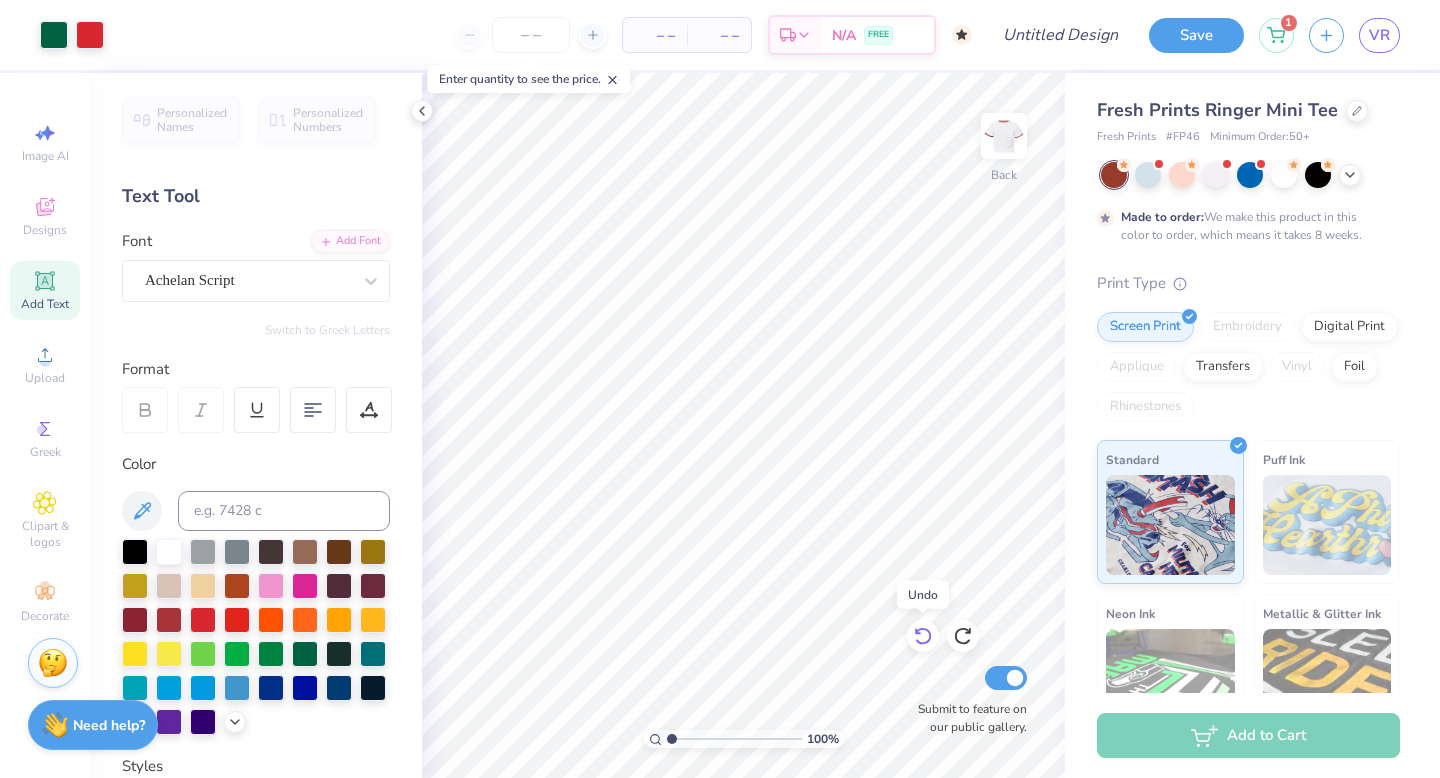 click 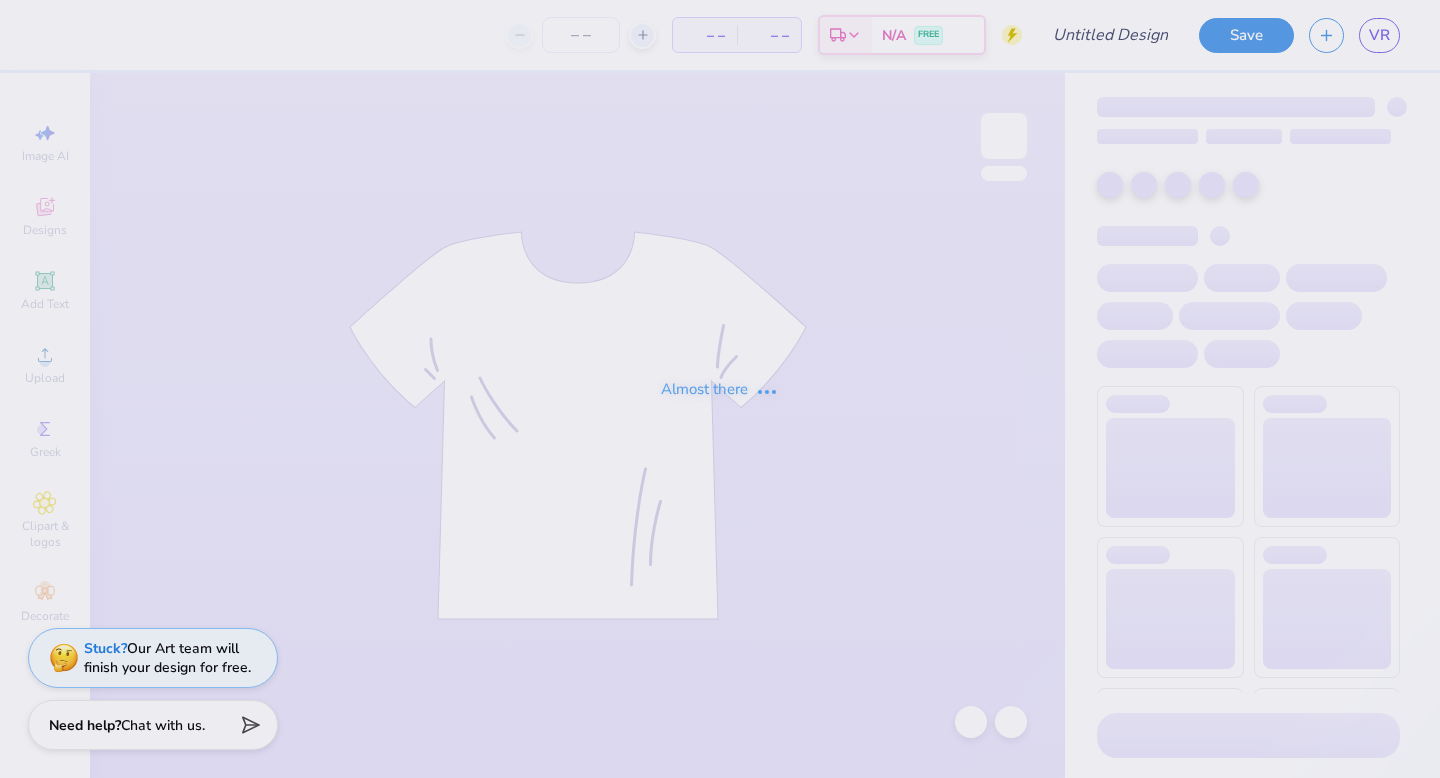 scroll, scrollTop: 0, scrollLeft: 0, axis: both 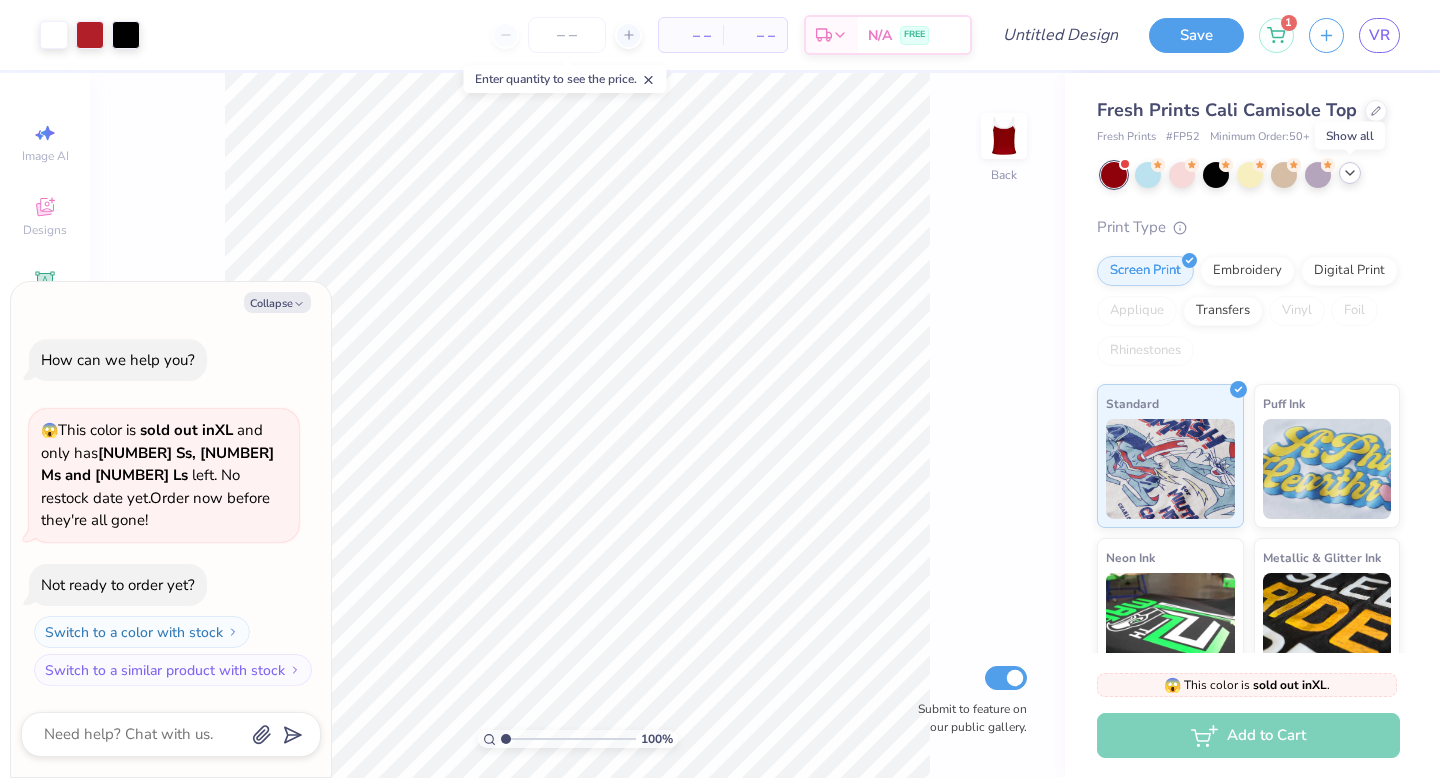 click 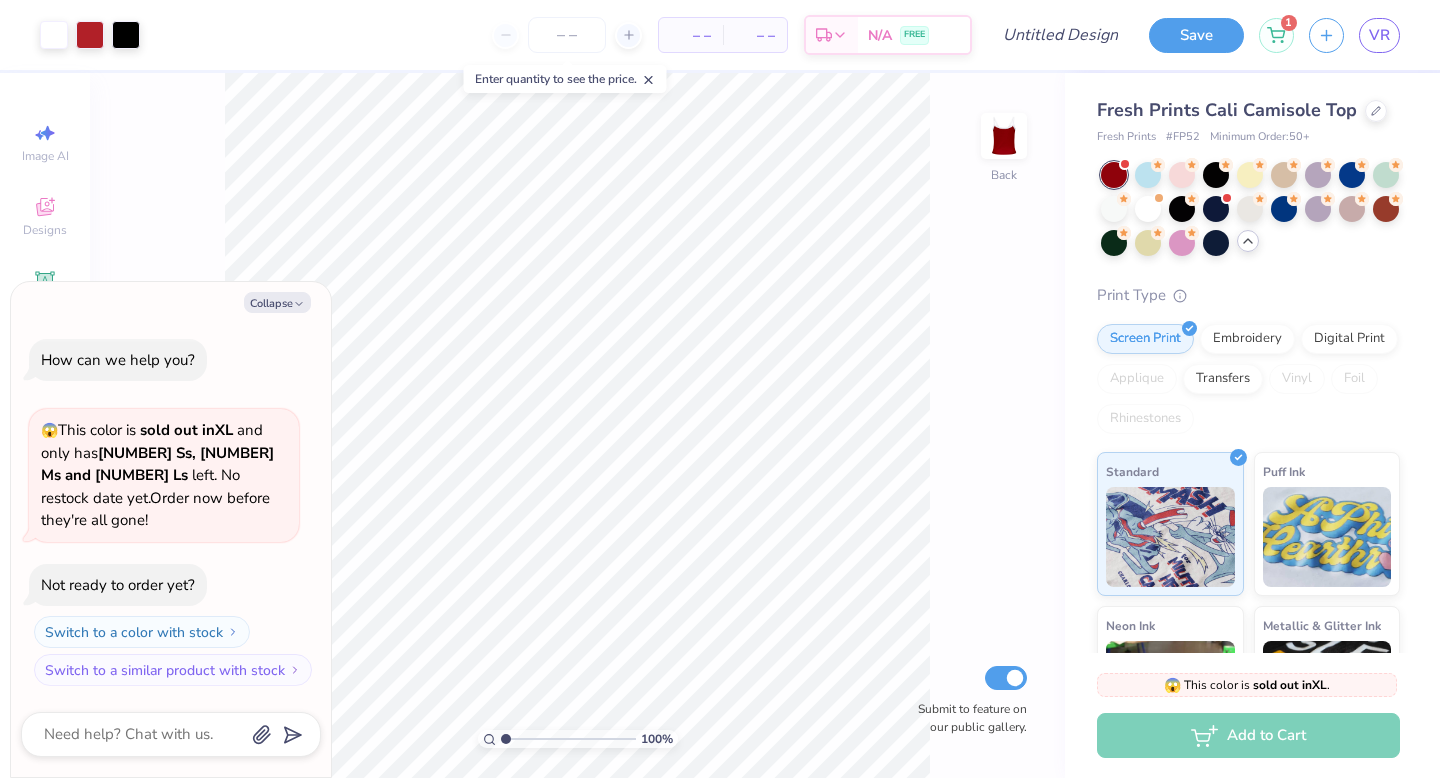 click 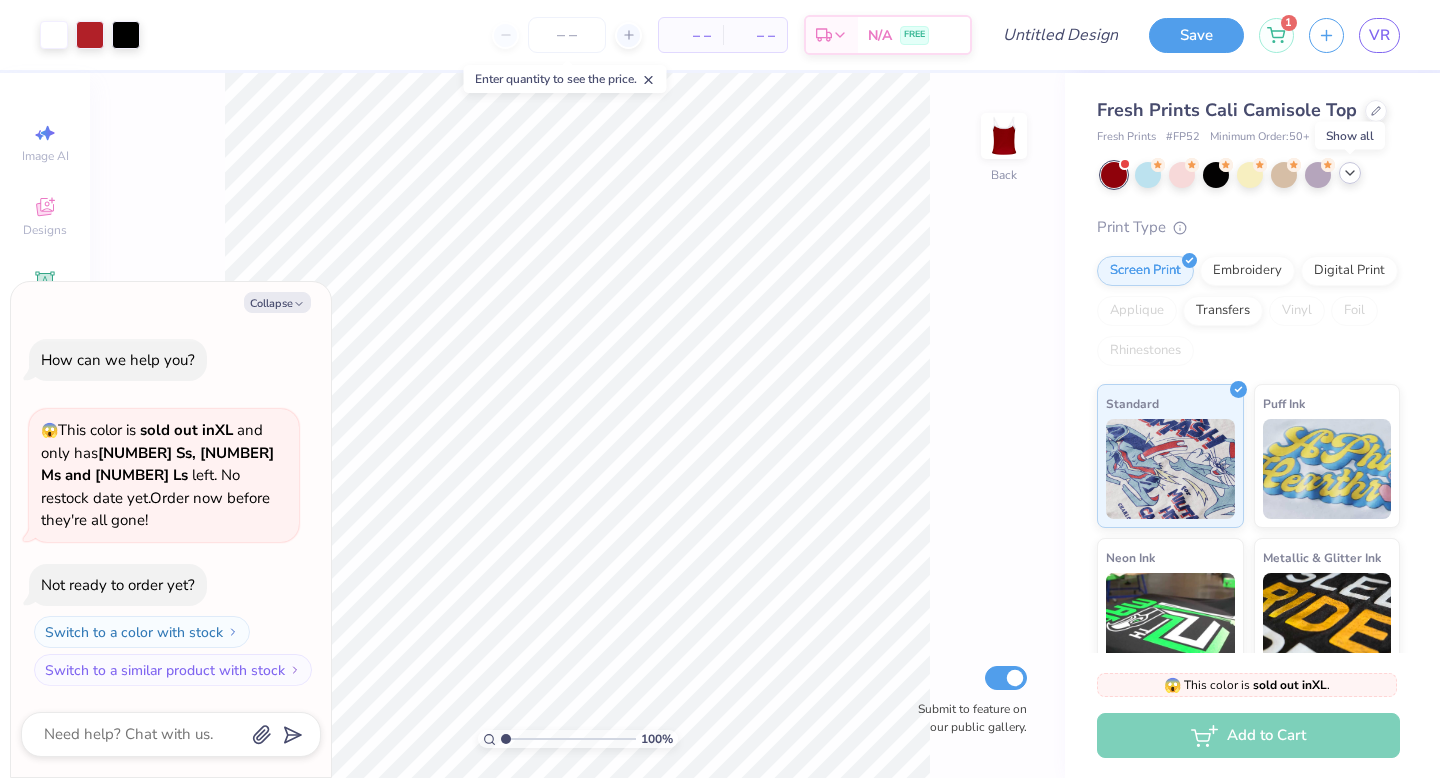 click at bounding box center [1350, 173] 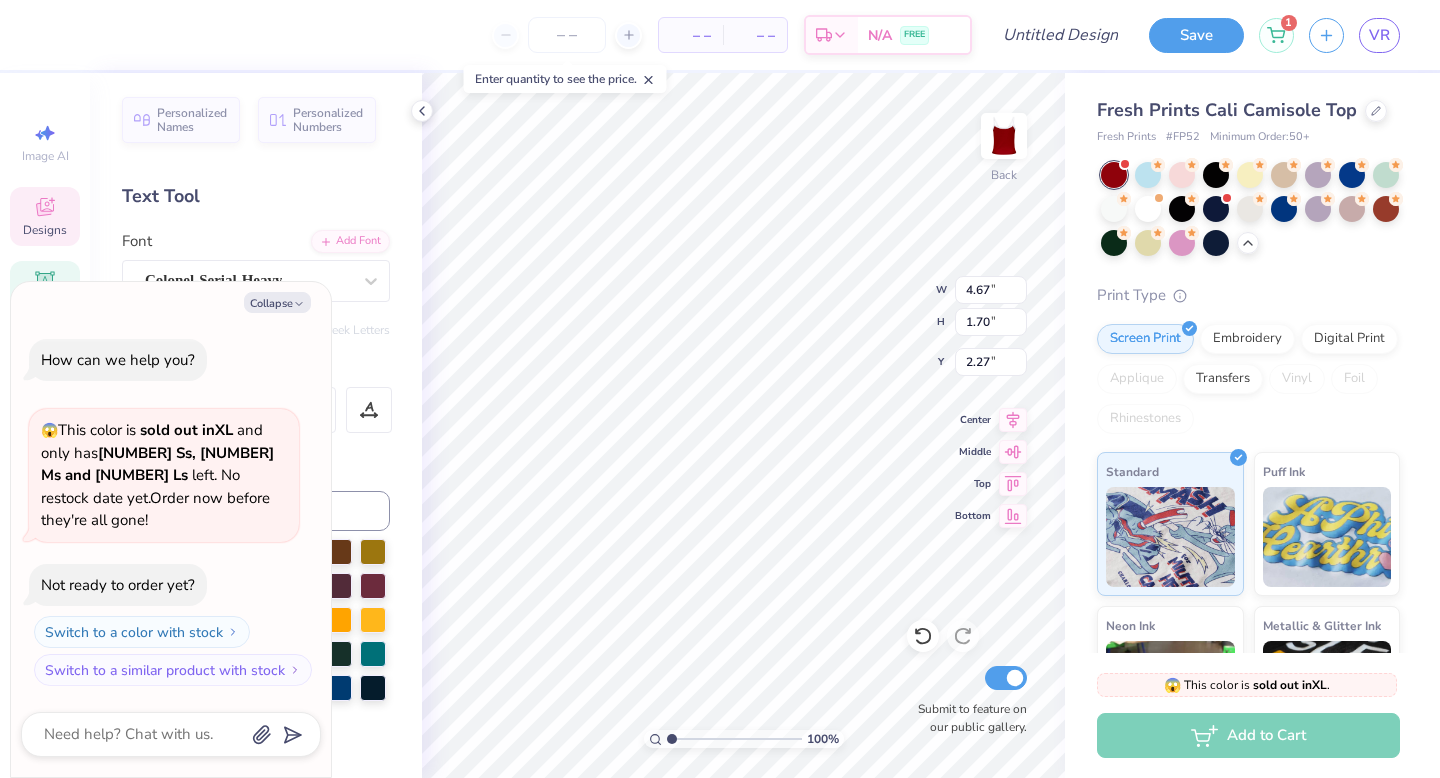 type on "x" 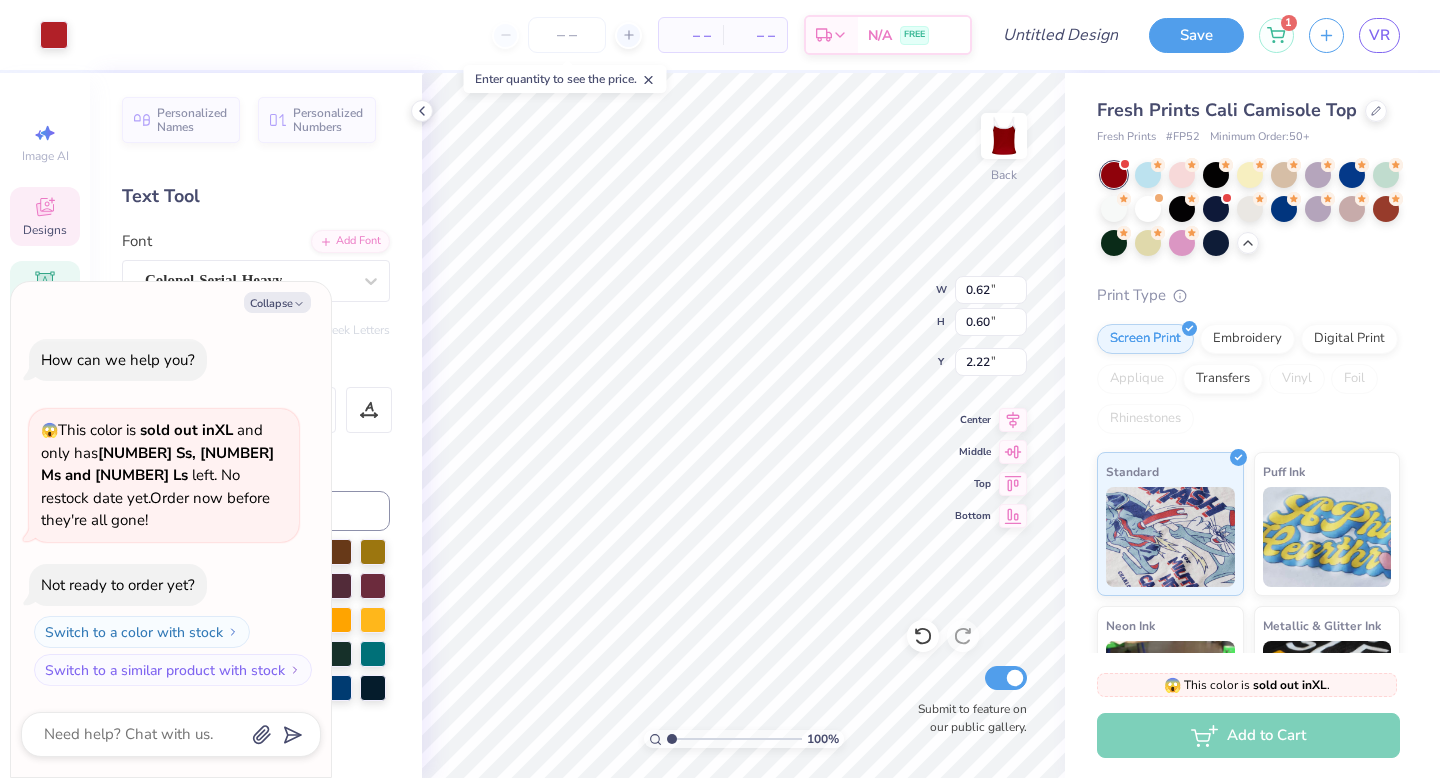 type on "x" 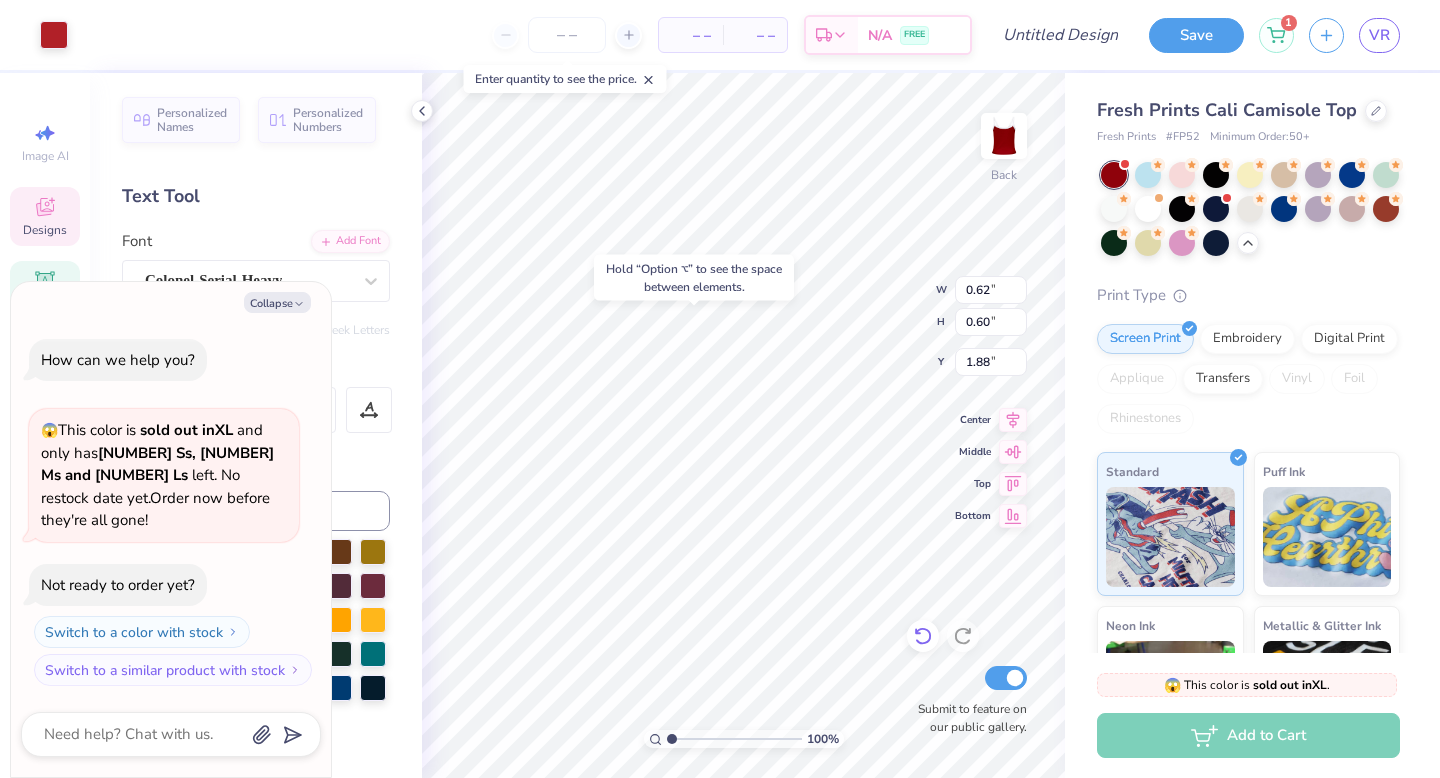 click 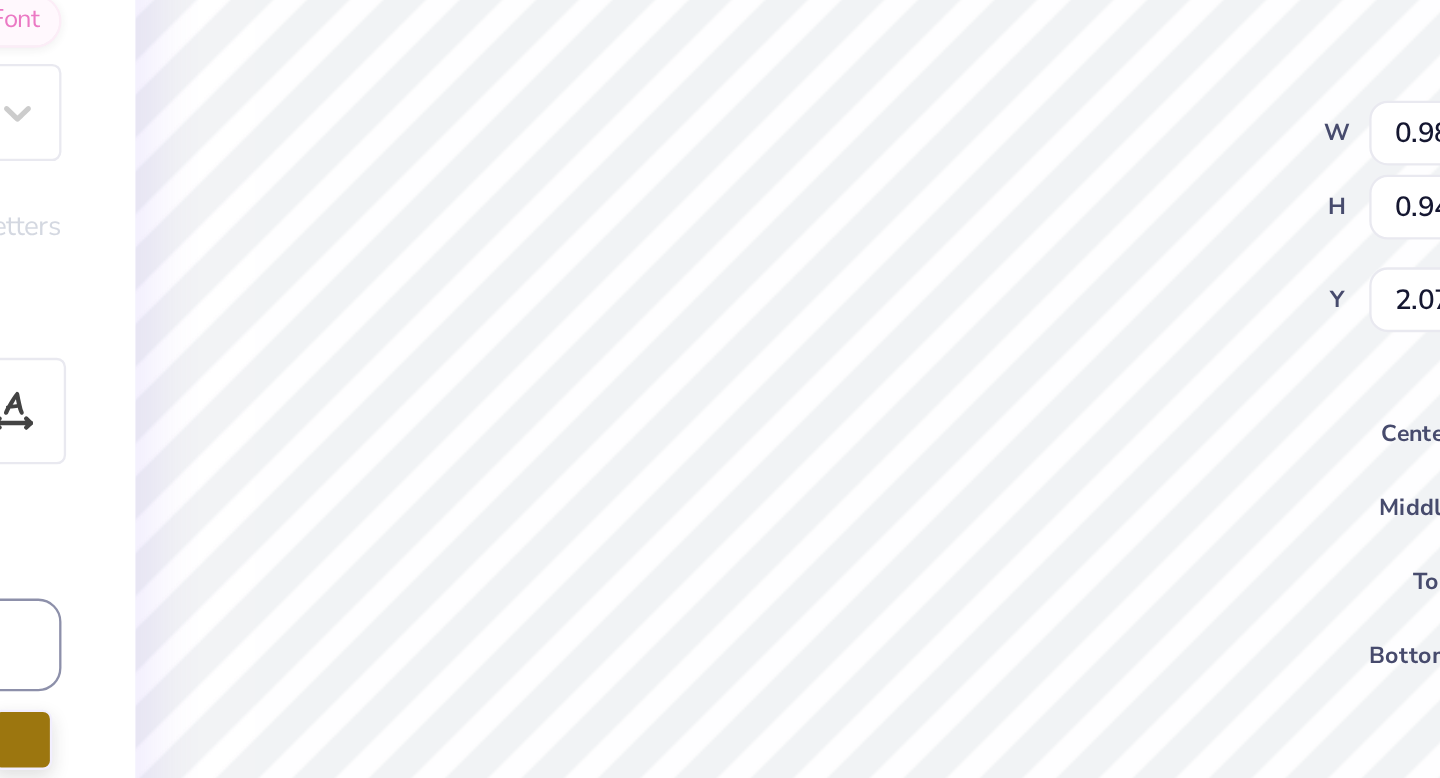 type on "x" 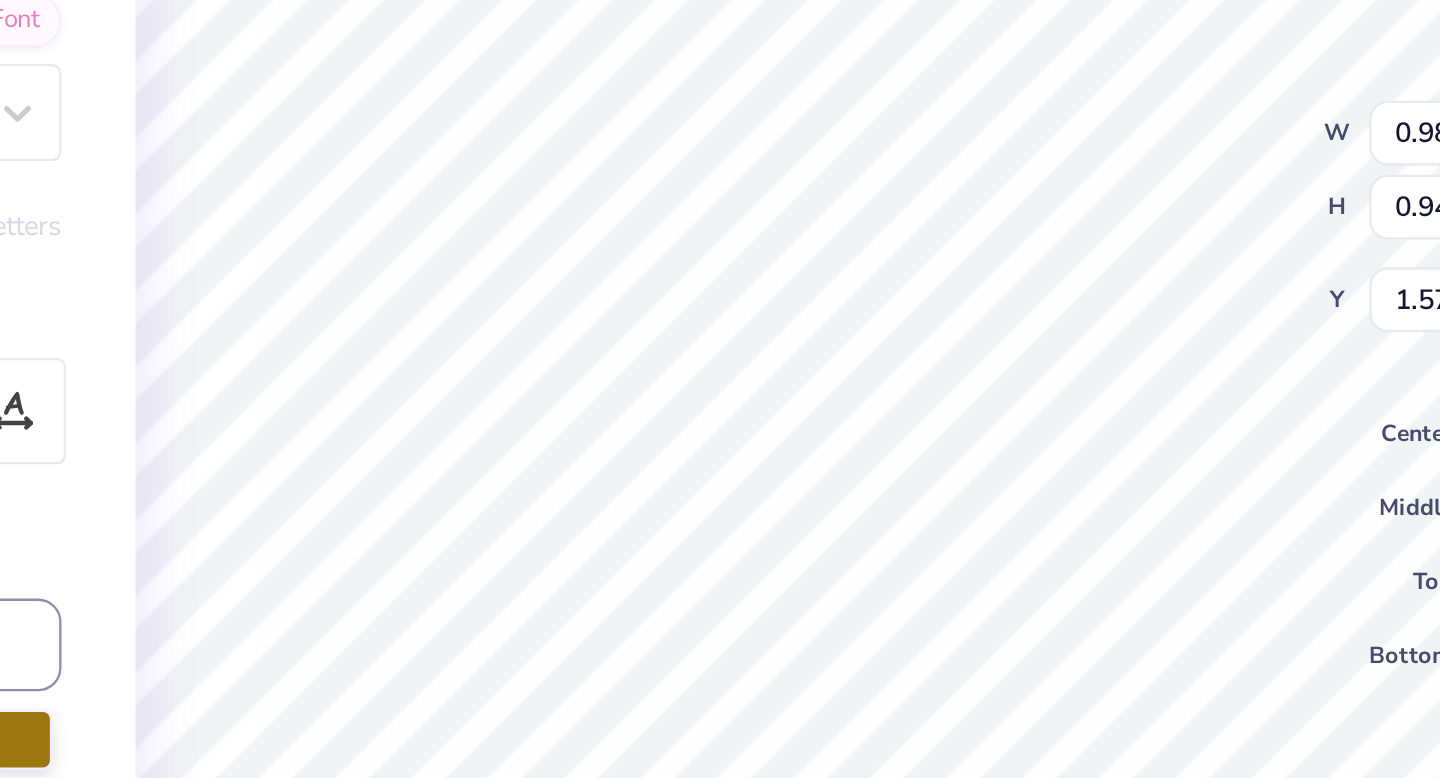 type on "x" 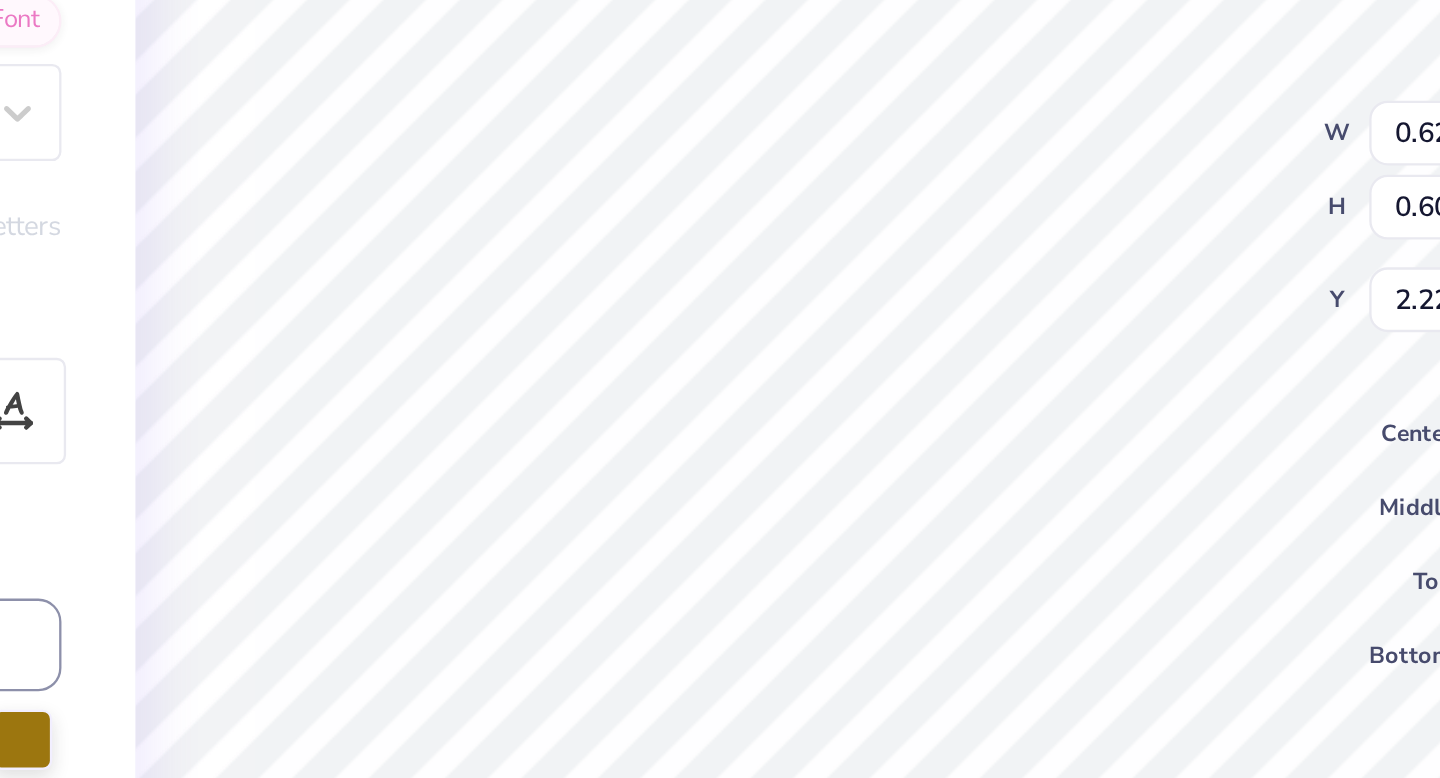 type on "x" 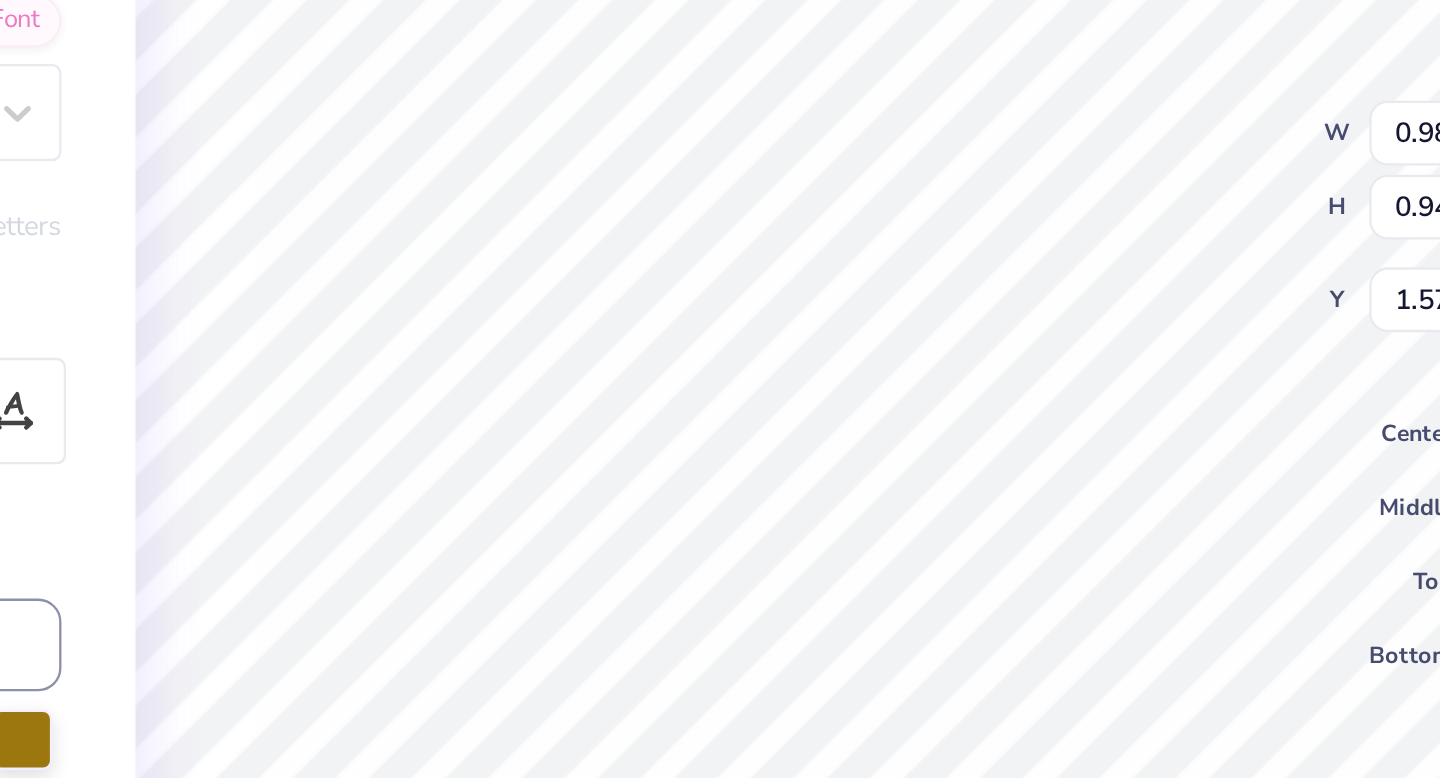 type on "x" 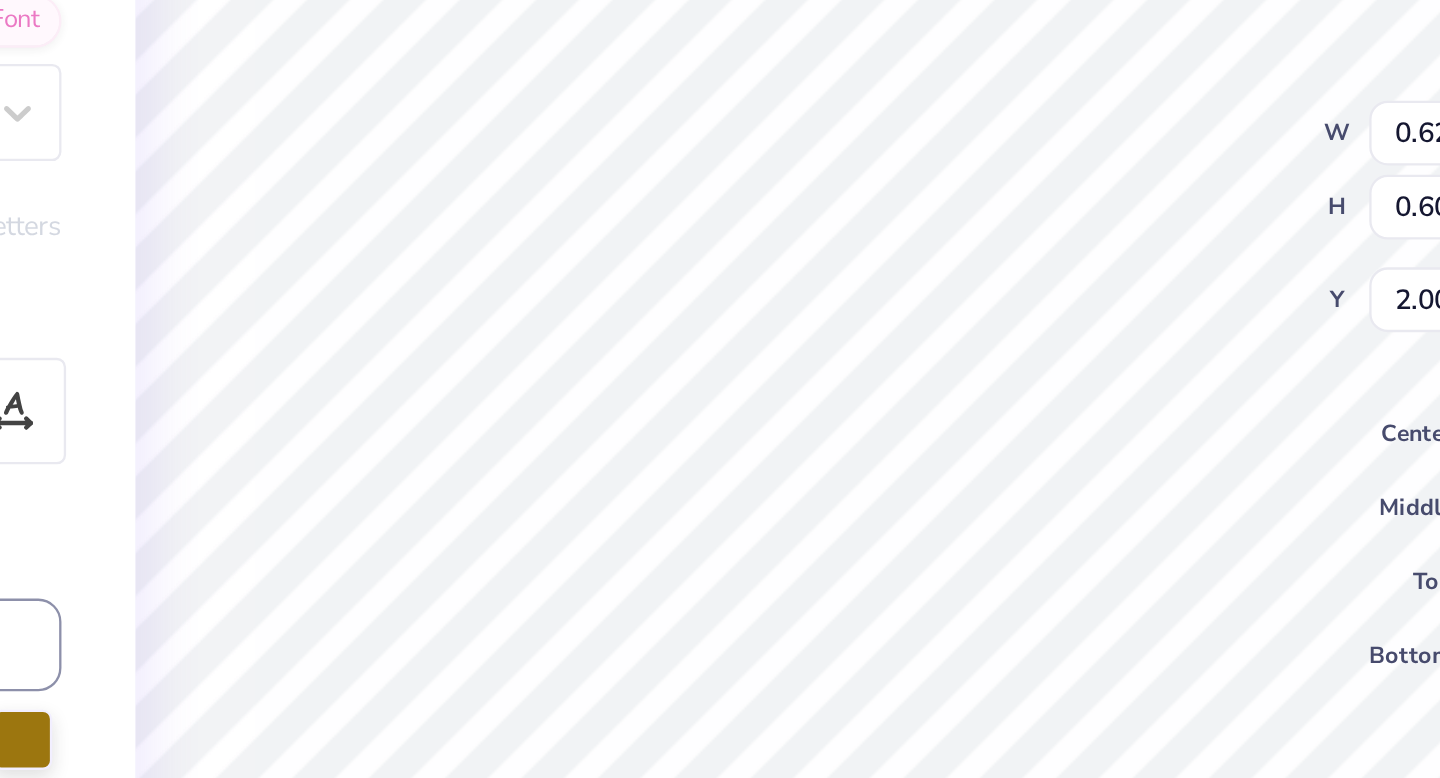 type on "x" 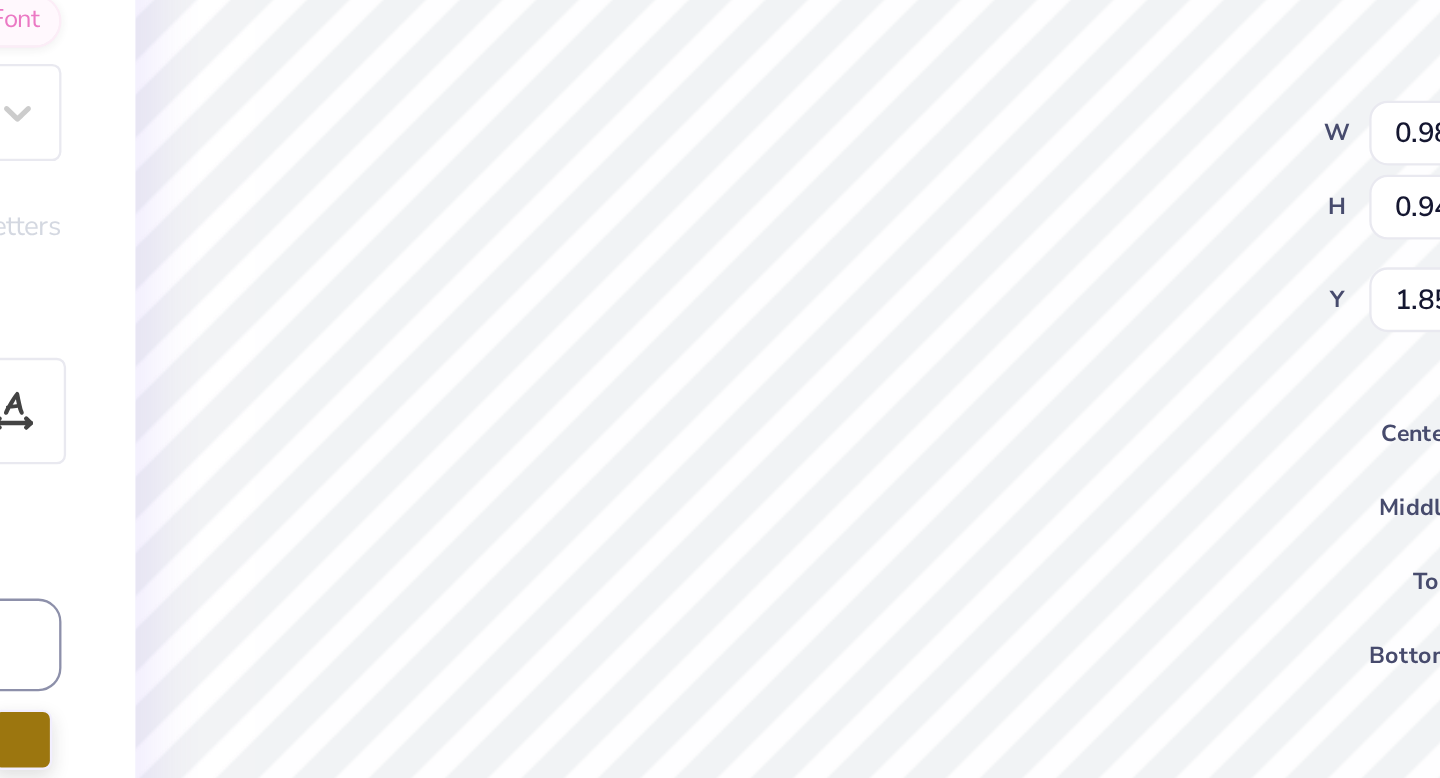 type on "x" 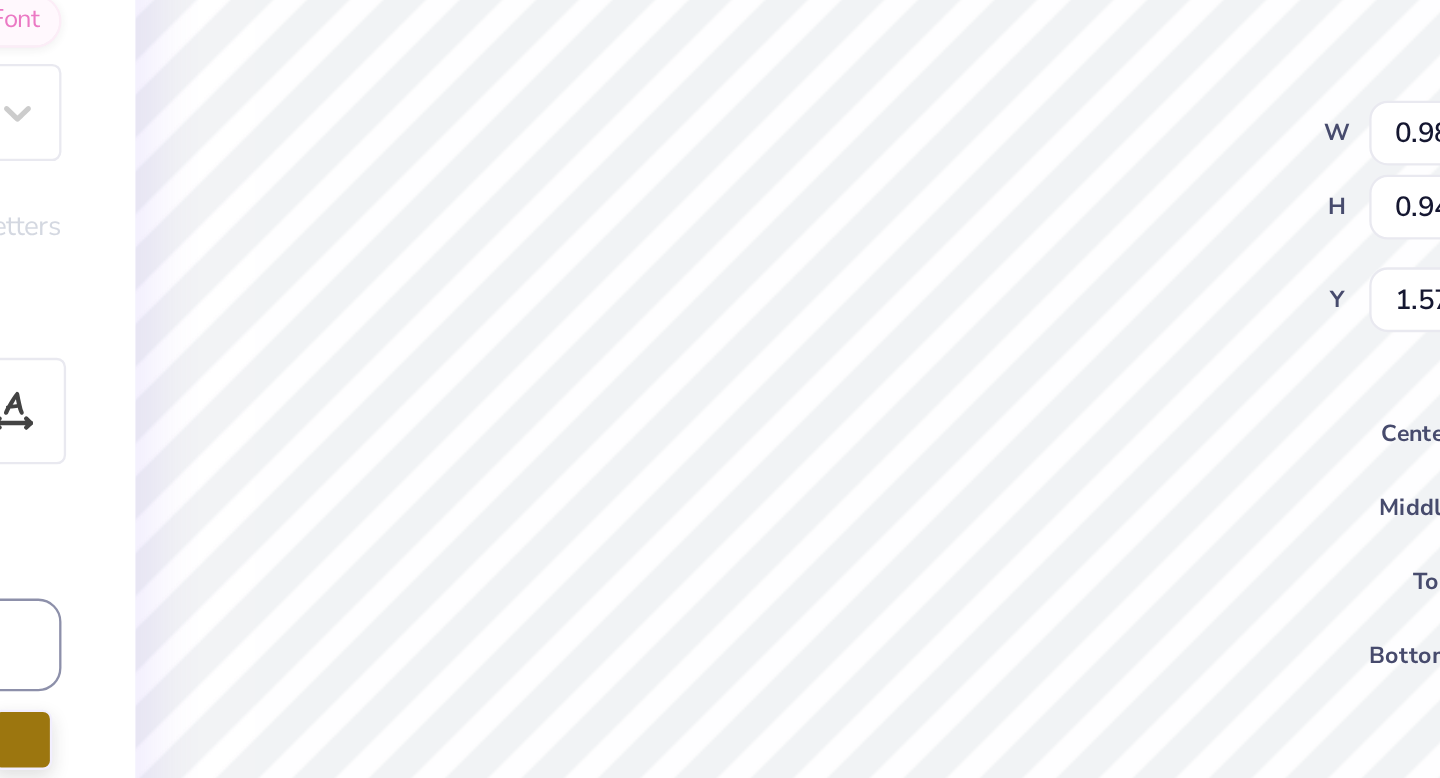 type on "x" 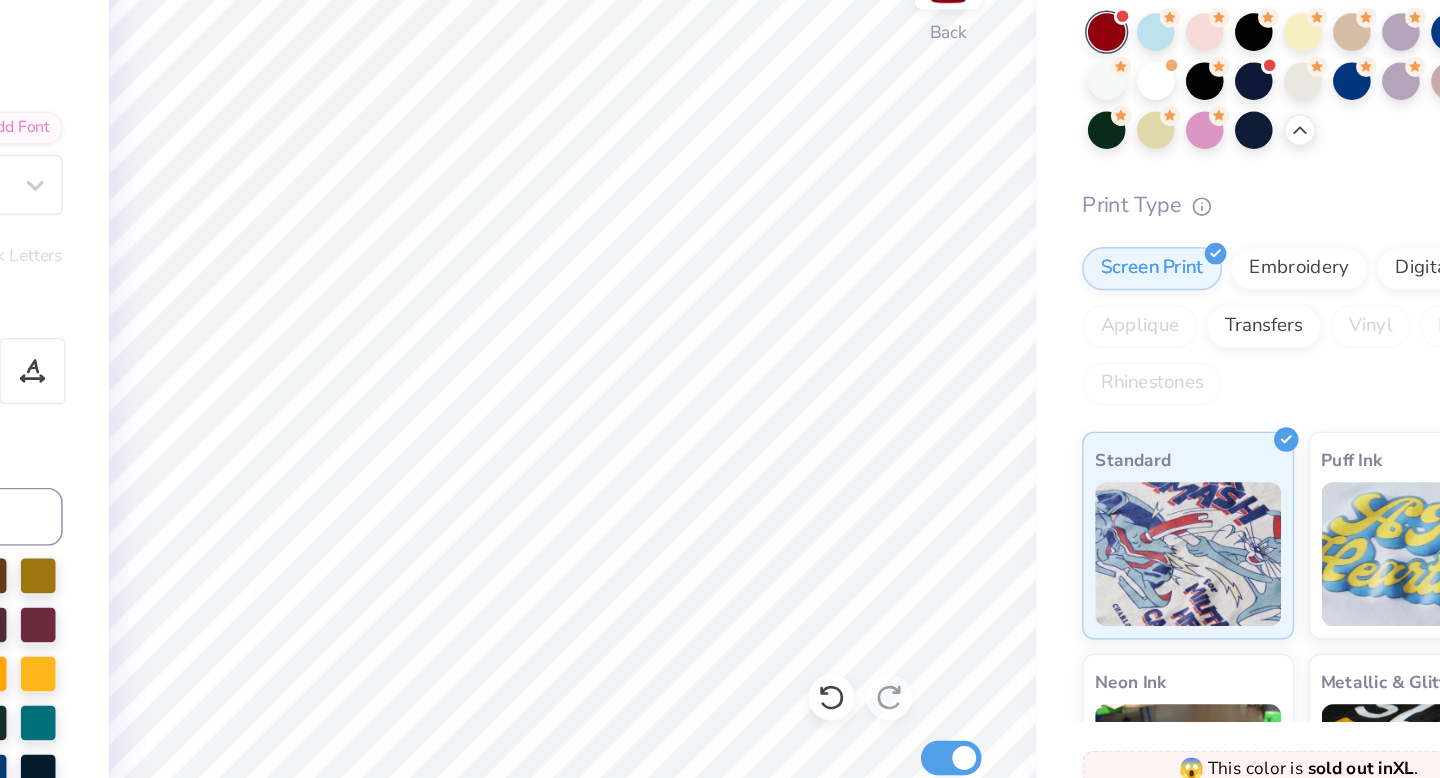 type on "x" 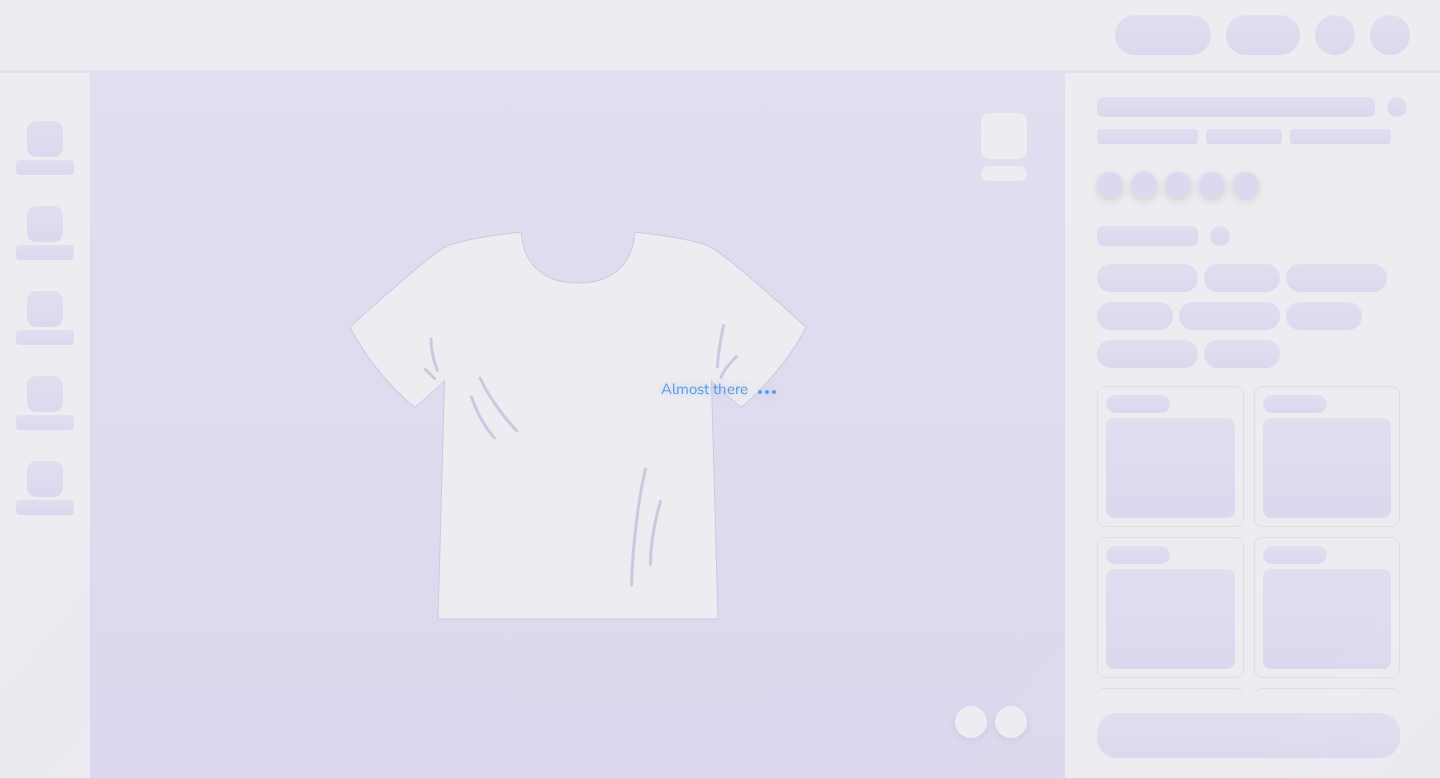 scroll, scrollTop: 0, scrollLeft: 0, axis: both 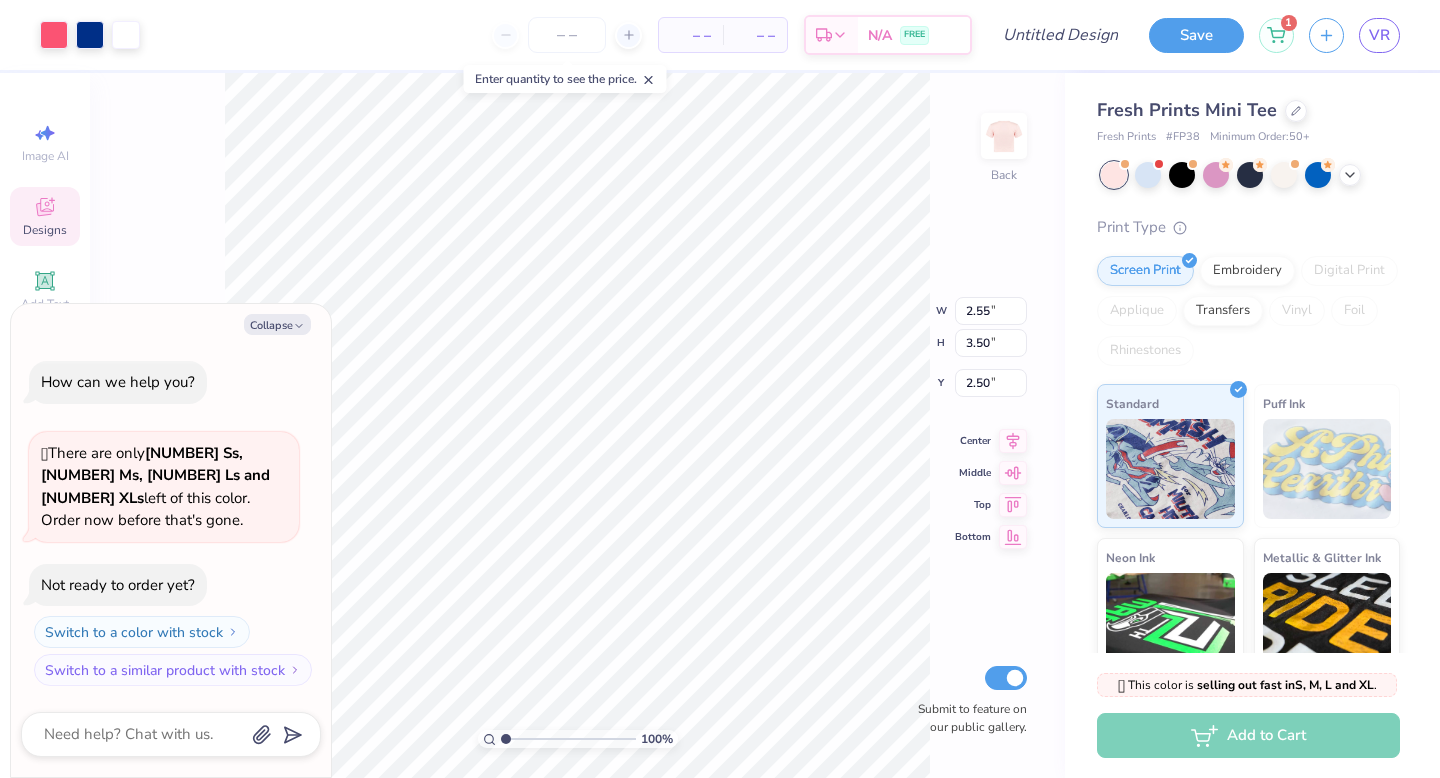 type on "x" 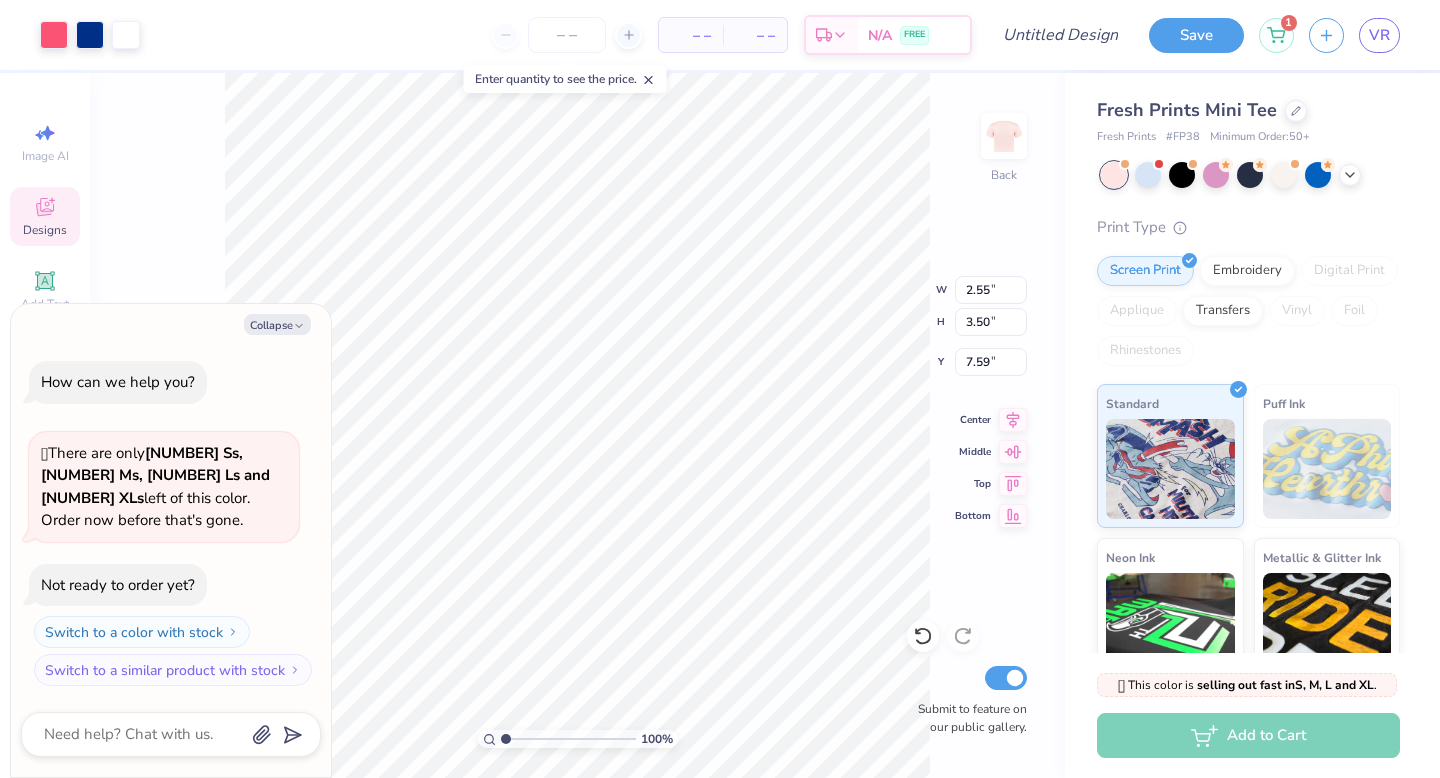 type on "x" 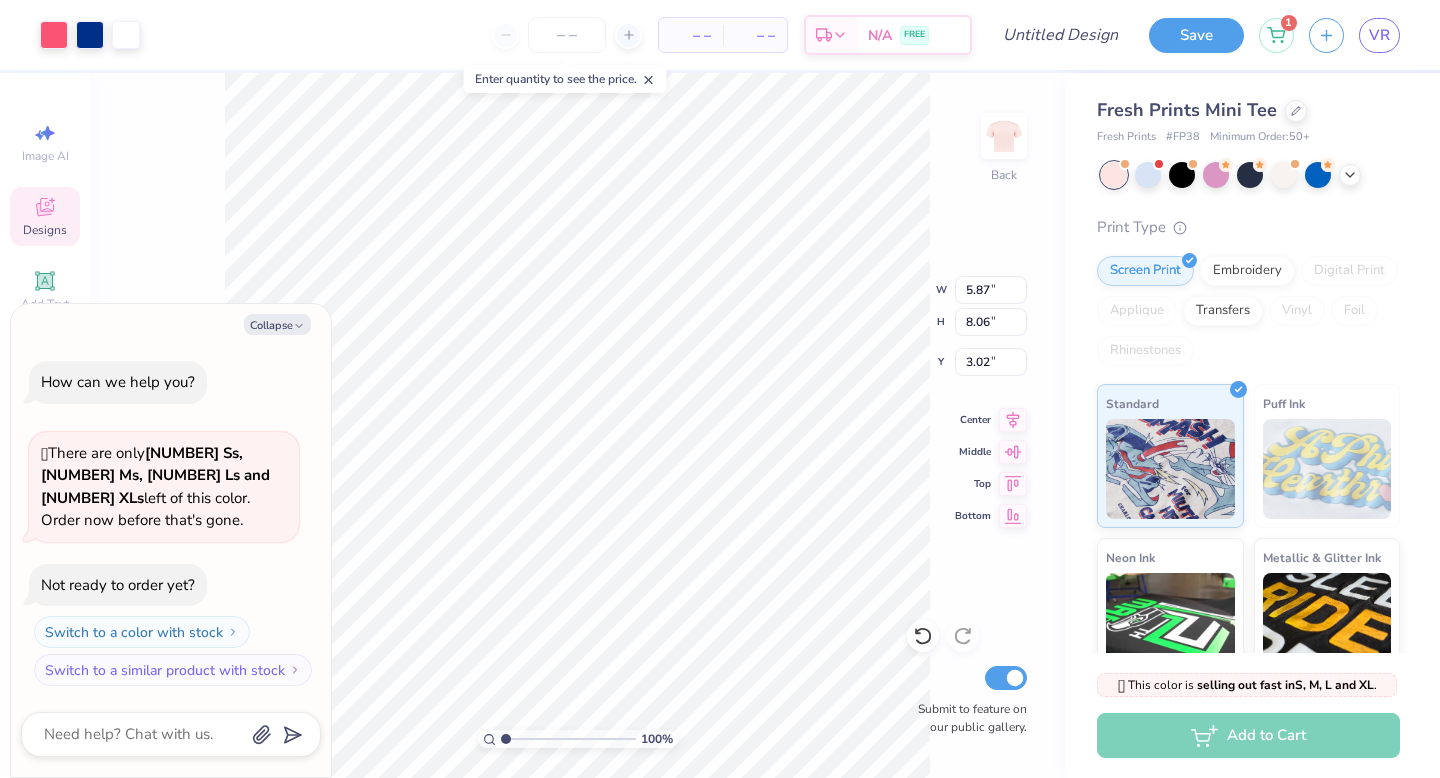 type on "x" 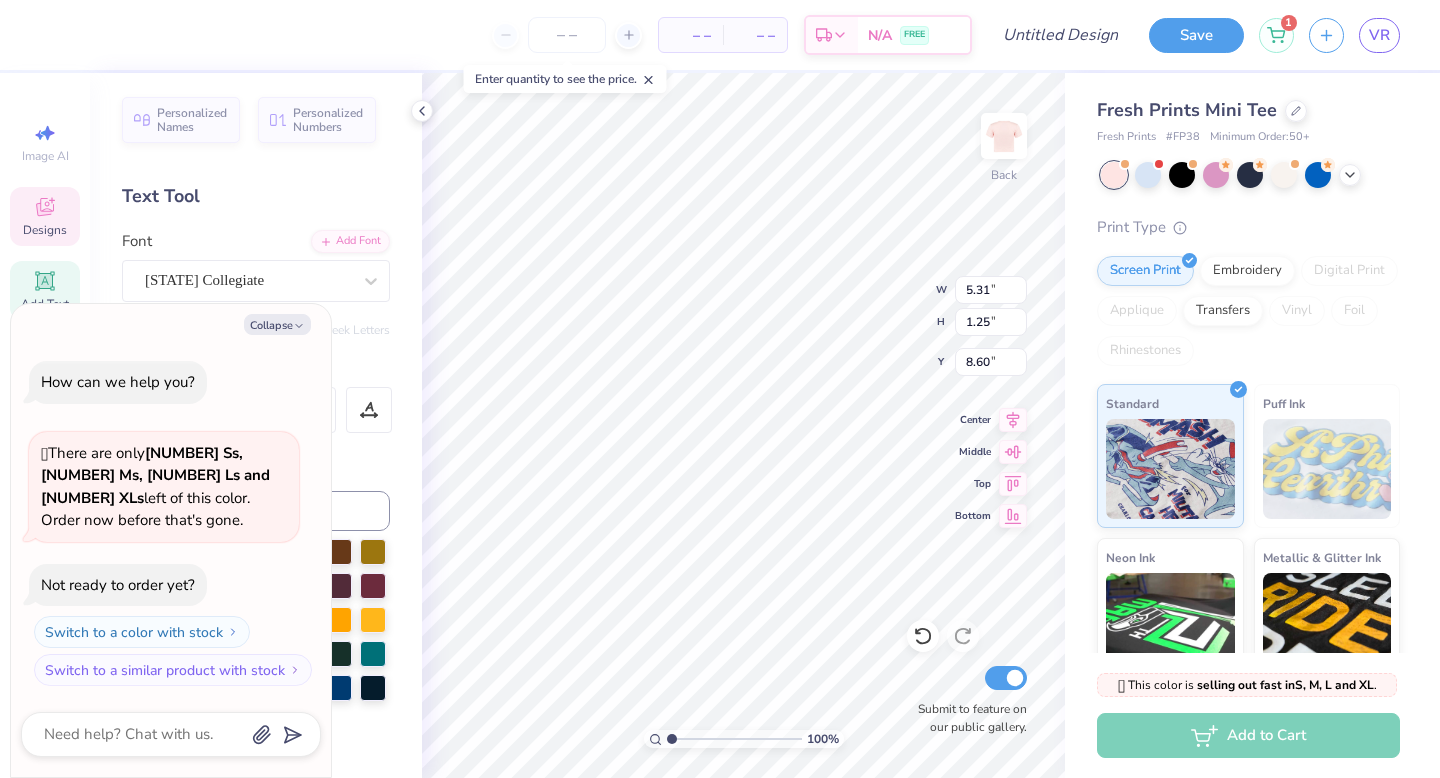scroll, scrollTop: 0, scrollLeft: 3, axis: horizontal 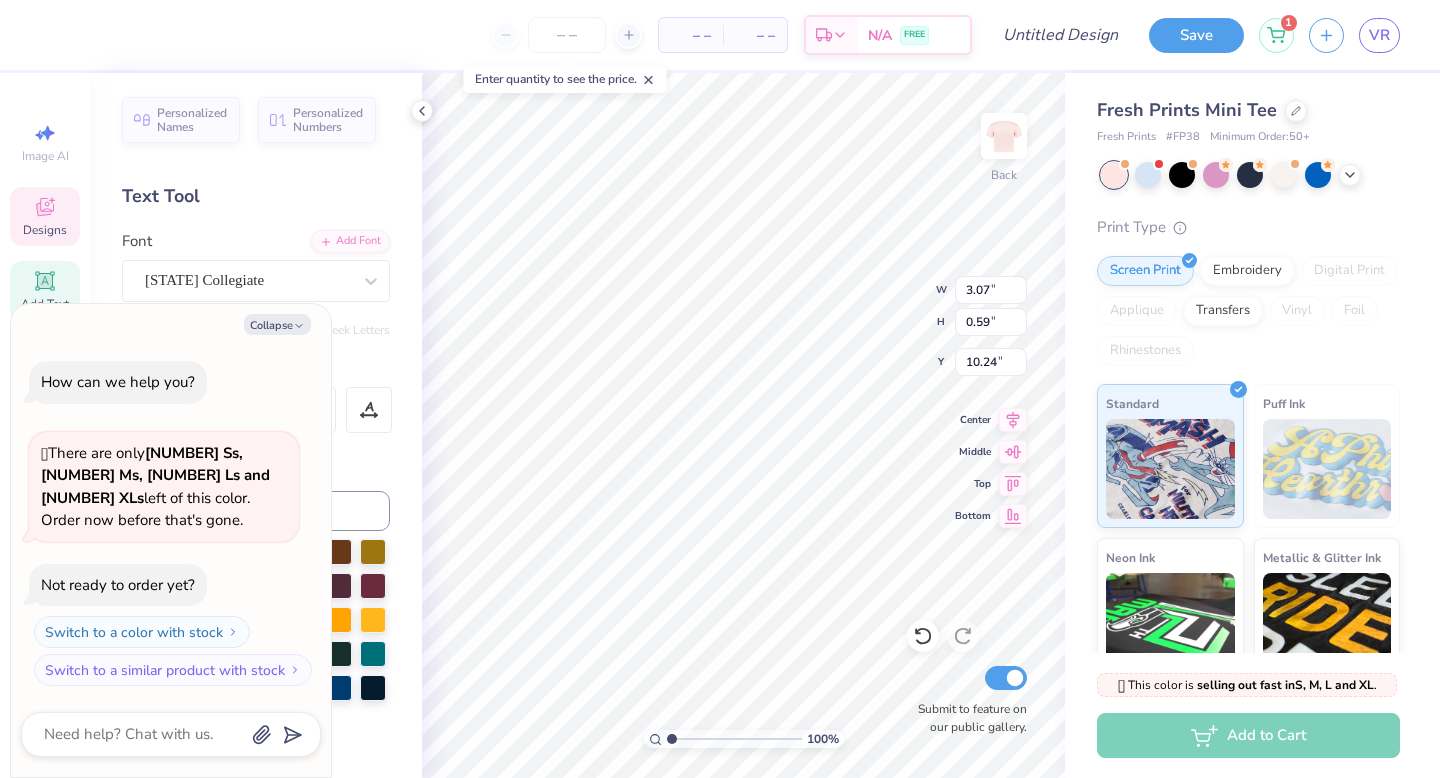 type on "x" 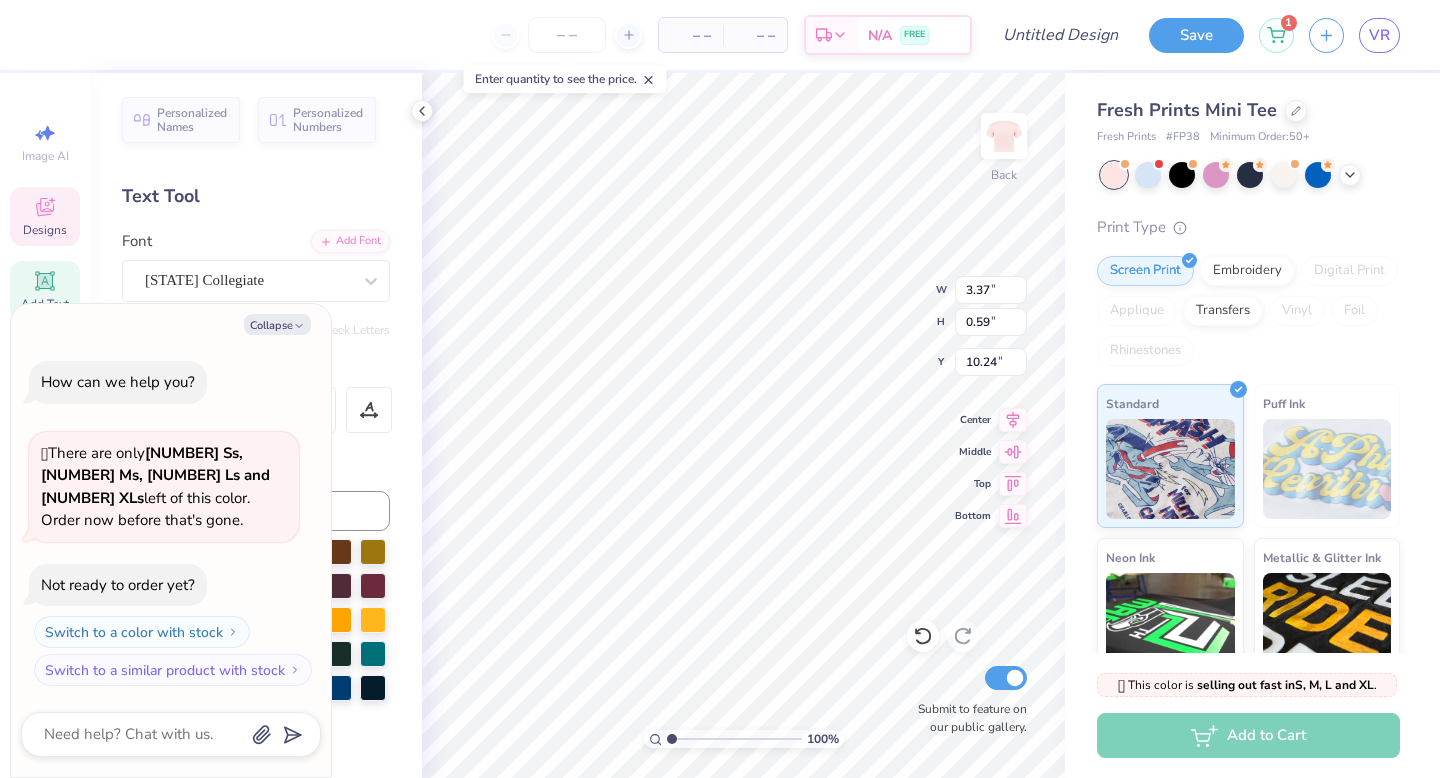type on "x" 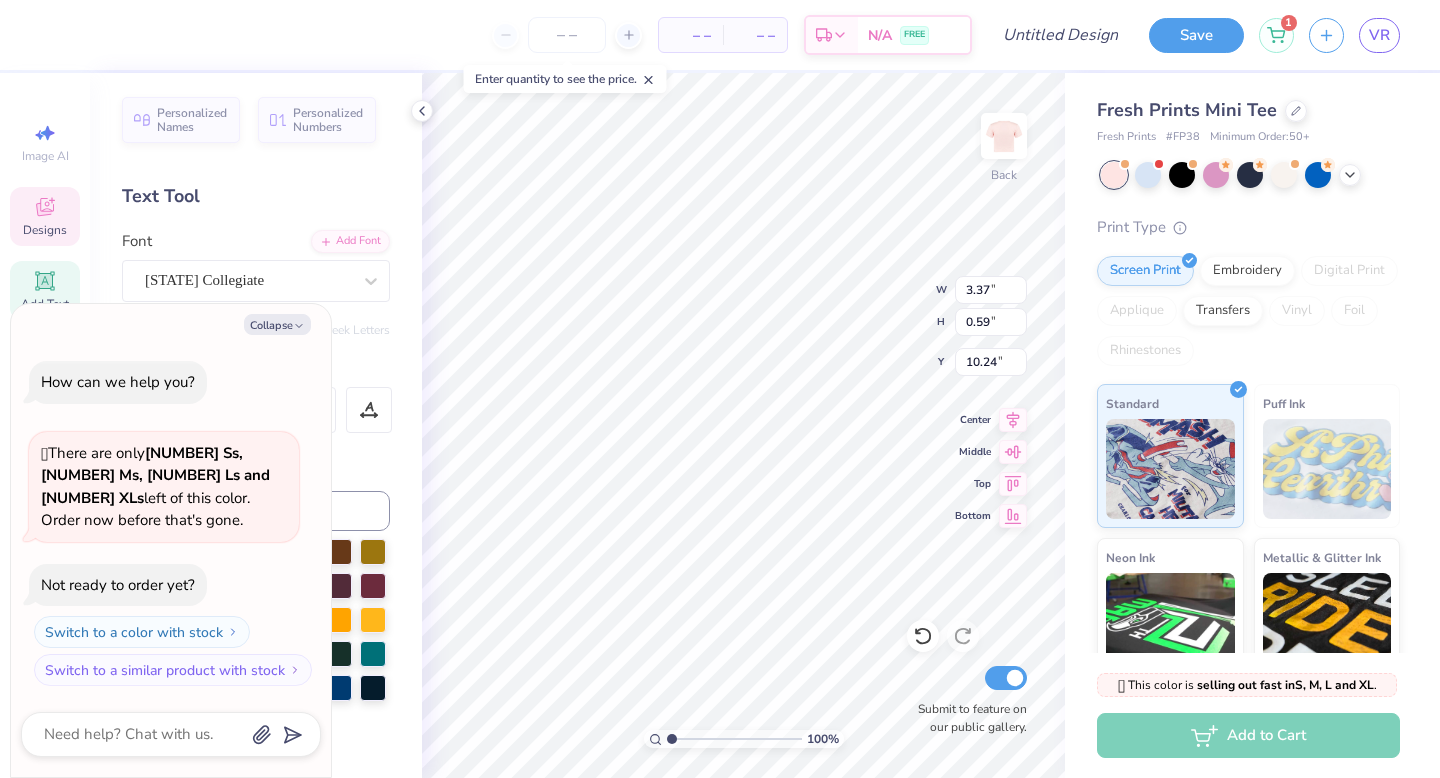 type on "x" 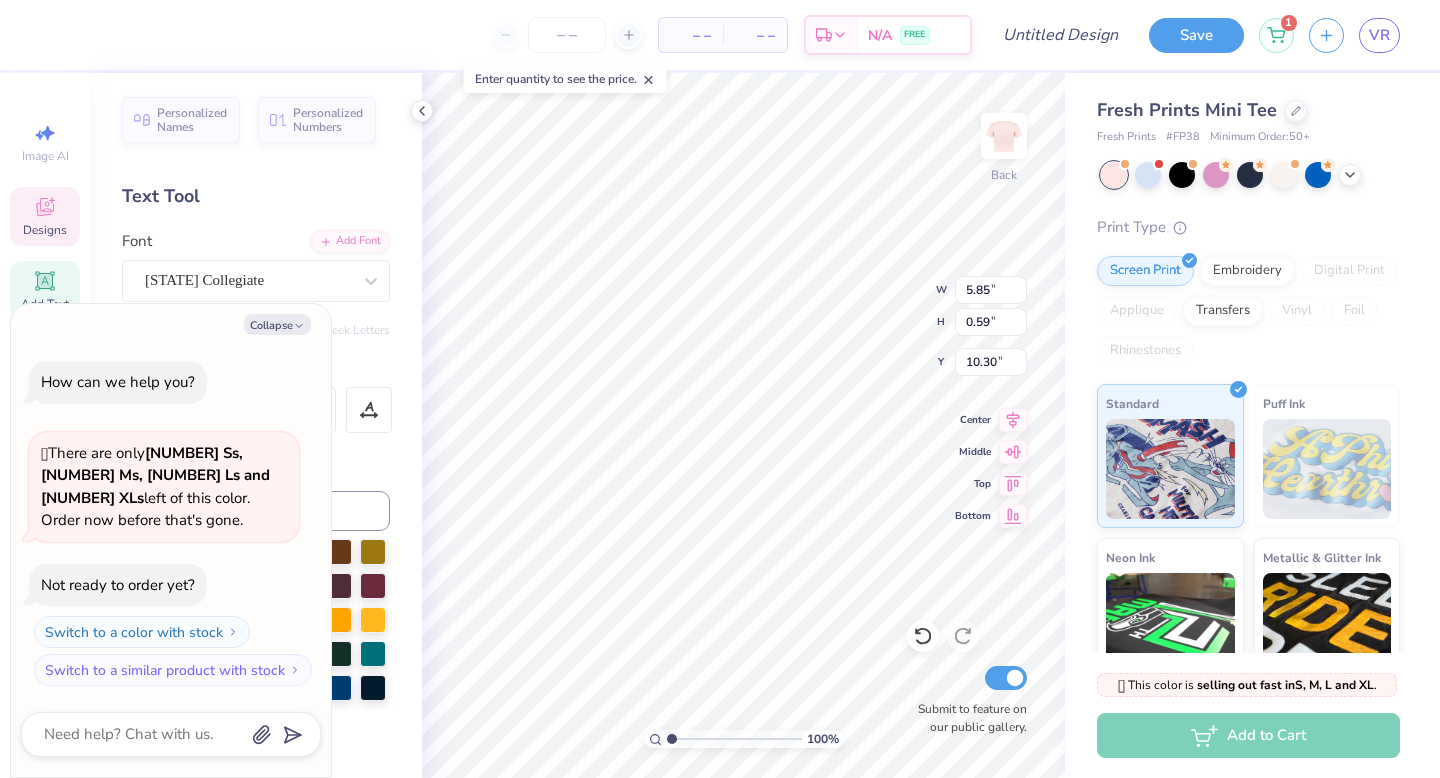 scroll, scrollTop: 0, scrollLeft: 4, axis: horizontal 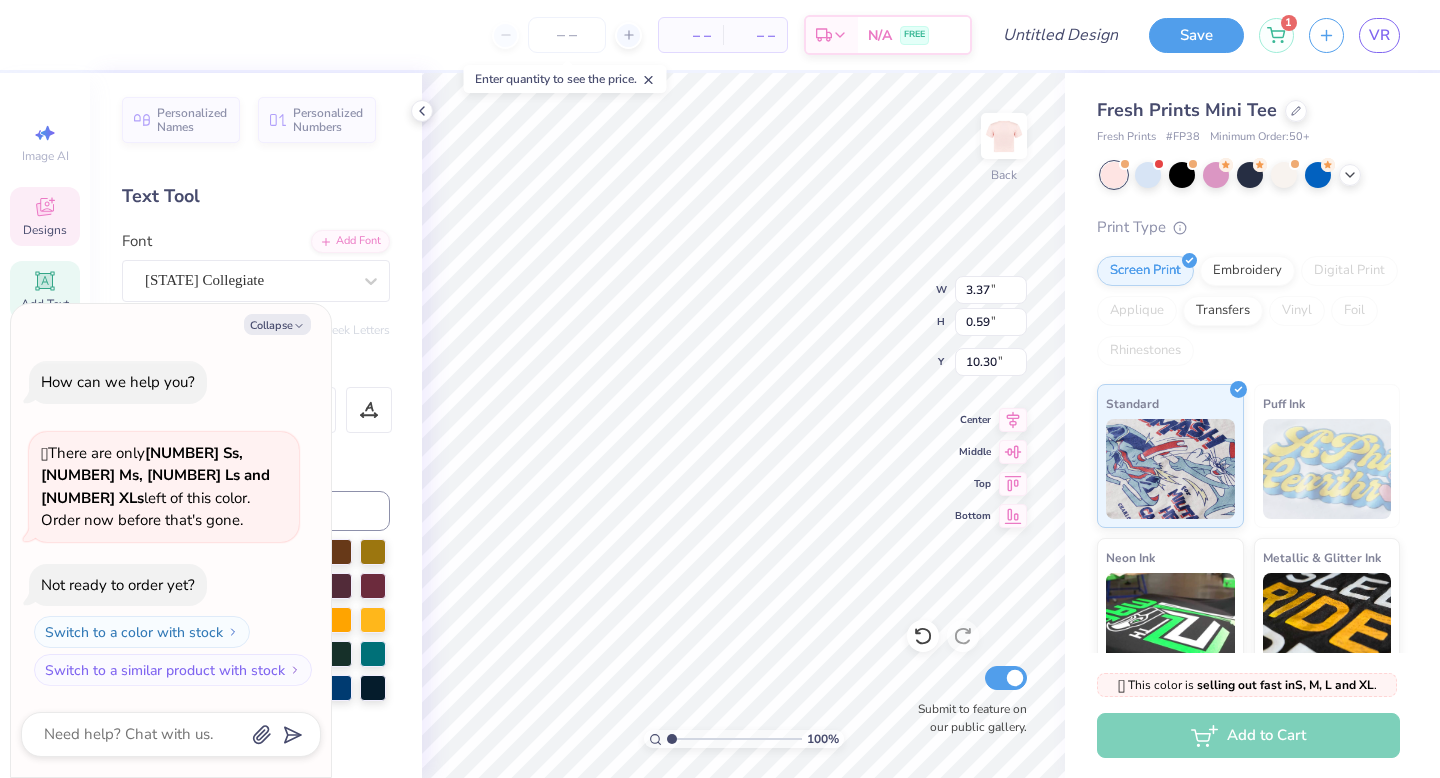 type on "x" 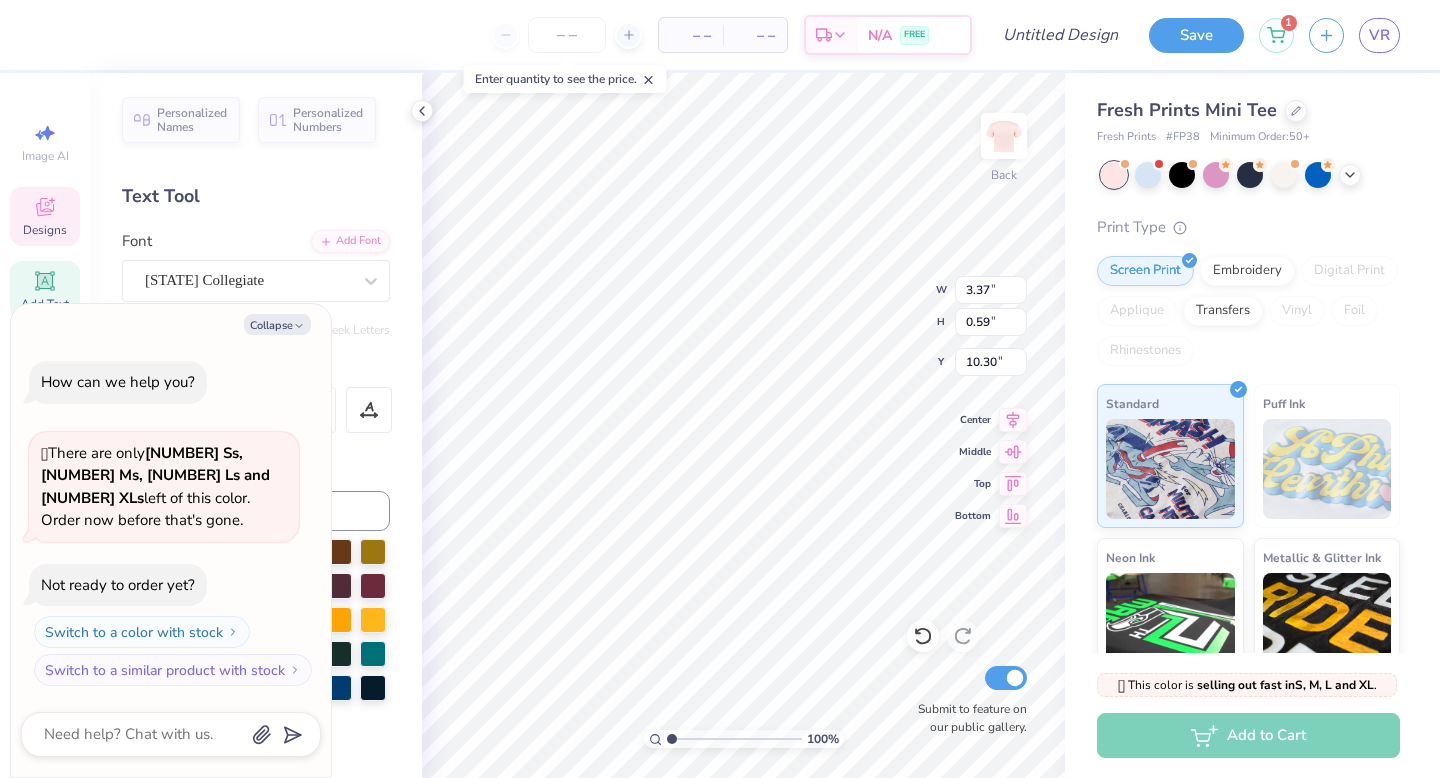 scroll, scrollTop: 0, scrollLeft: 0, axis: both 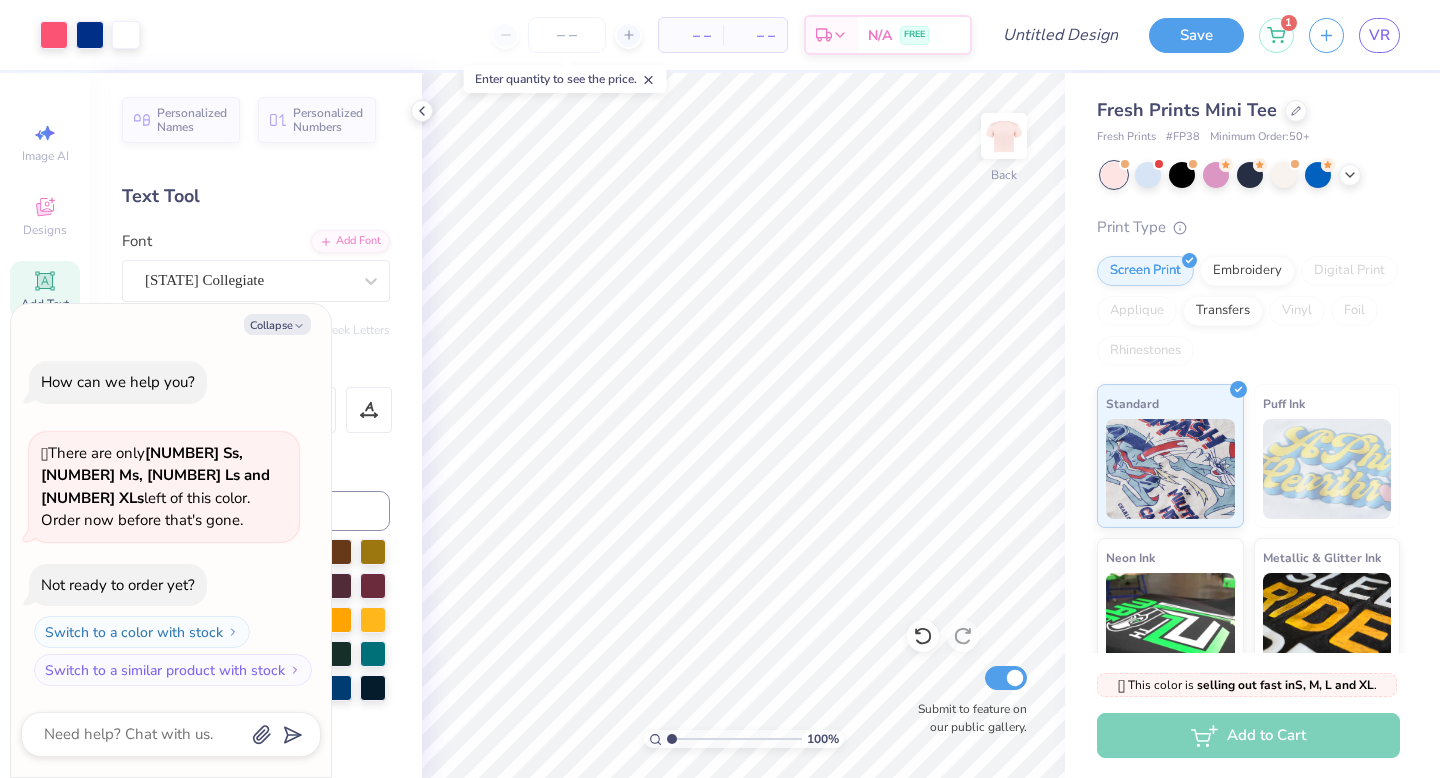 click 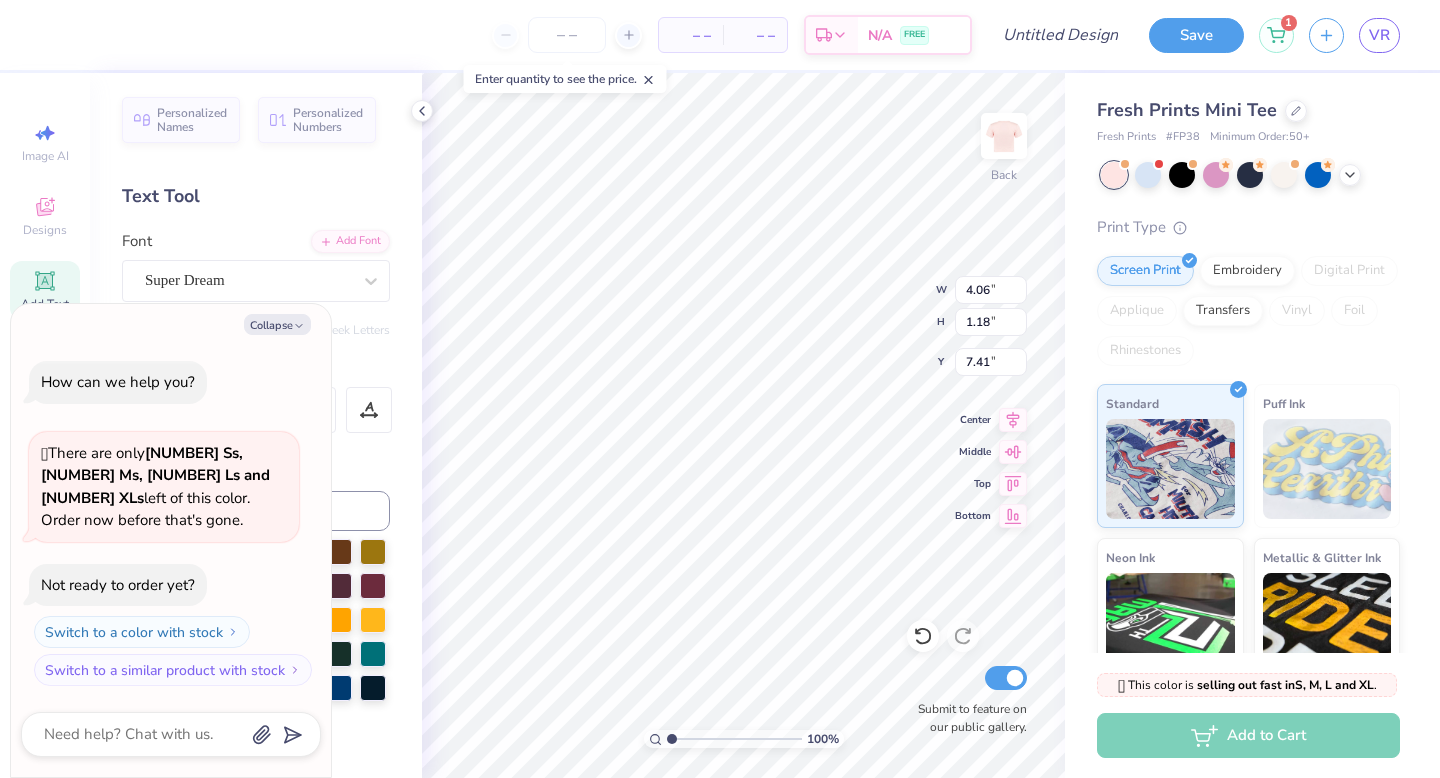type on "x" 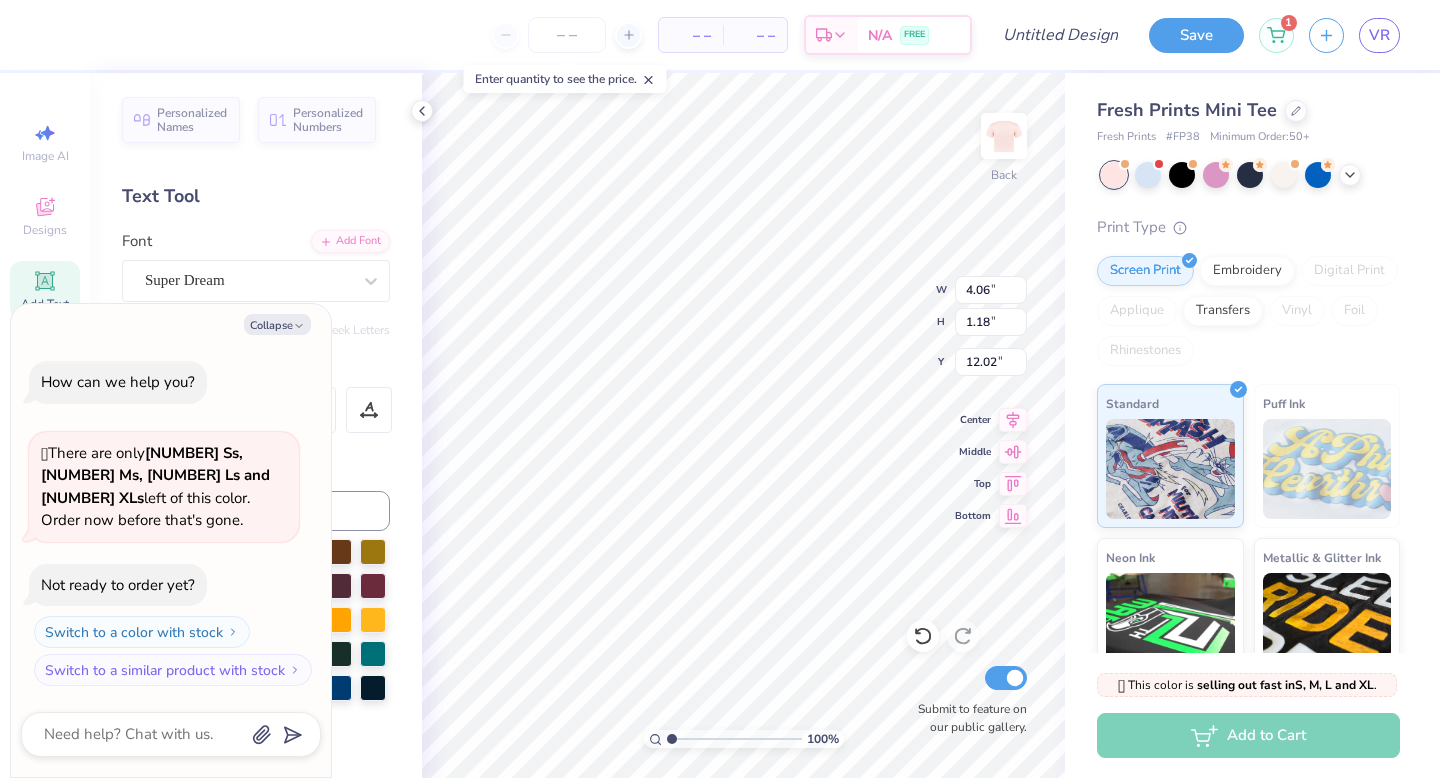 type on "x" 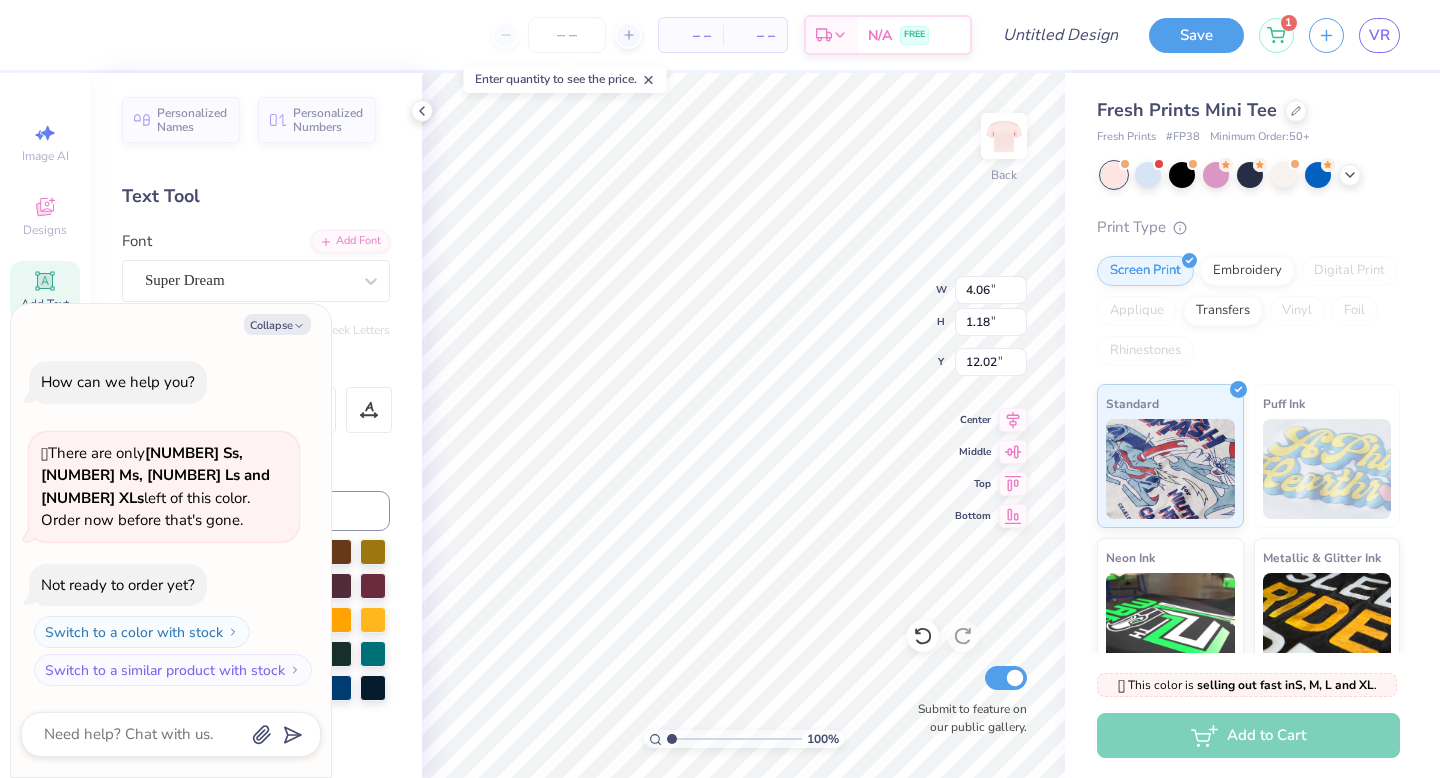 scroll, scrollTop: 0, scrollLeft: 0, axis: both 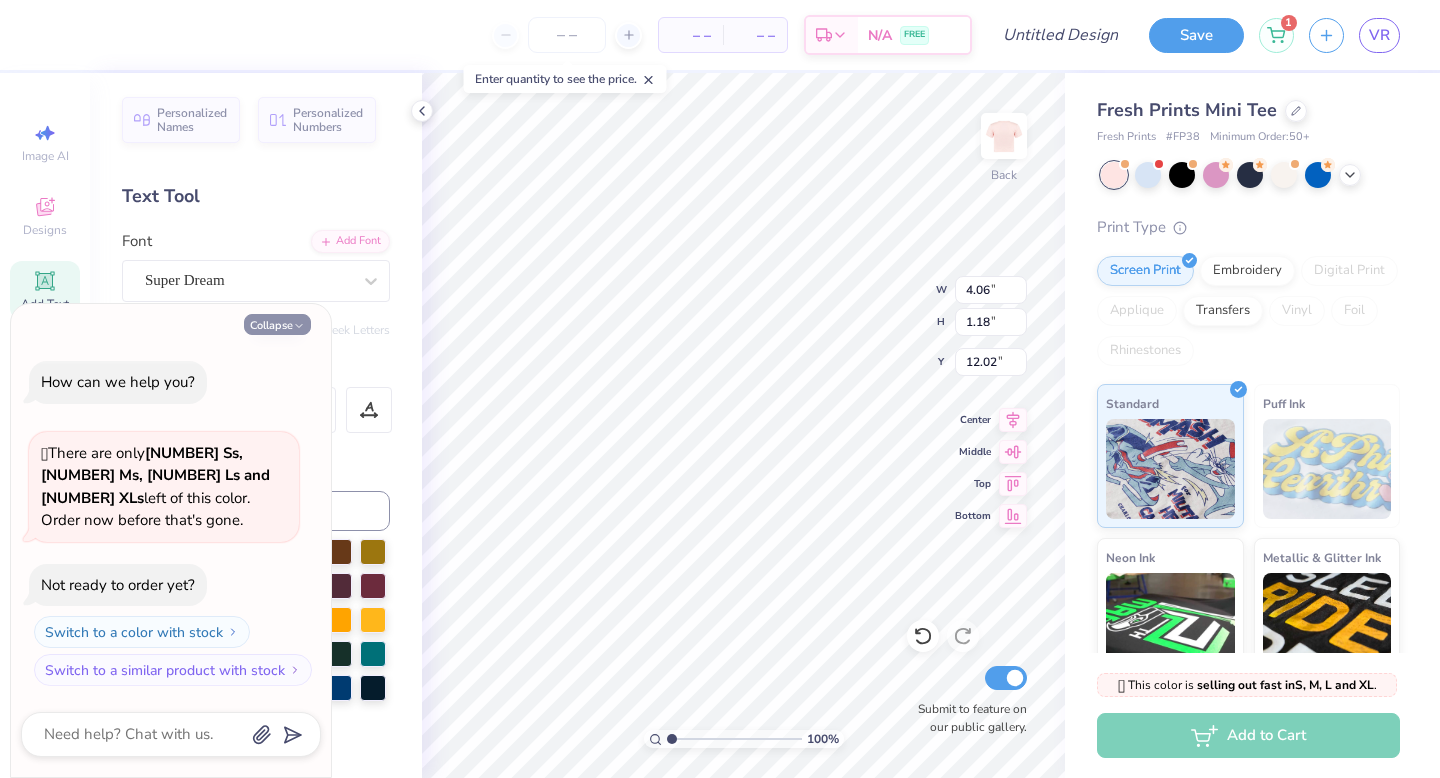 click on "Collapse How can we help you? 🫣 There are only  121 Ss, 118 Ms, 28 Ls and 10 XLs  left of this color. Order now before that's gone. Not ready to order yet? Switch to a color with stock Switch to a similar product with stock" at bounding box center [171, 540] 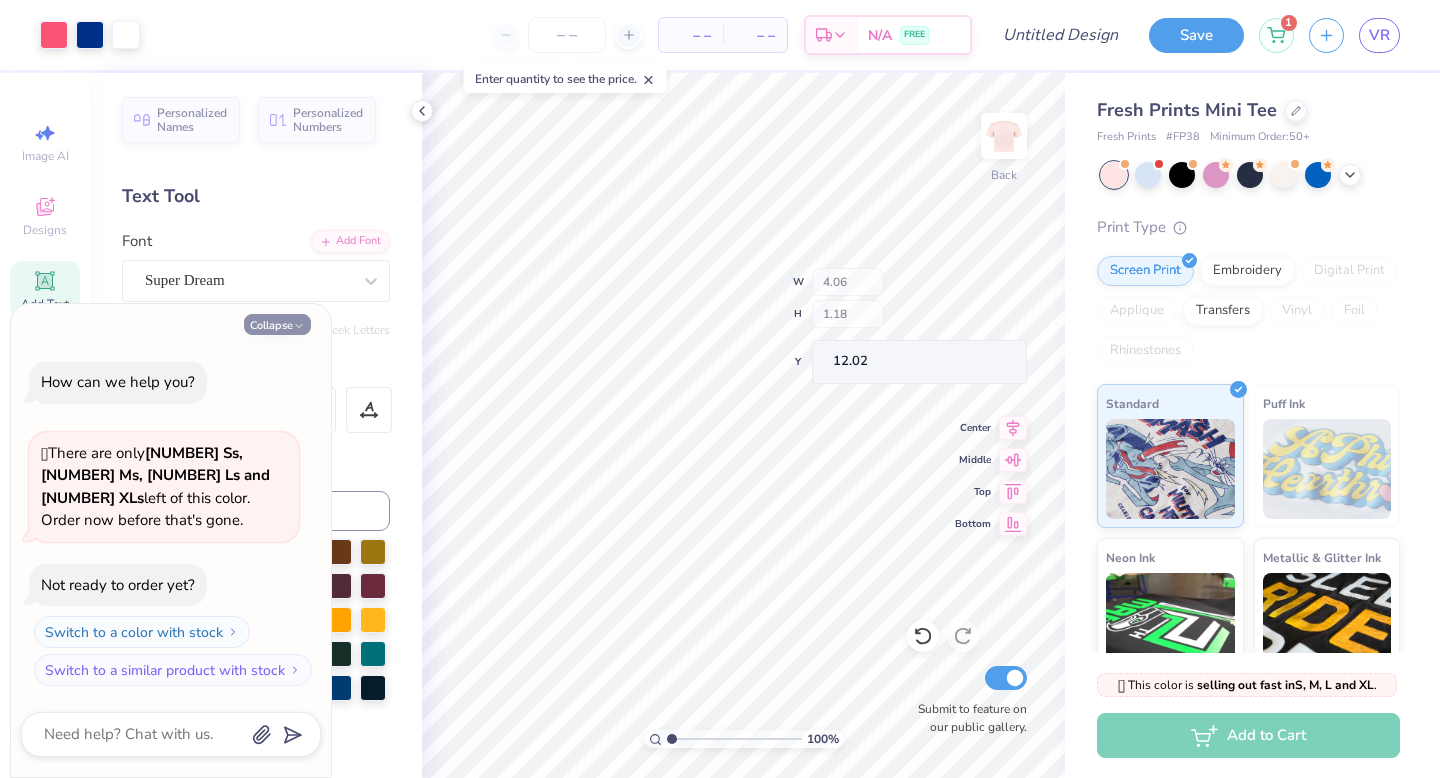click on "Collapse" at bounding box center (277, 324) 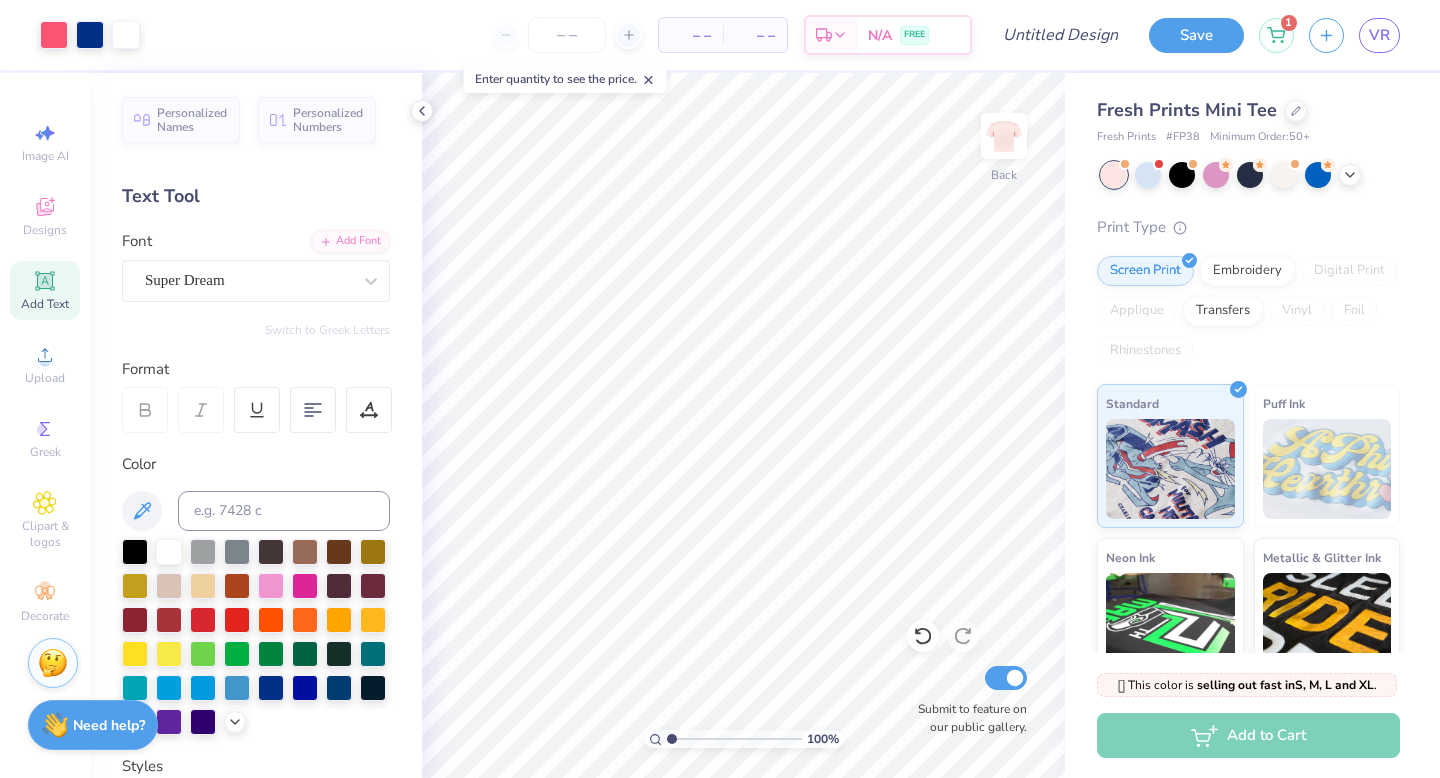 click 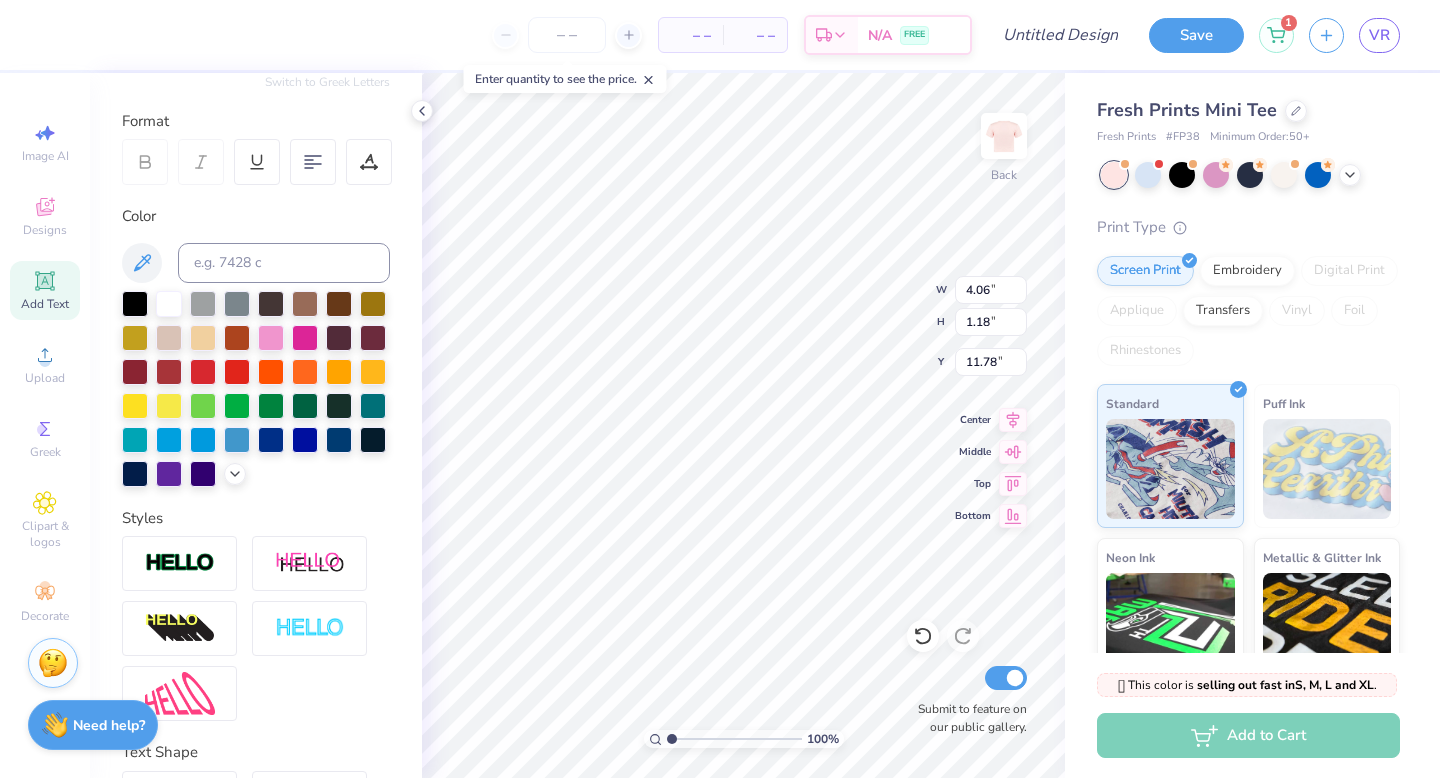 scroll, scrollTop: 384, scrollLeft: 0, axis: vertical 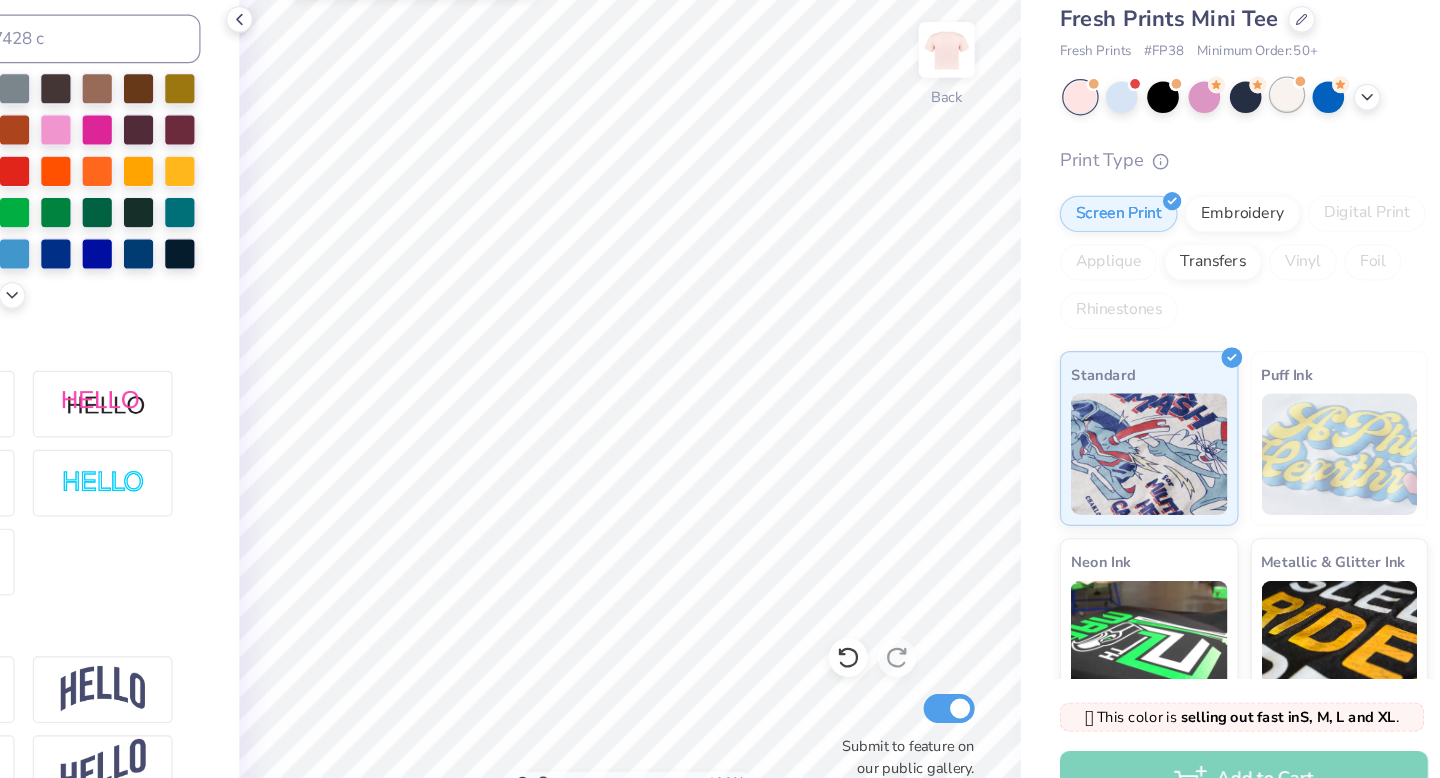 click at bounding box center (1284, 173) 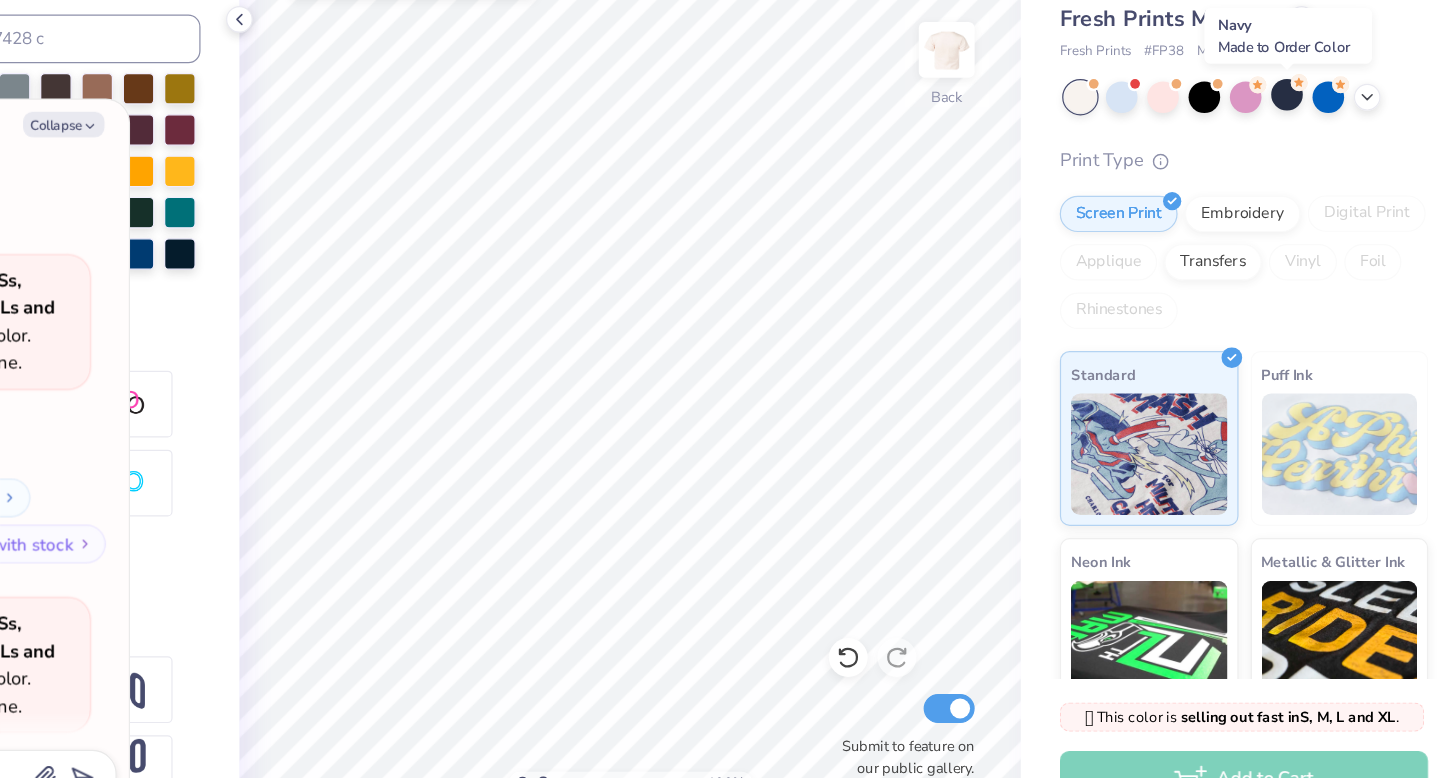 scroll, scrollTop: 110, scrollLeft: 0, axis: vertical 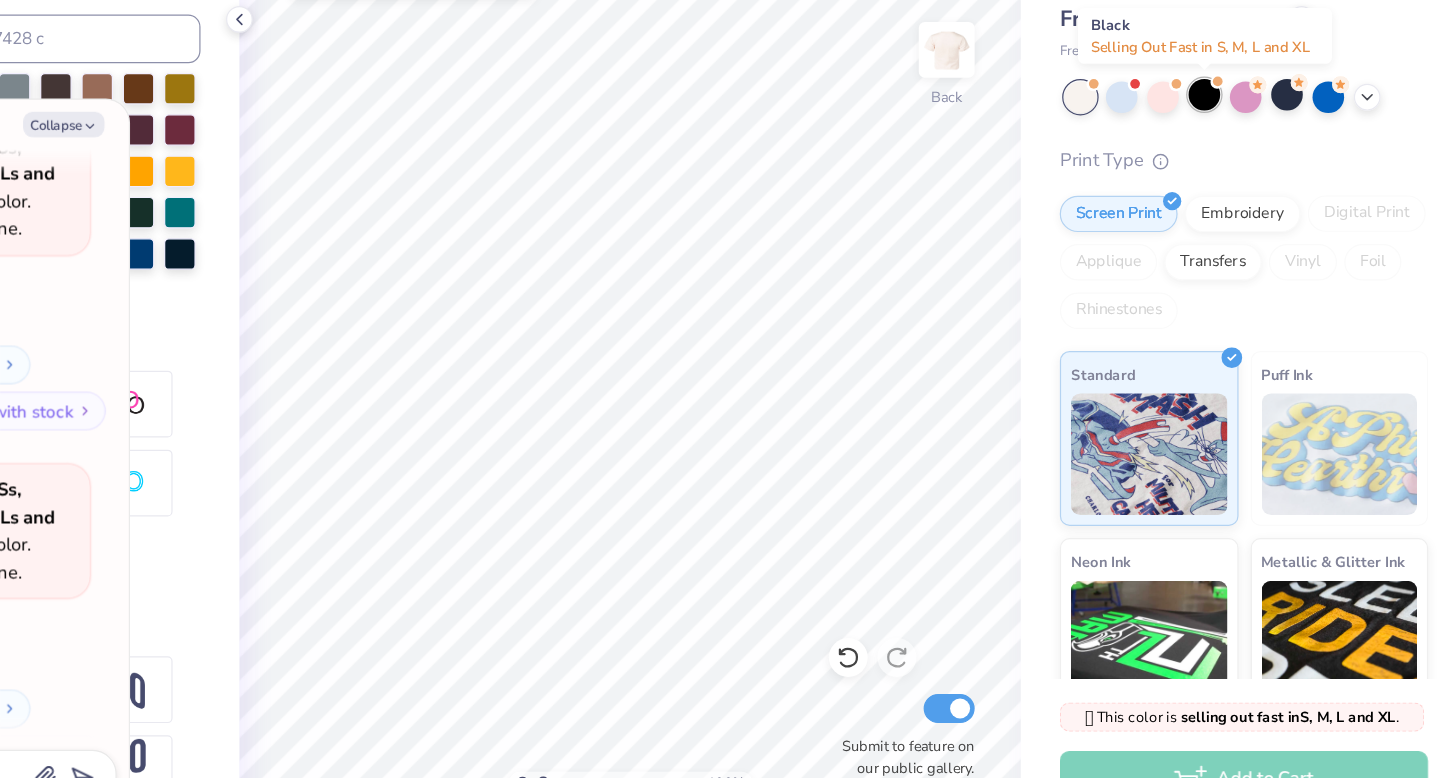 click at bounding box center [1226, 162] 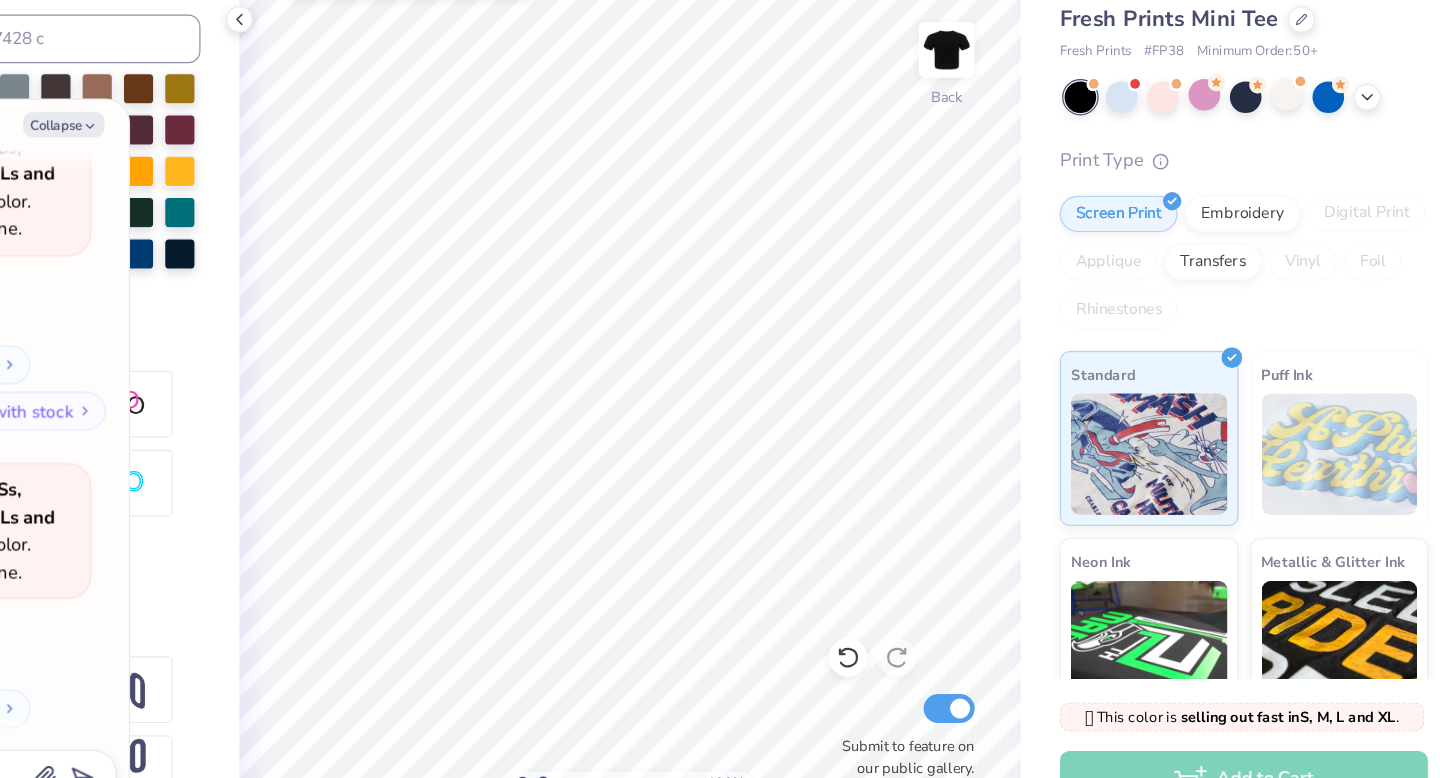 scroll, scrollTop: 370, scrollLeft: 0, axis: vertical 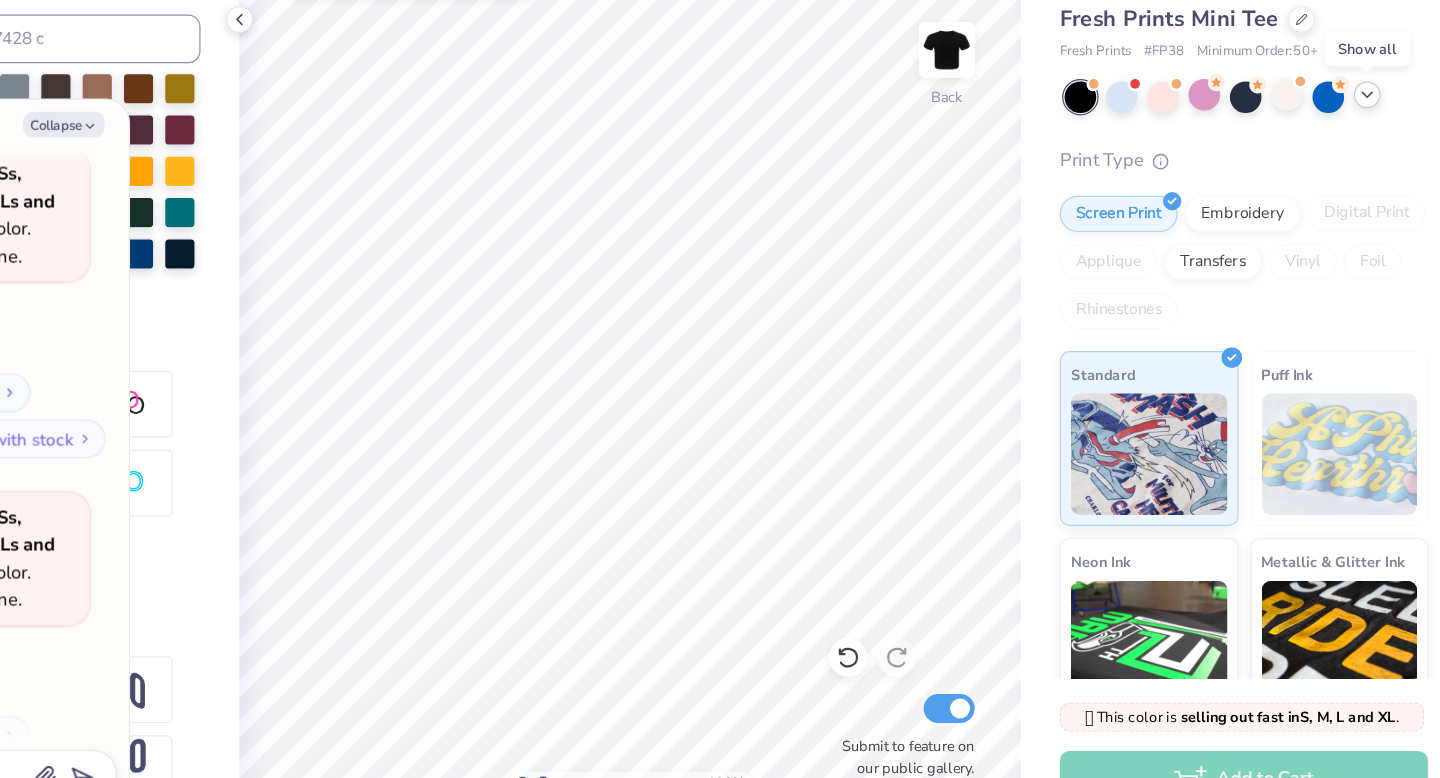click 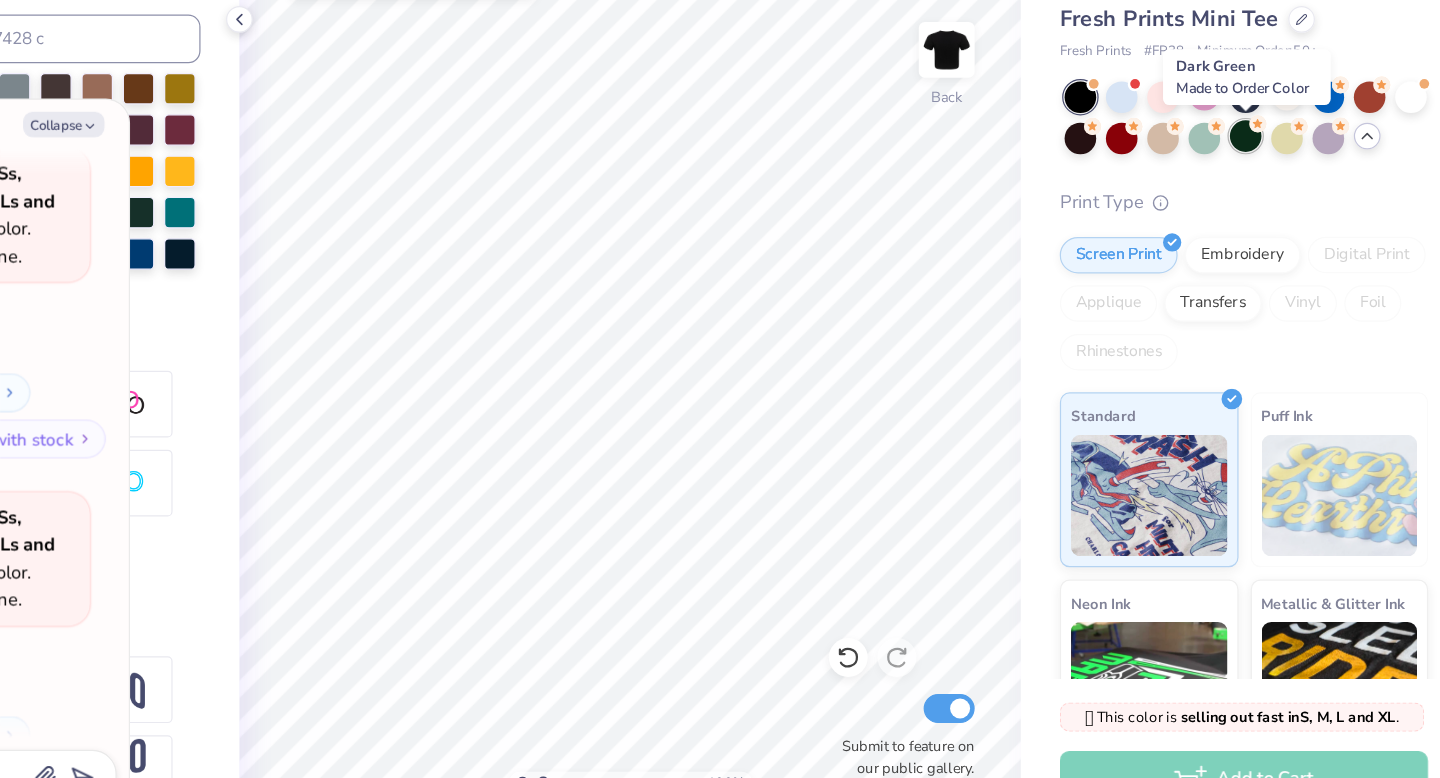 click at bounding box center (1250, 207) 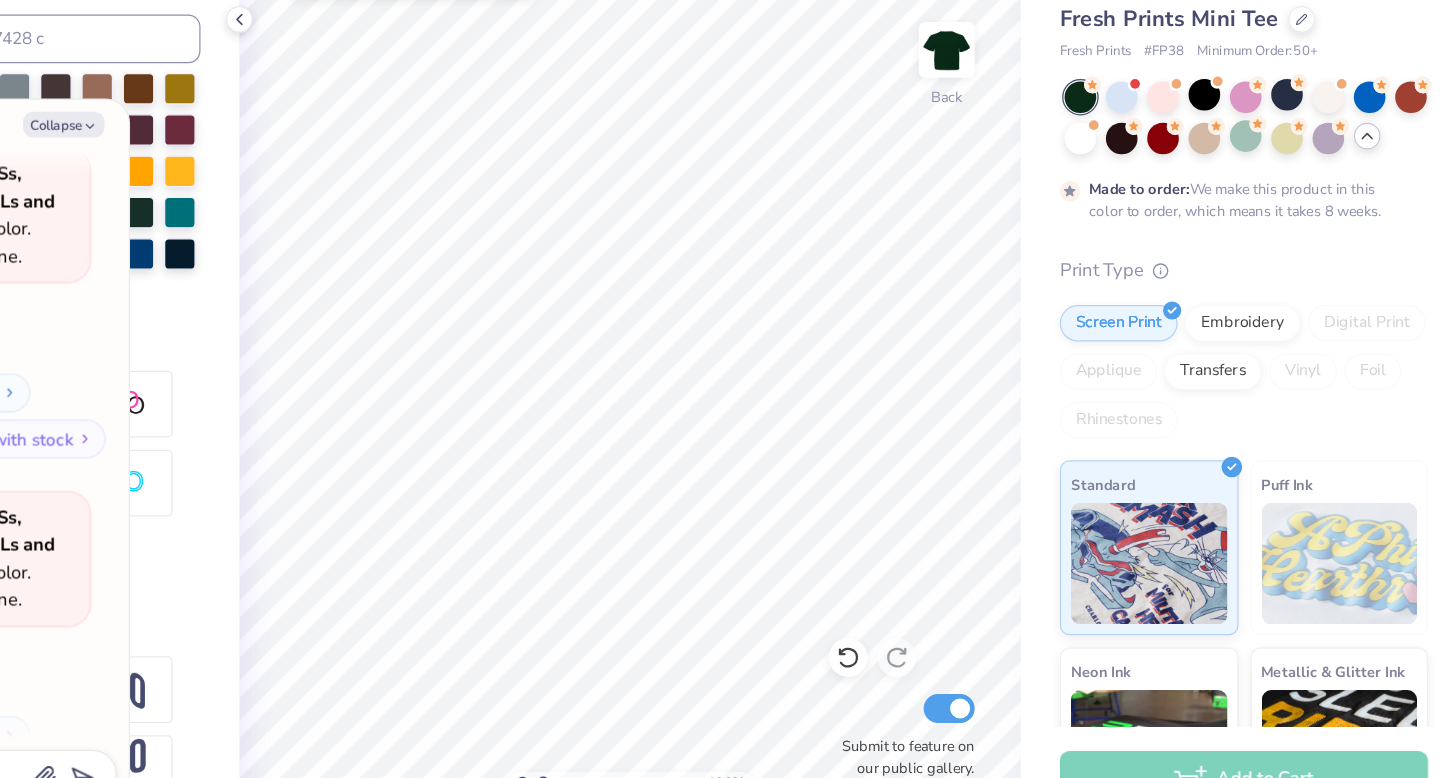 scroll, scrollTop: 536, scrollLeft: 0, axis: vertical 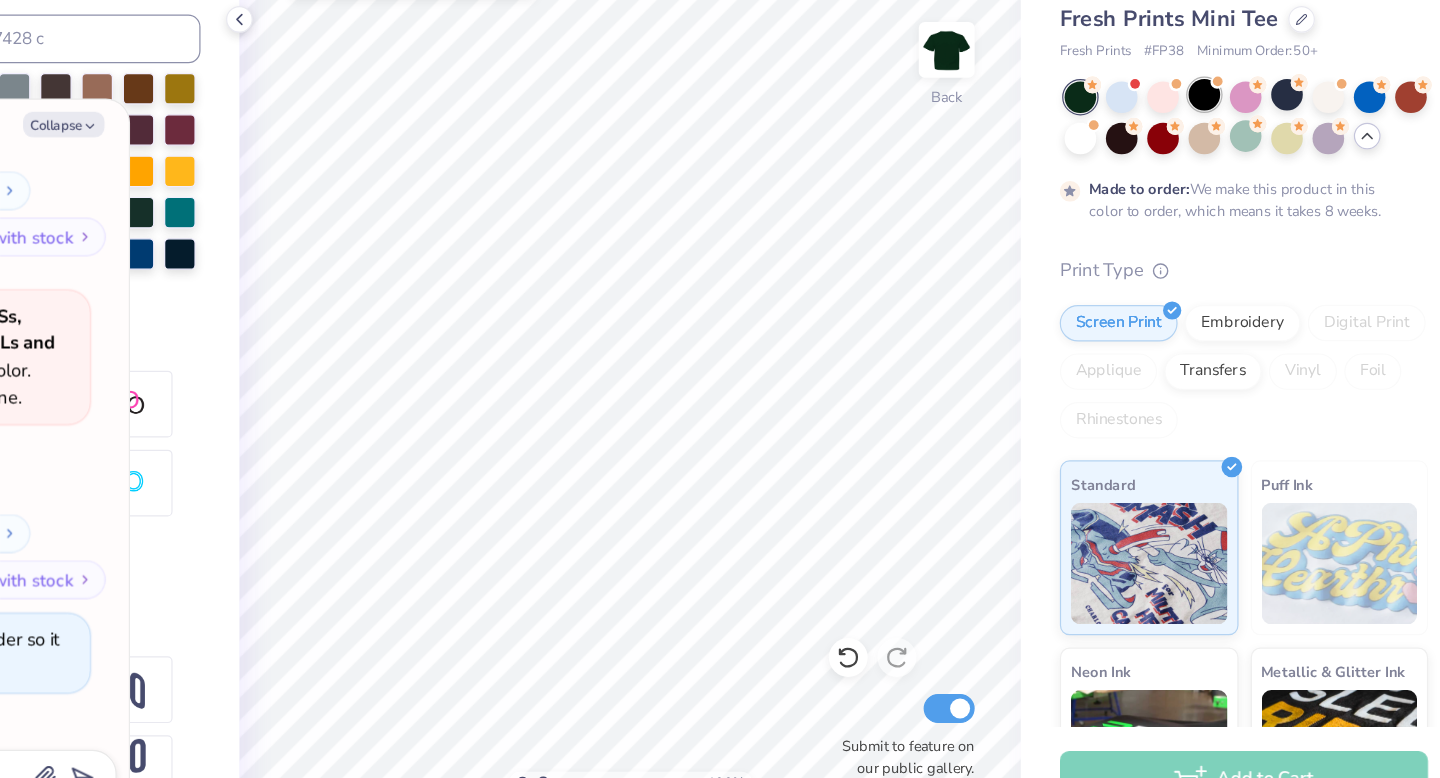 click at bounding box center (1216, 173) 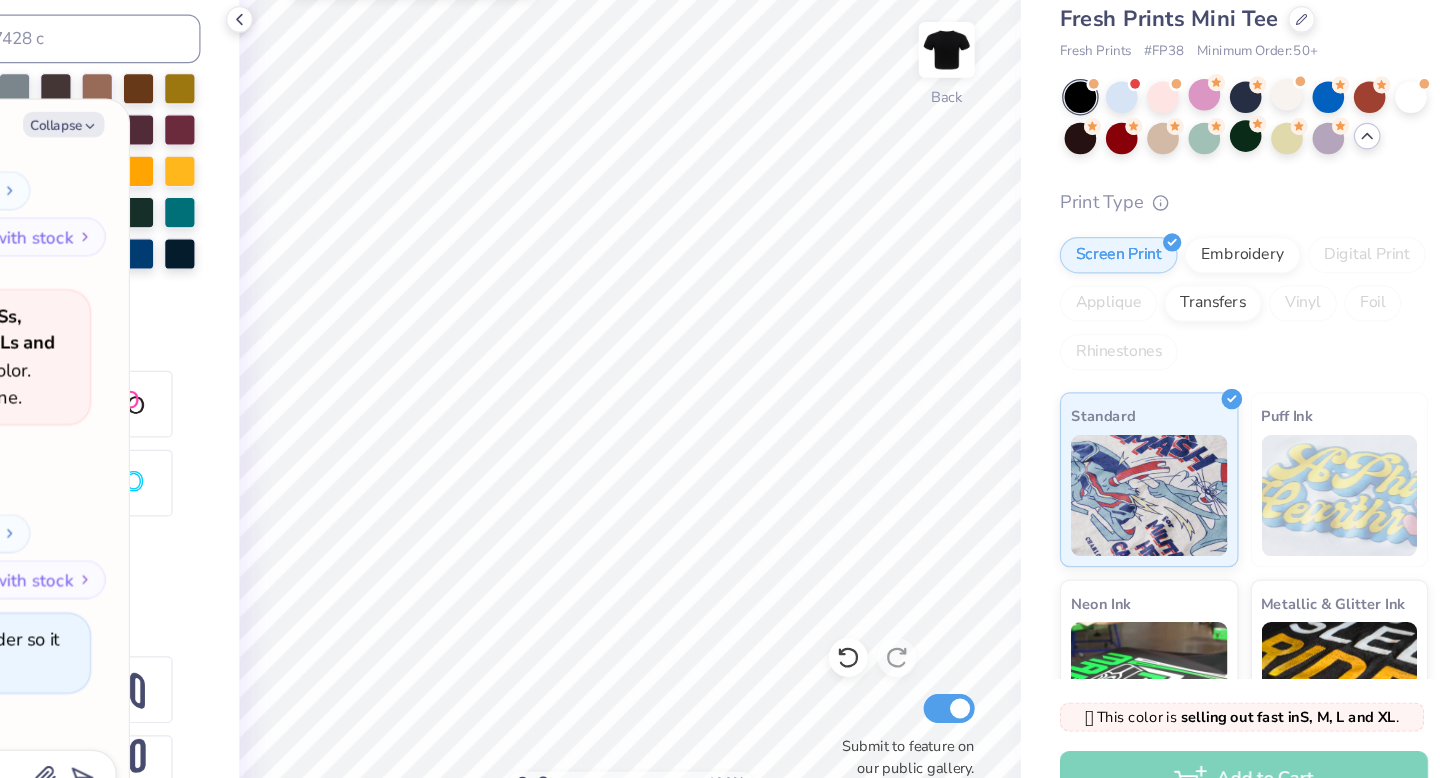 scroll, scrollTop: 896, scrollLeft: 0, axis: vertical 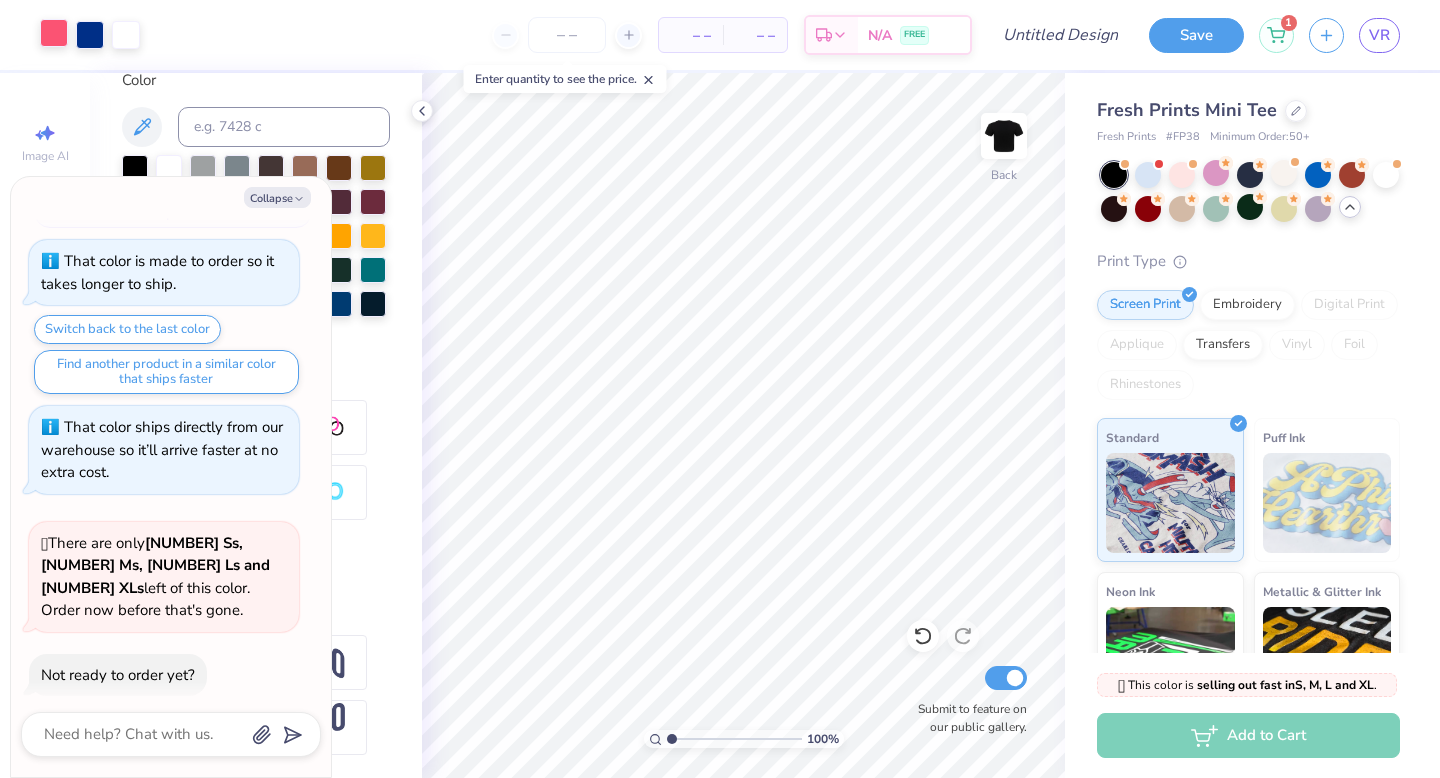 click at bounding box center (54, 33) 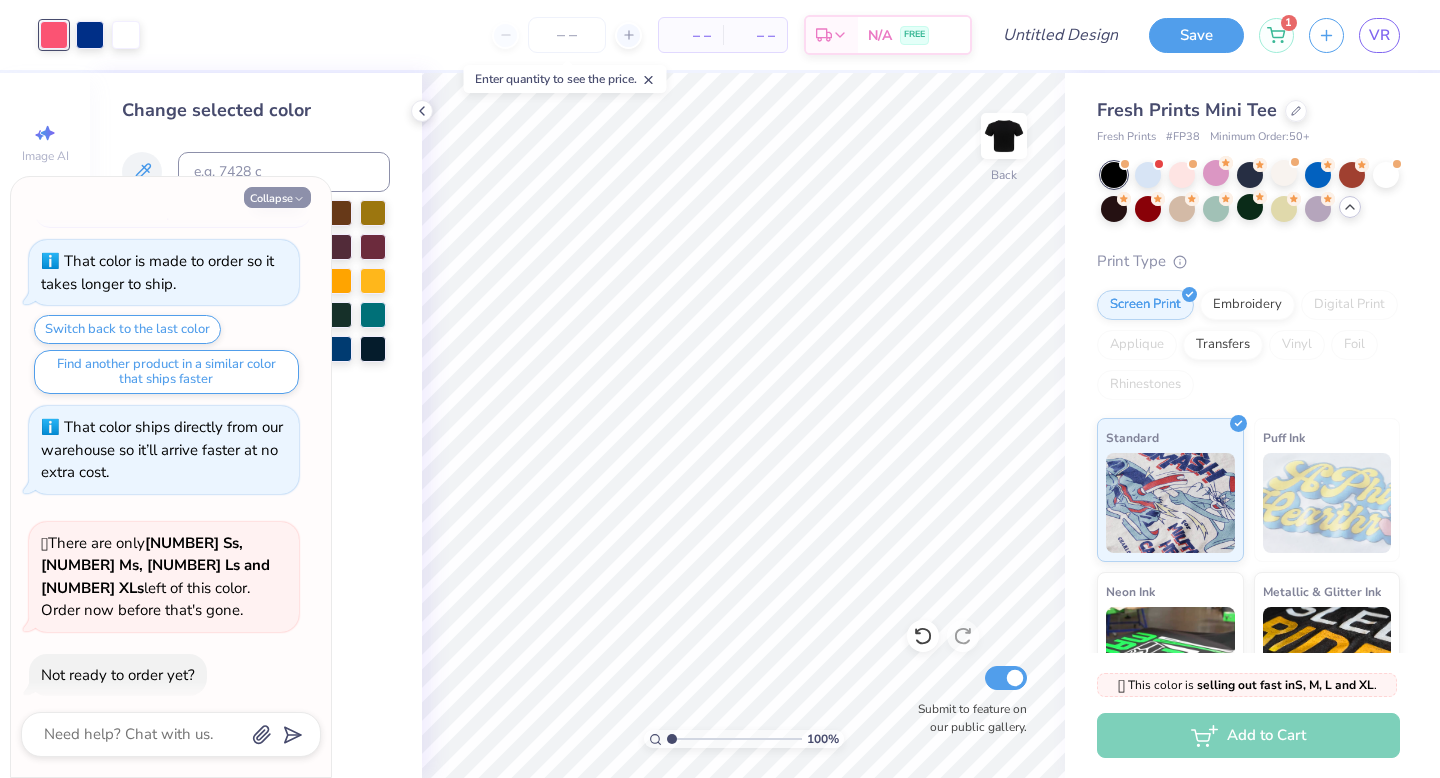 click 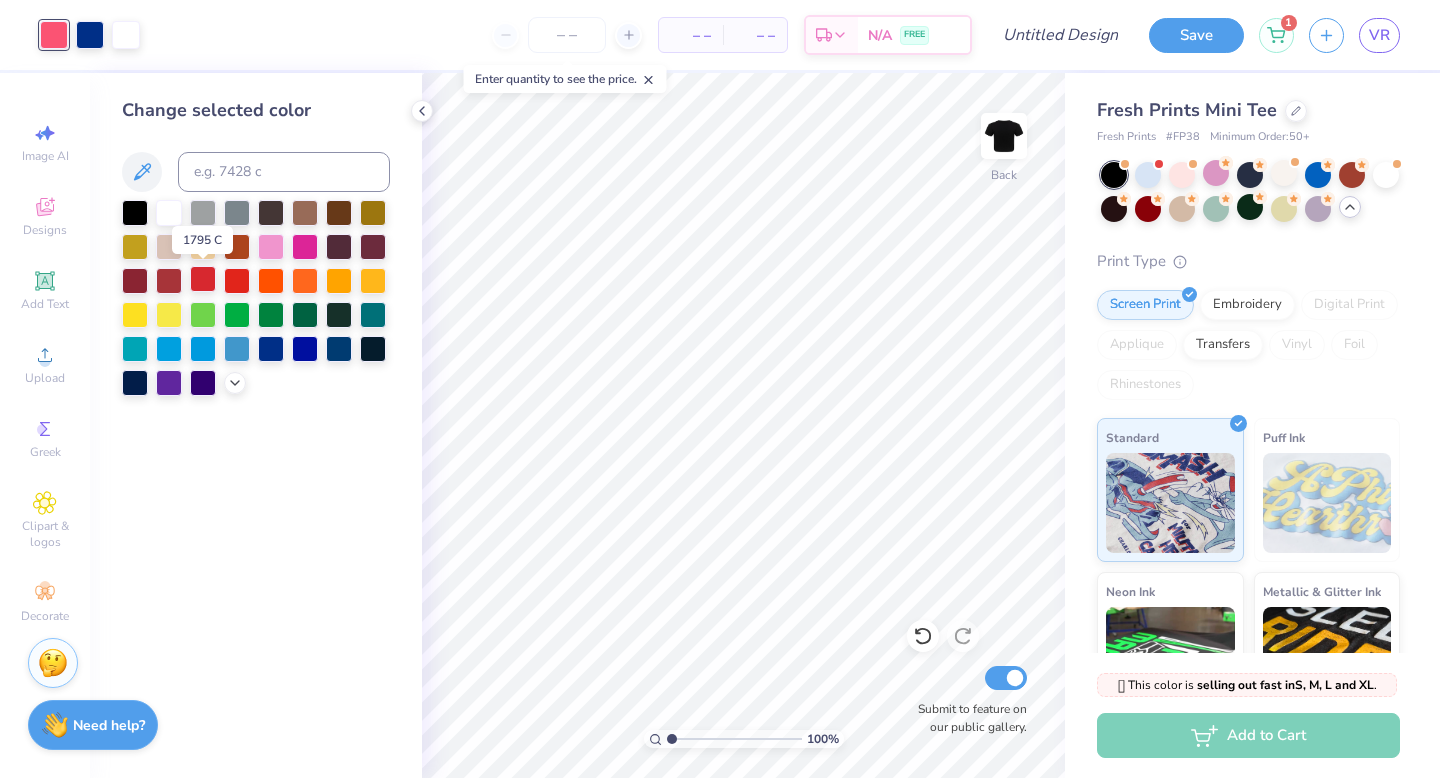 click at bounding box center [203, 279] 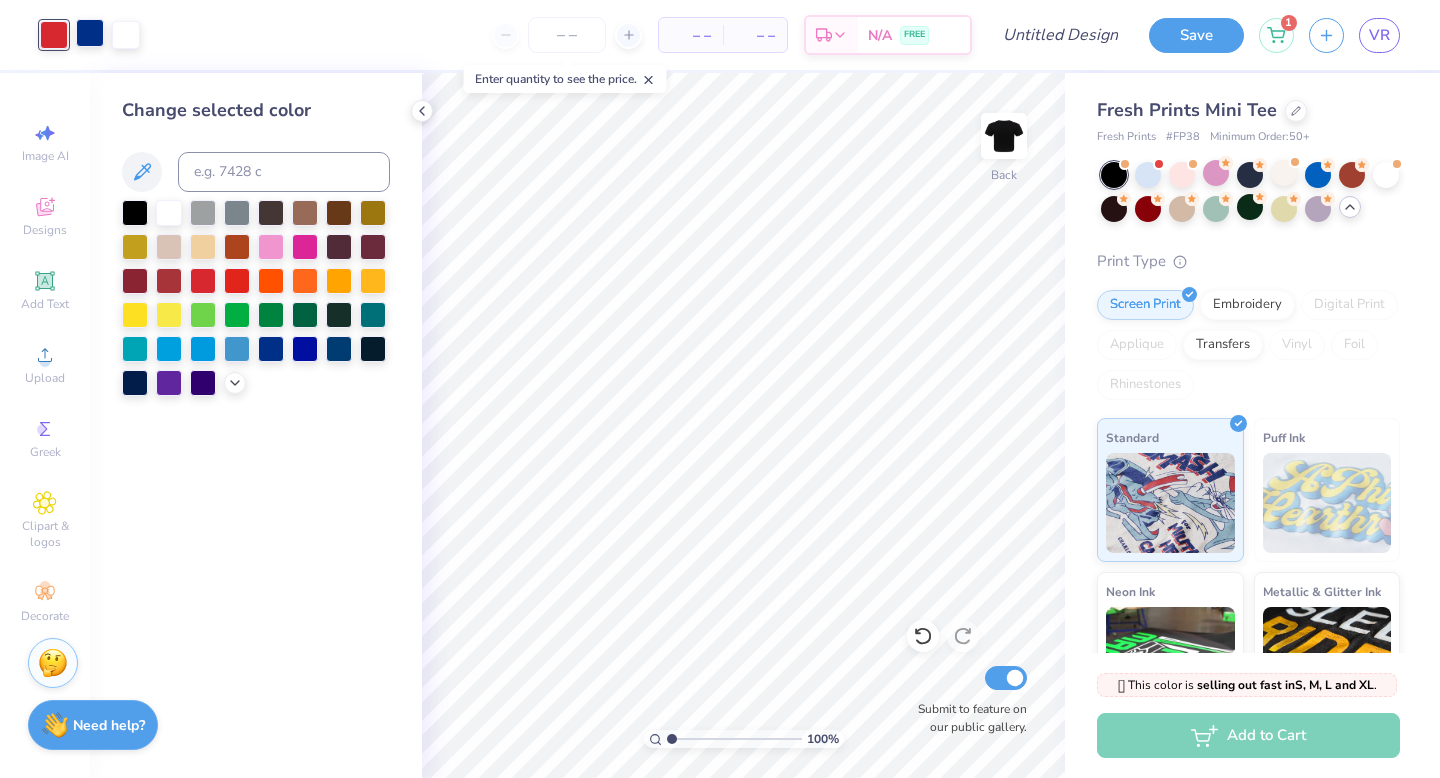 click at bounding box center (90, 33) 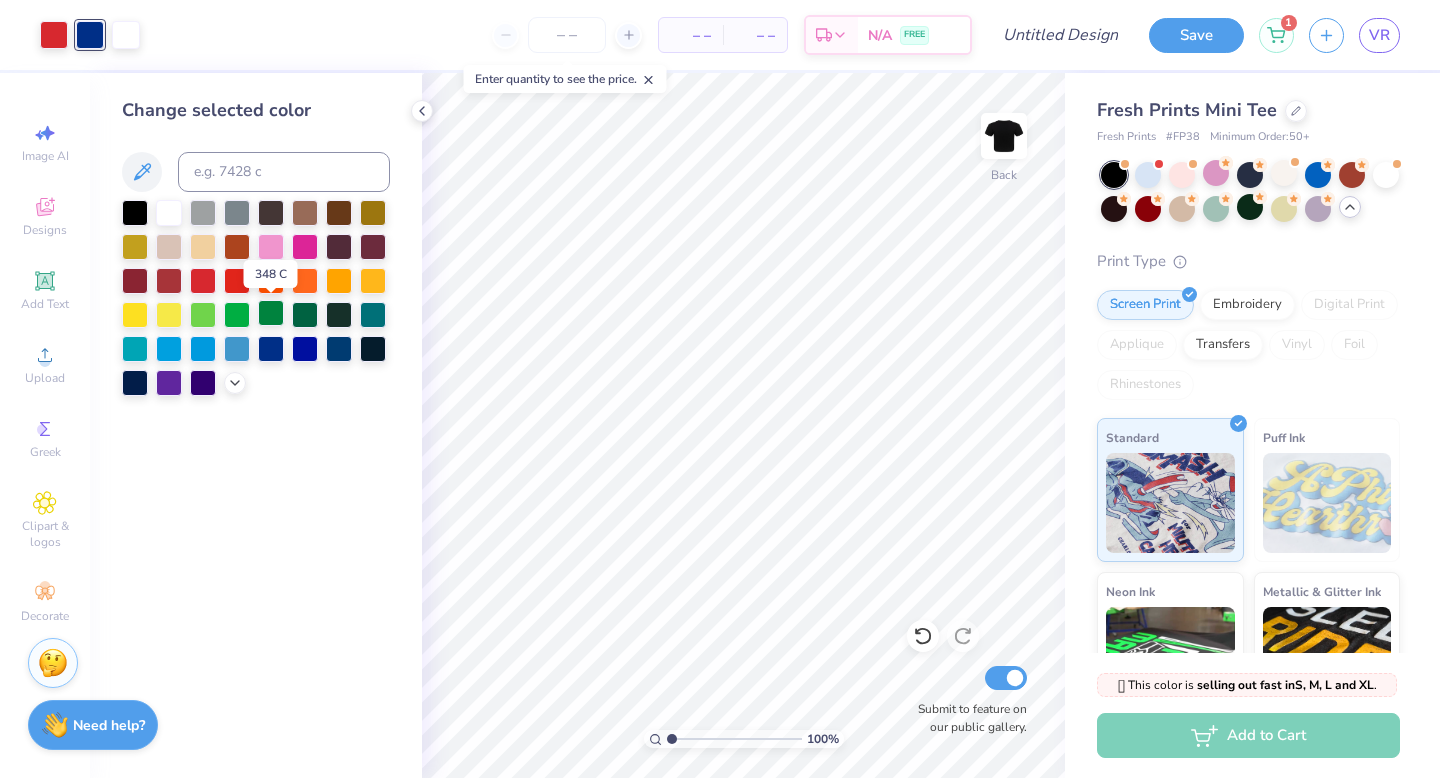 click at bounding box center (271, 313) 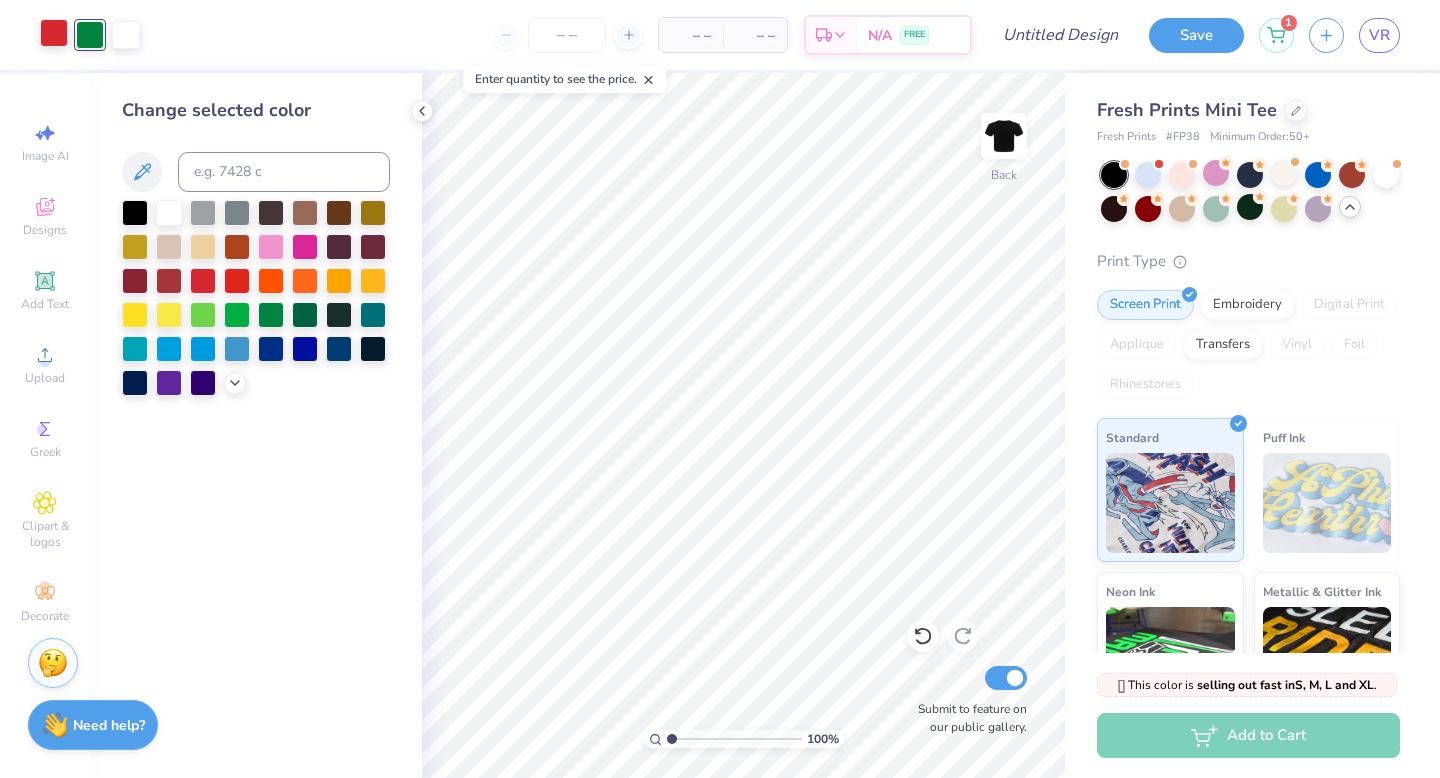 click at bounding box center [54, 33] 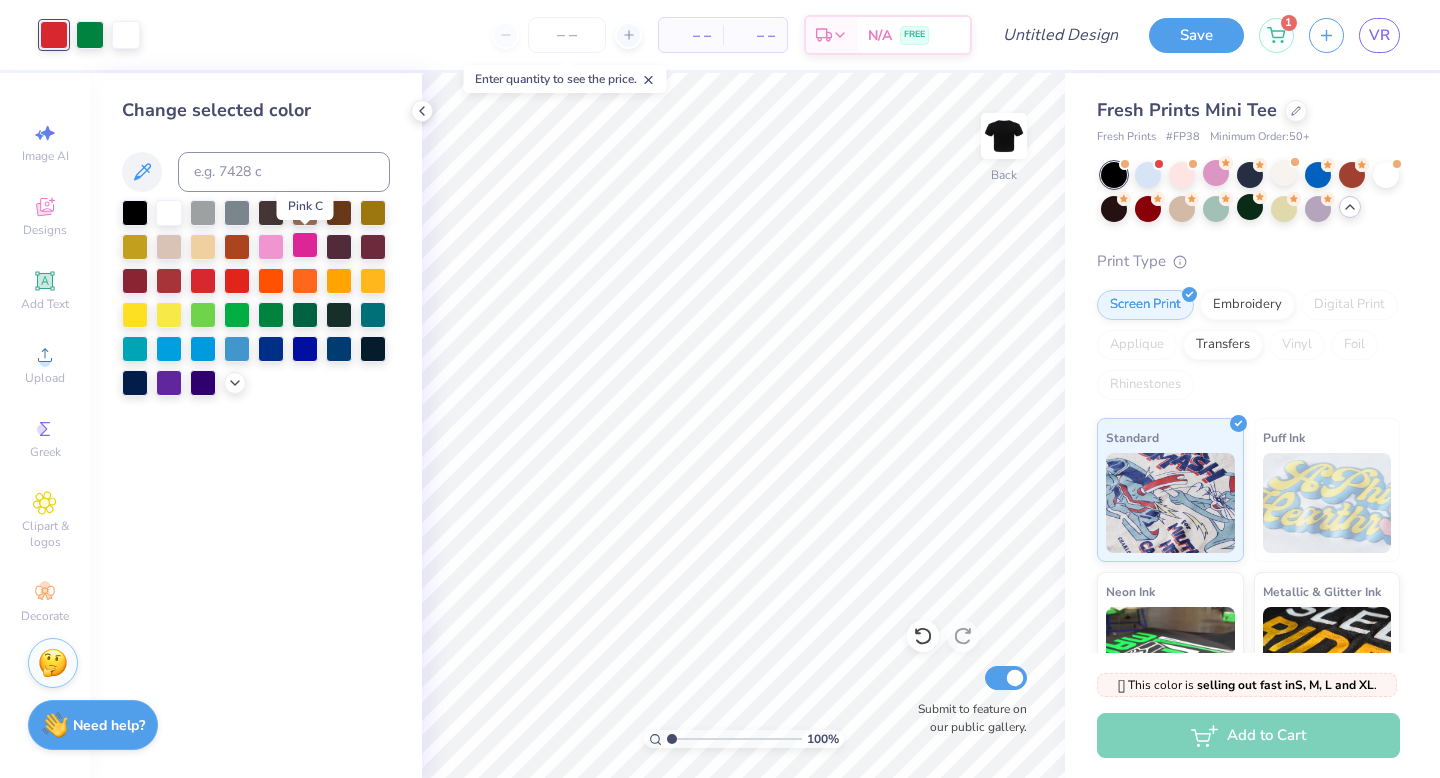 click at bounding box center (305, 245) 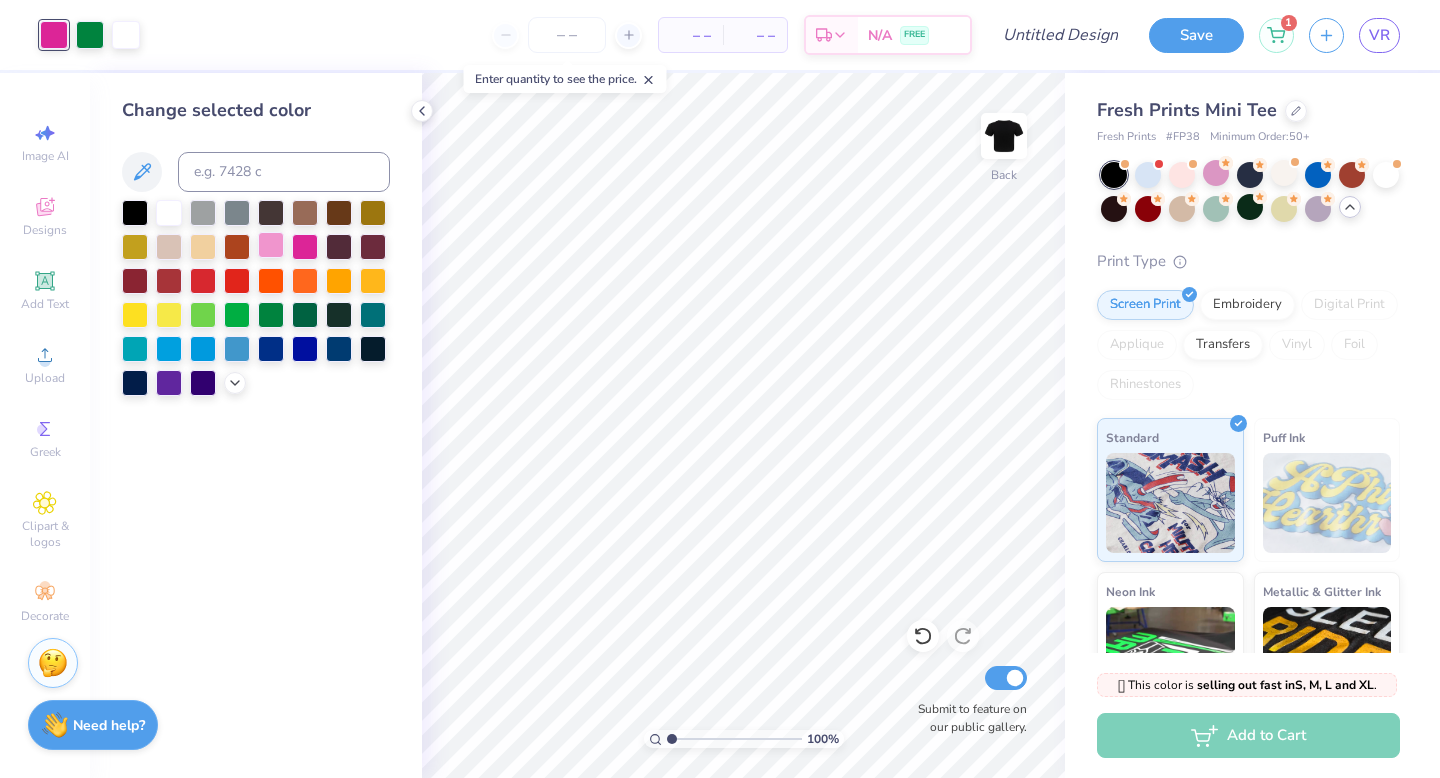 click at bounding box center [271, 245] 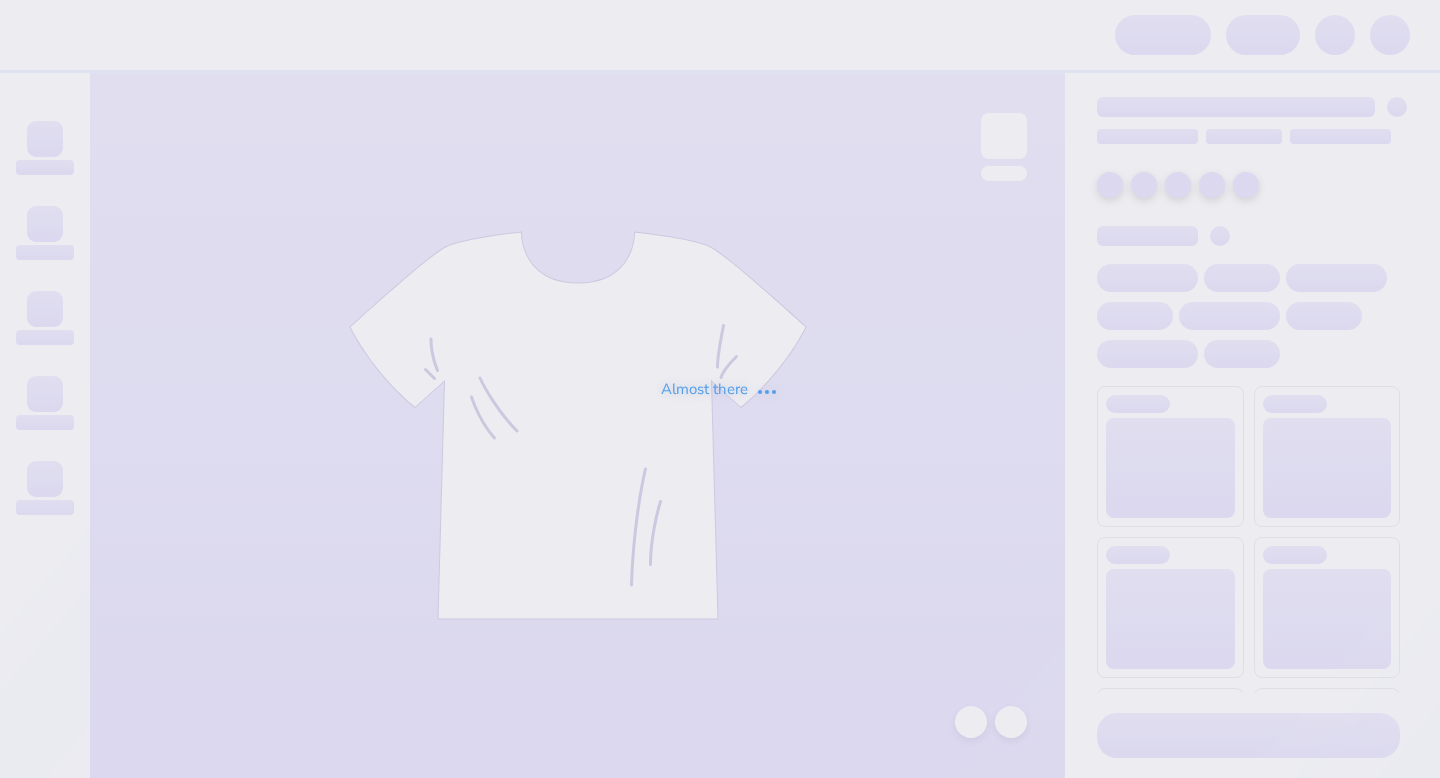 scroll, scrollTop: 0, scrollLeft: 0, axis: both 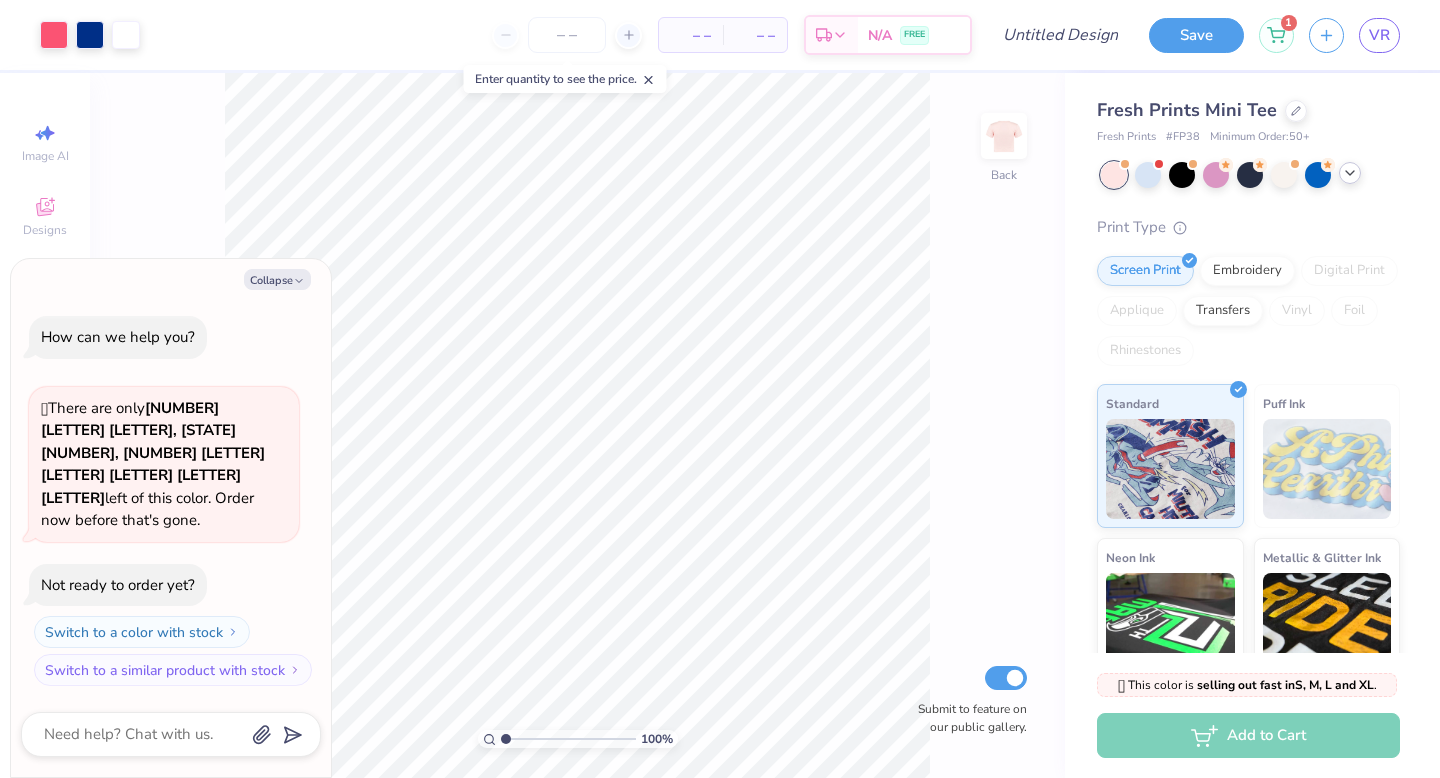 click at bounding box center (1250, 175) 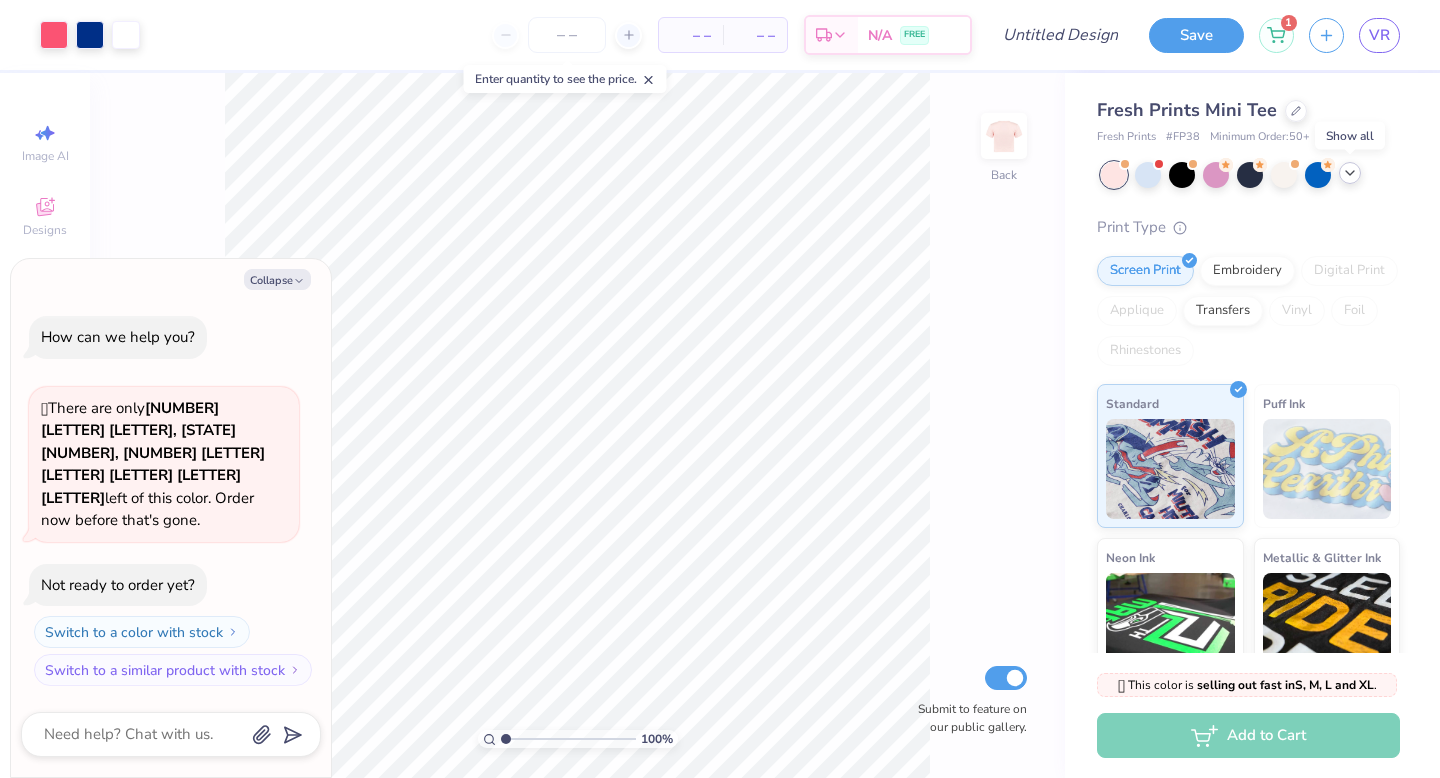 click 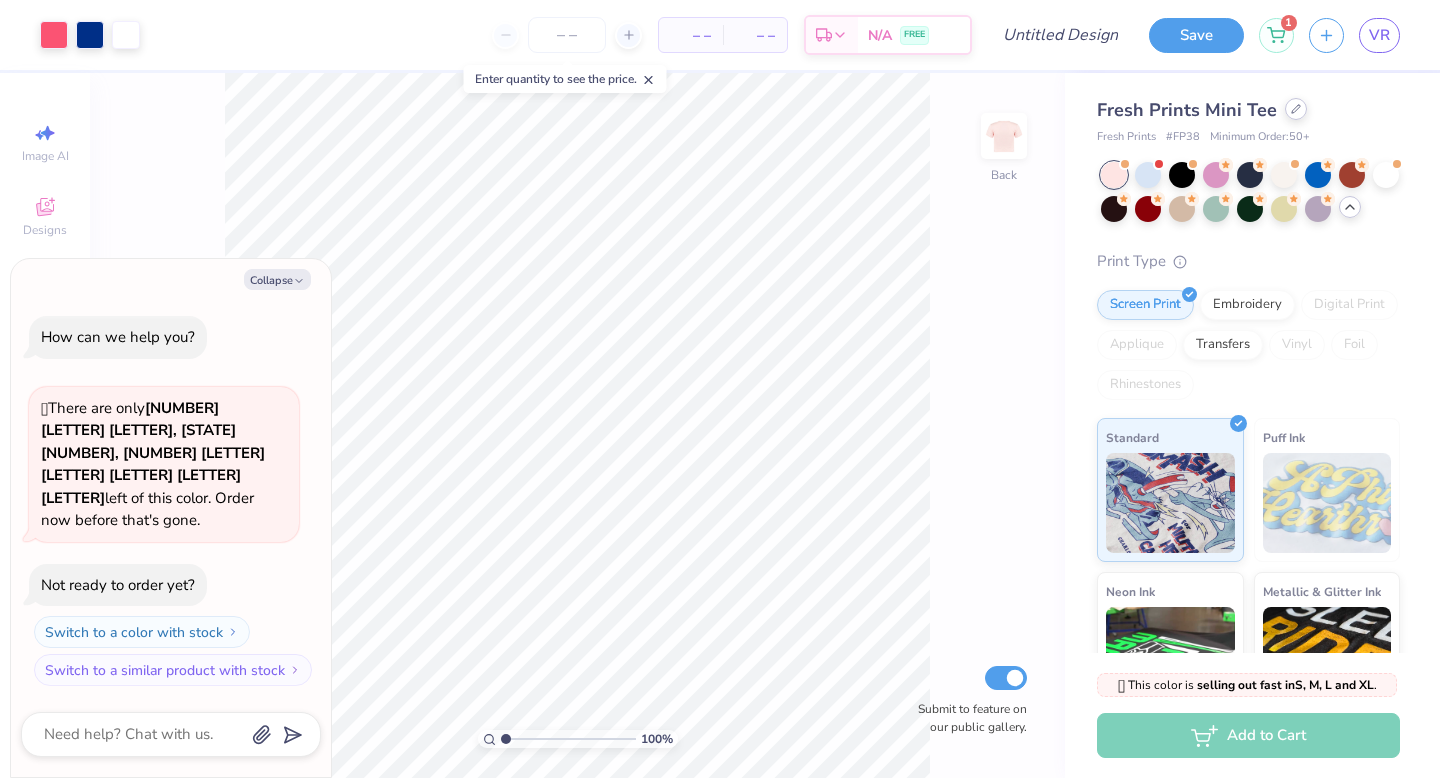 click at bounding box center (1296, 109) 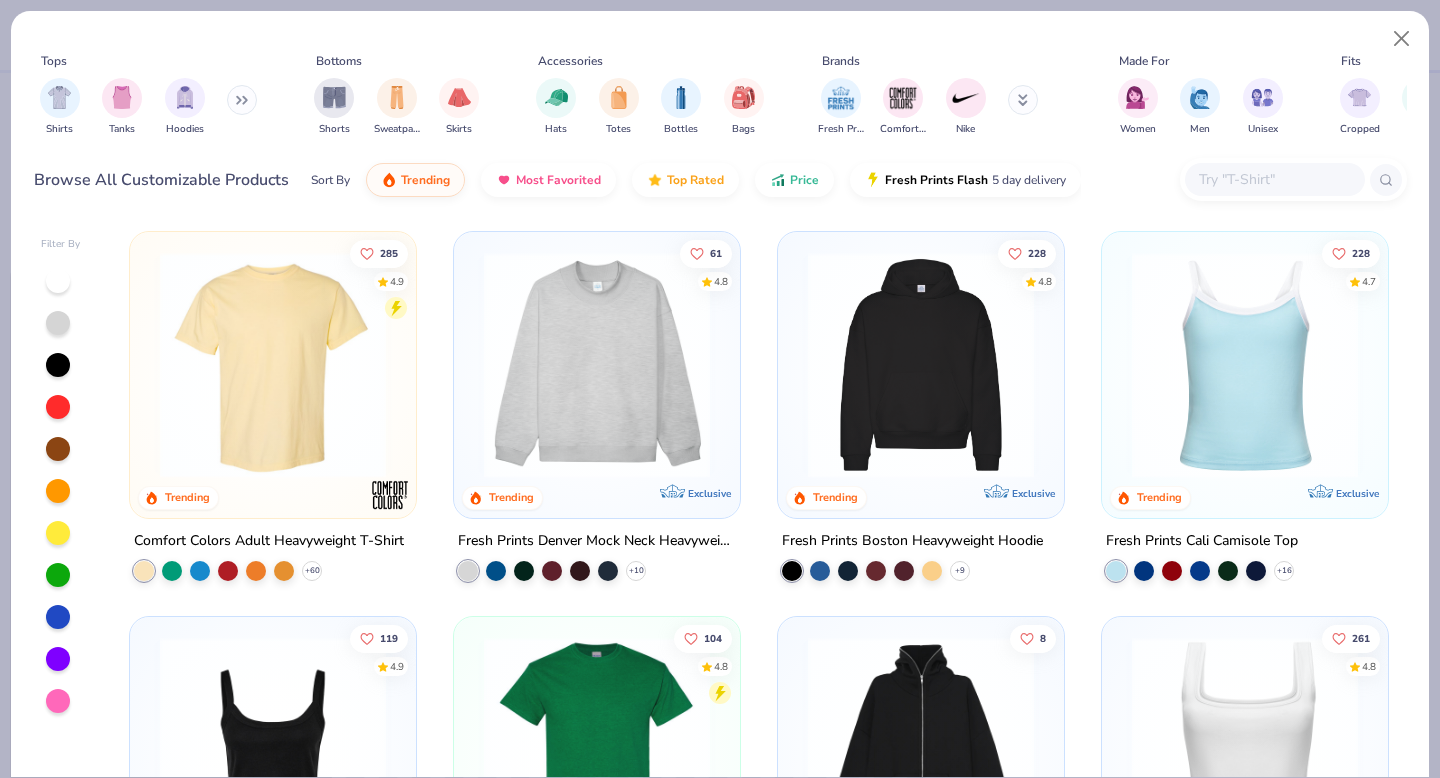 click at bounding box center [273, 365] 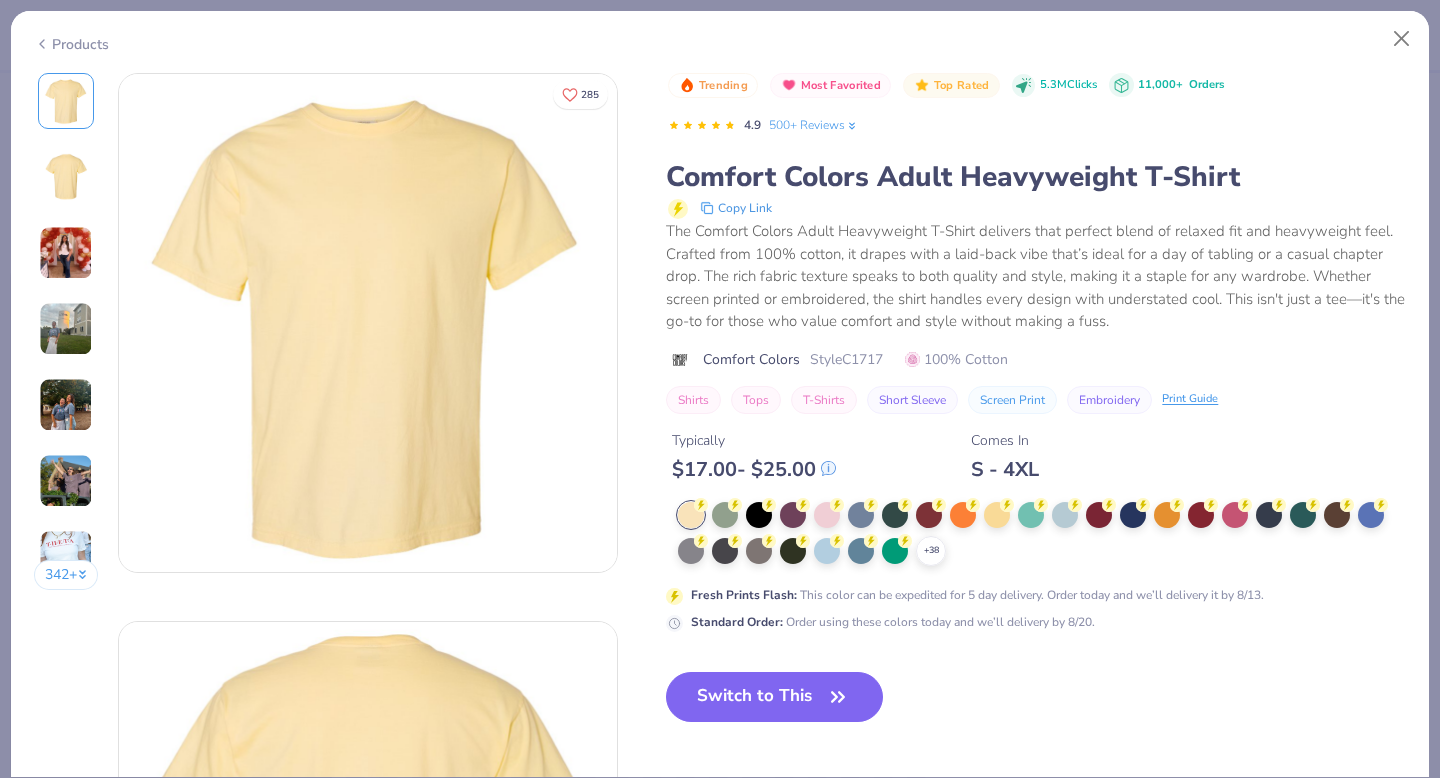 click 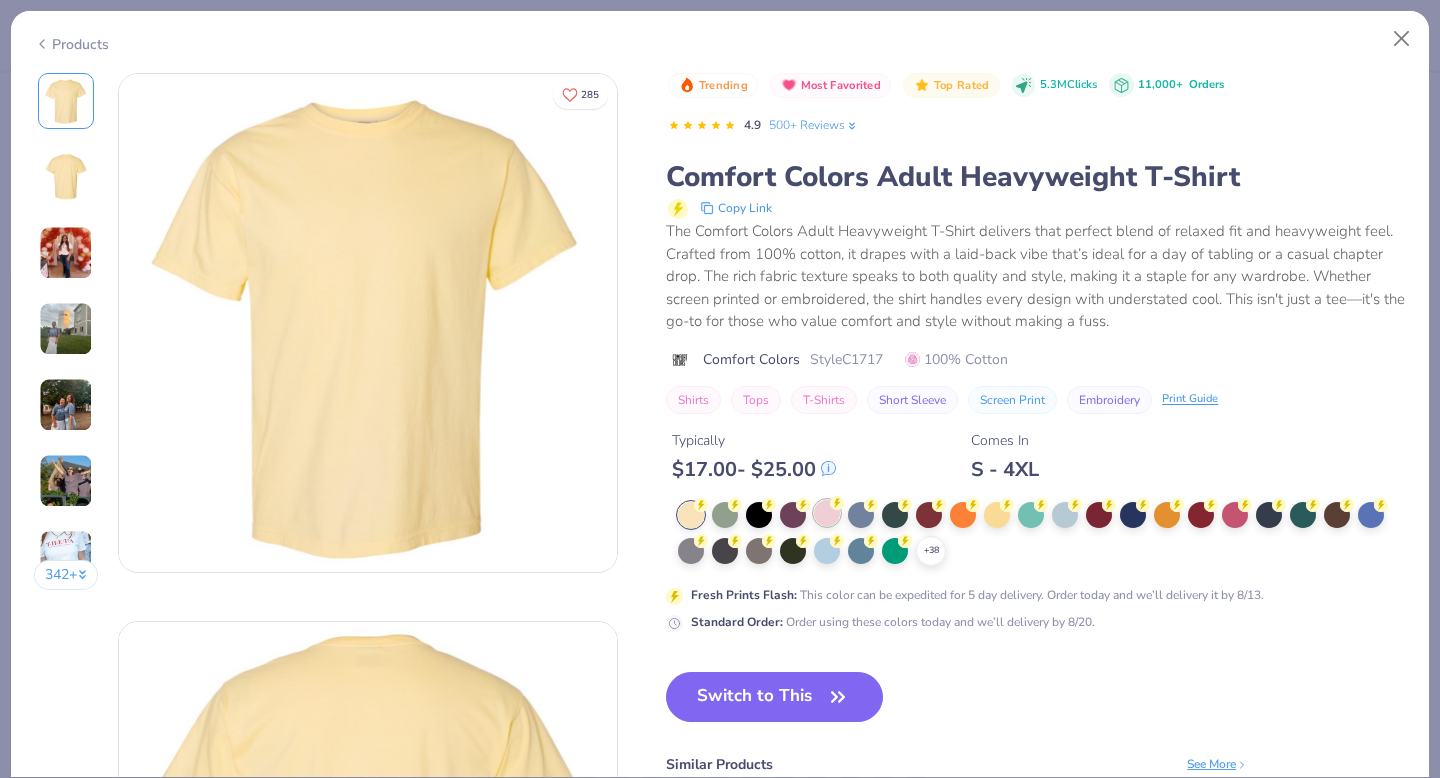 click at bounding box center [827, 513] 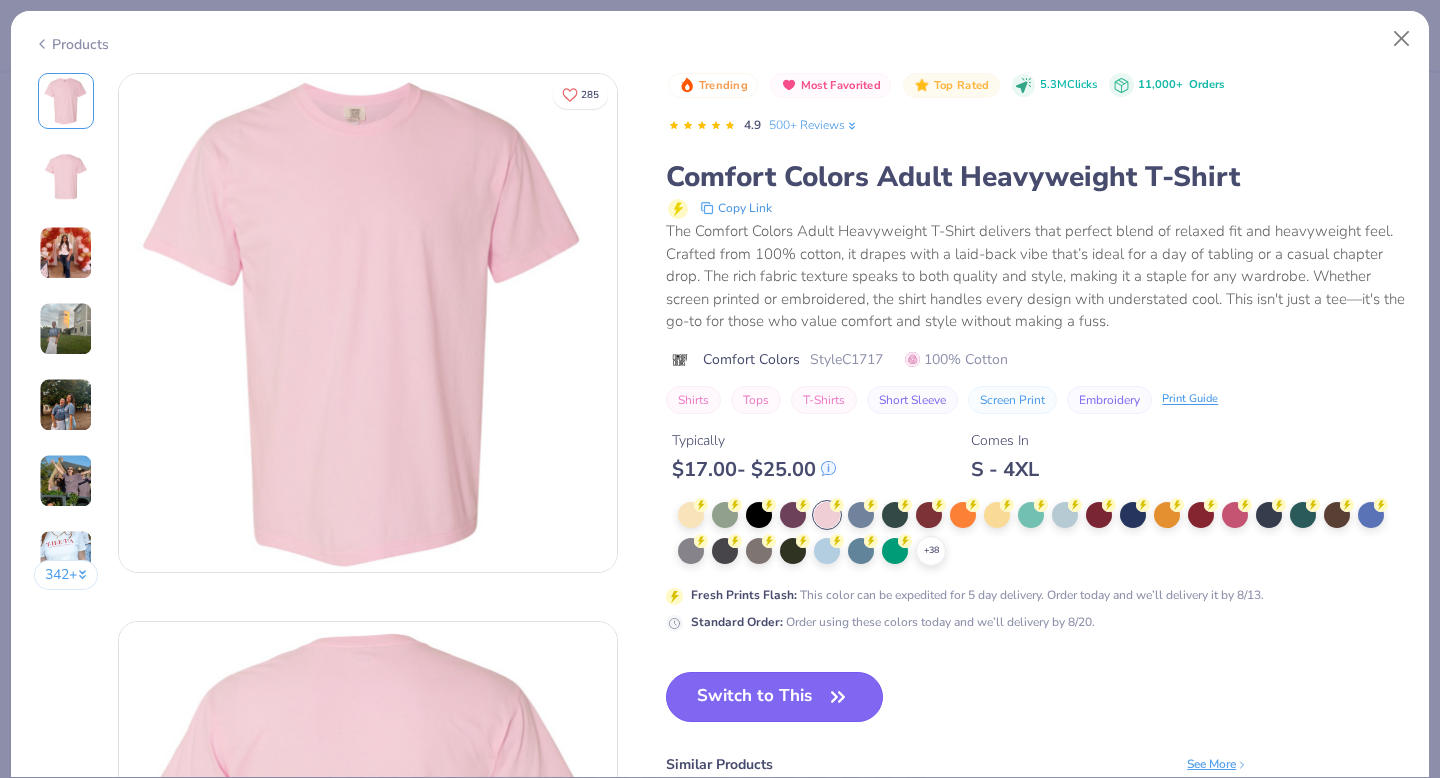 click on "Switch to This" at bounding box center [774, 697] 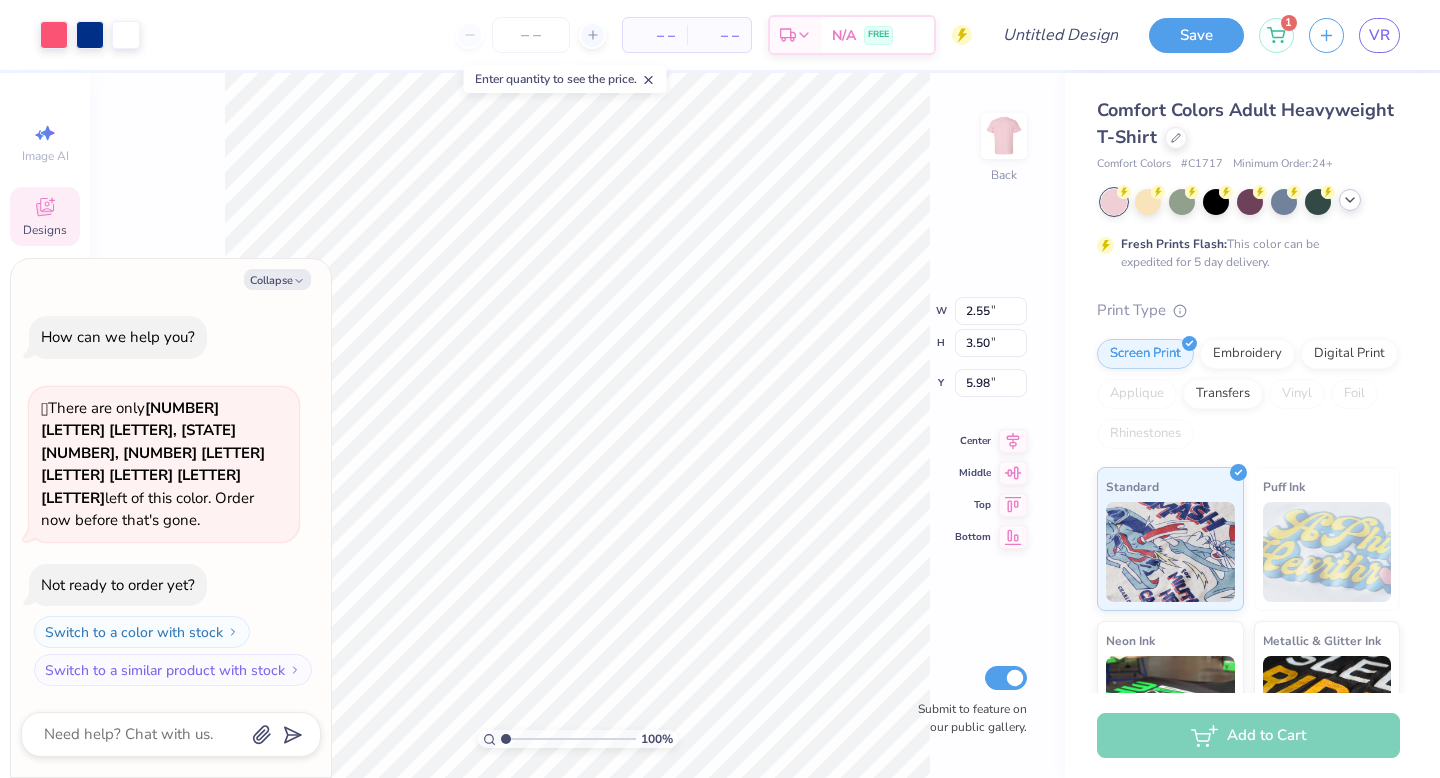 type on "x" 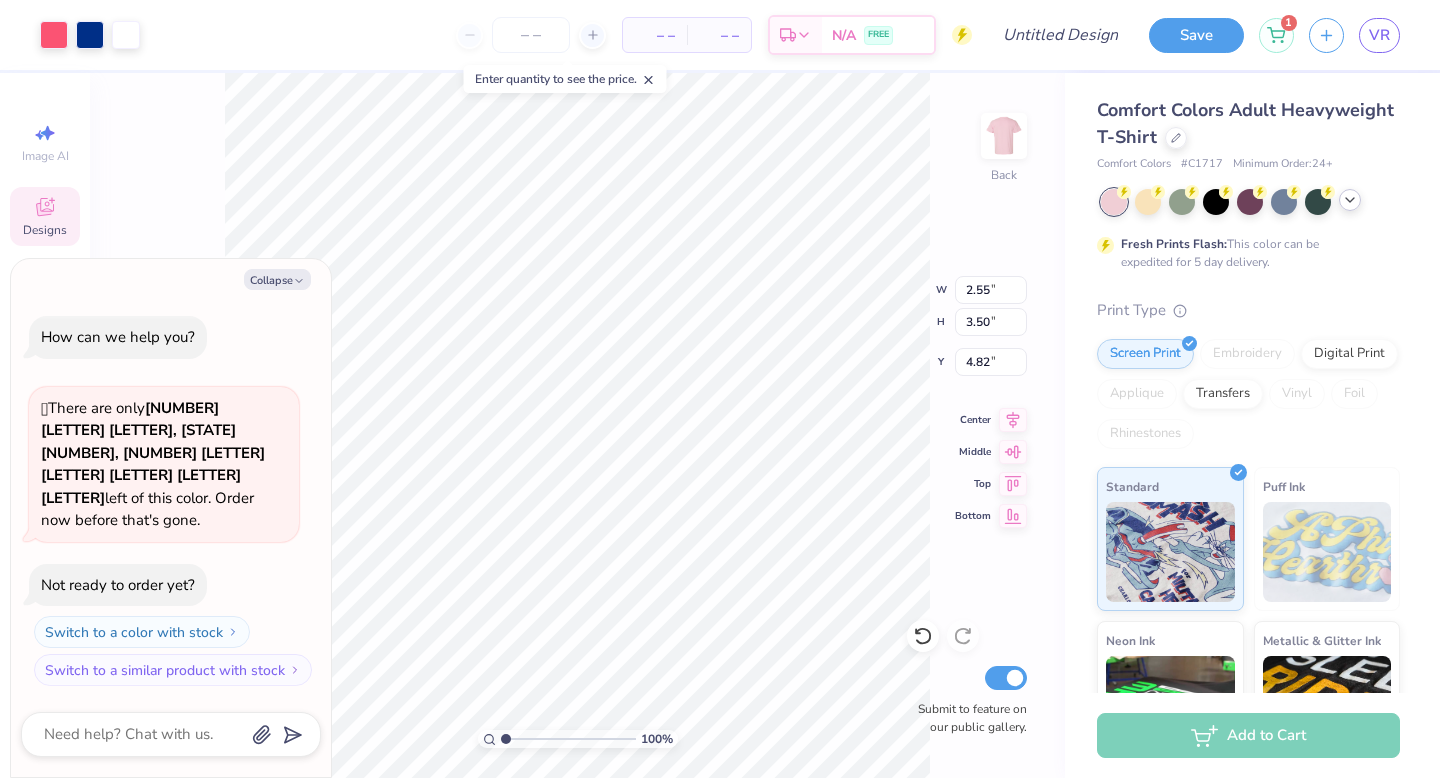 type on "x" 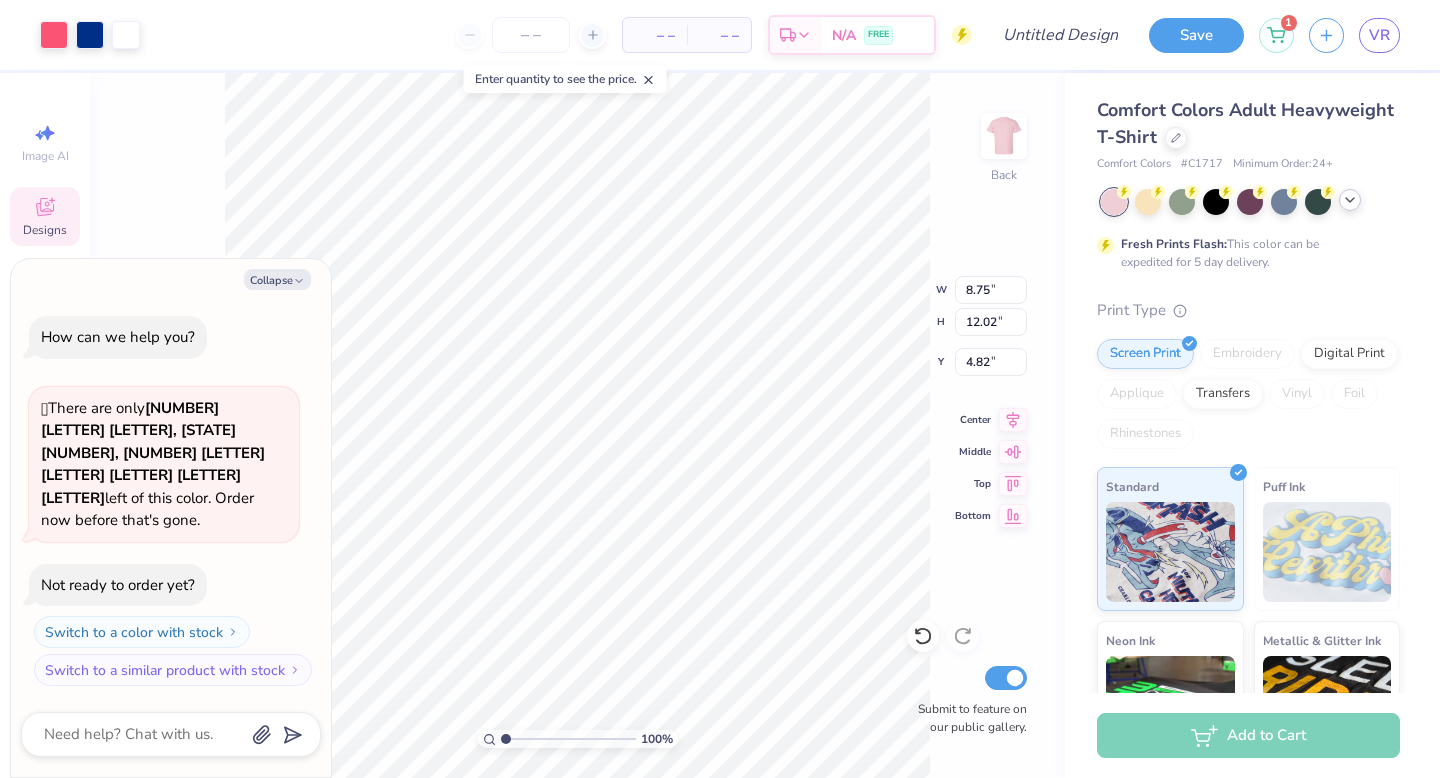 type on "x" 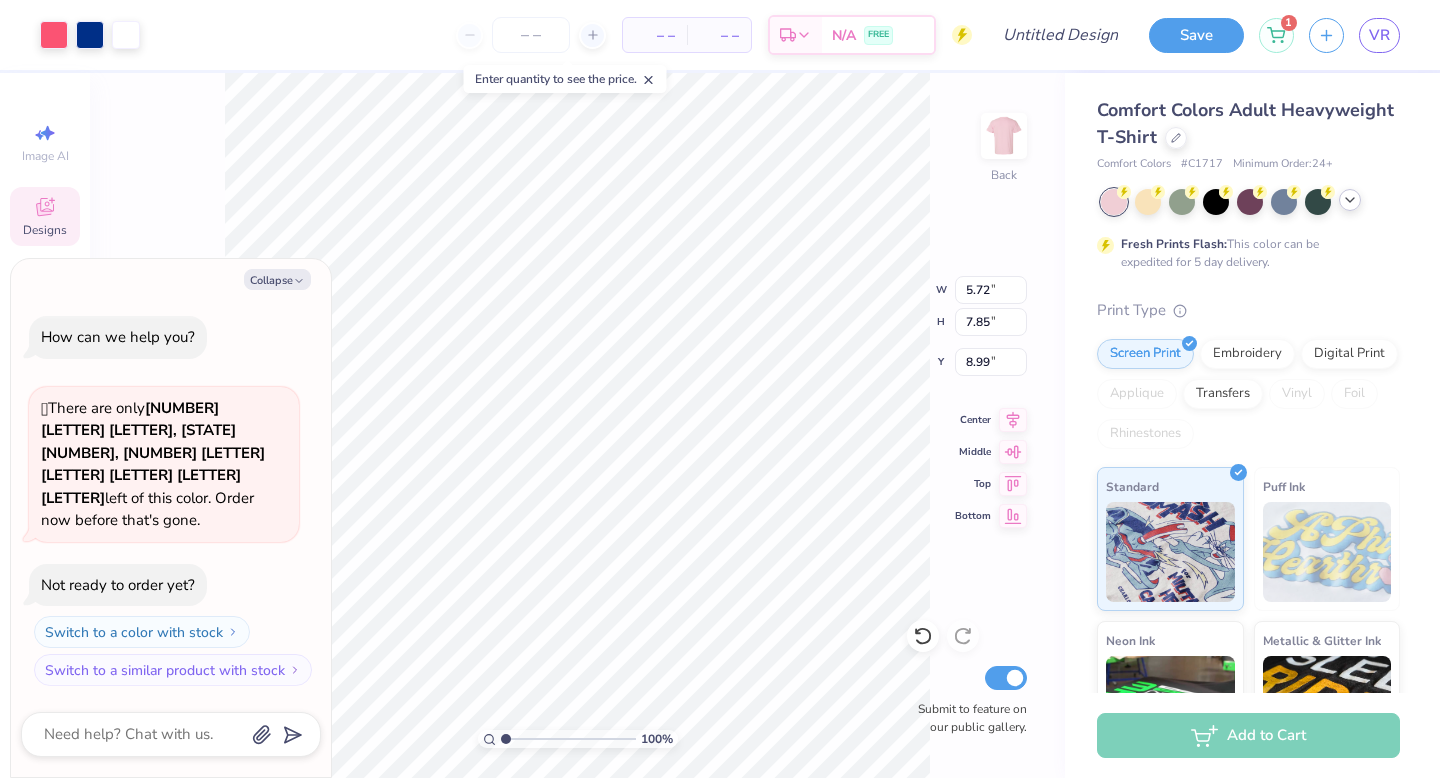 type on "x" 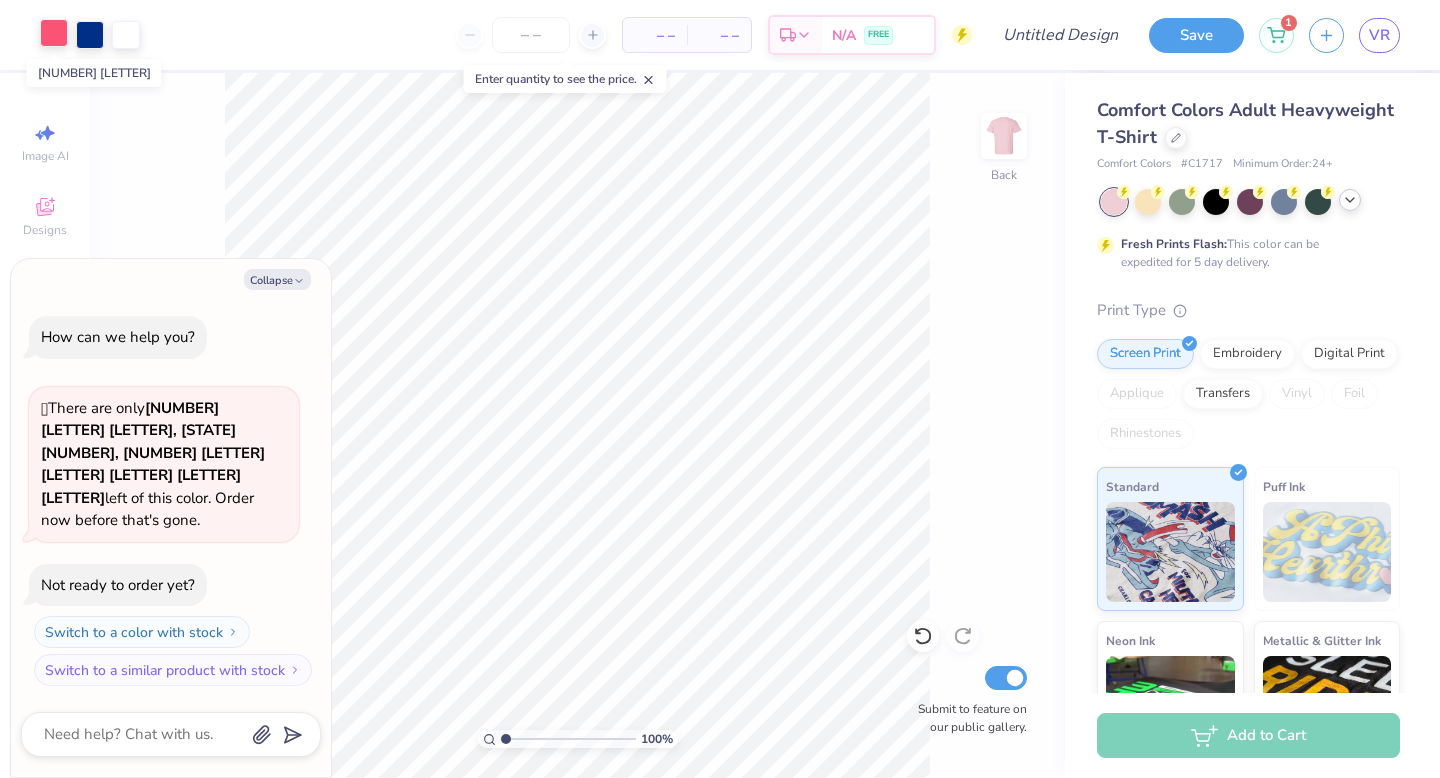 click at bounding box center [54, 33] 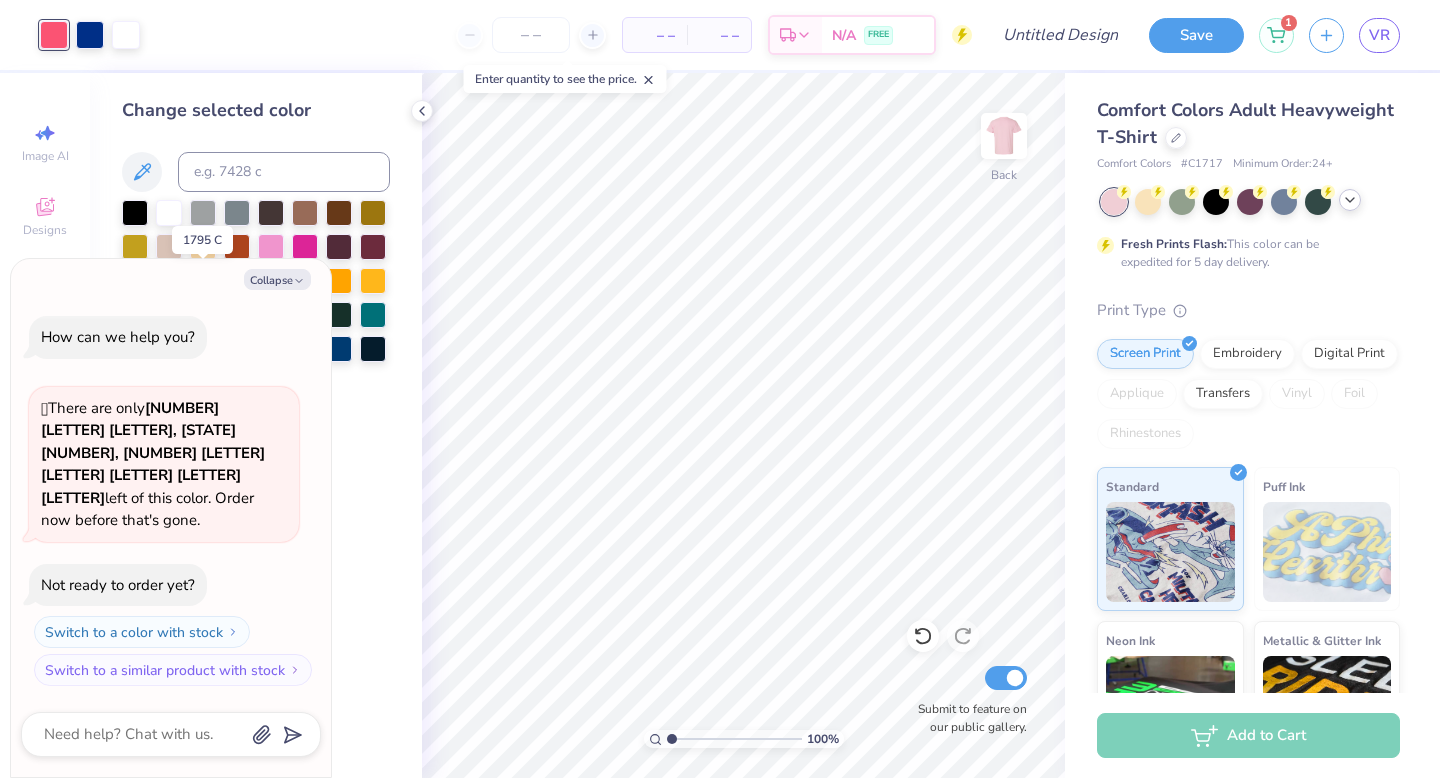click at bounding box center (203, 279) 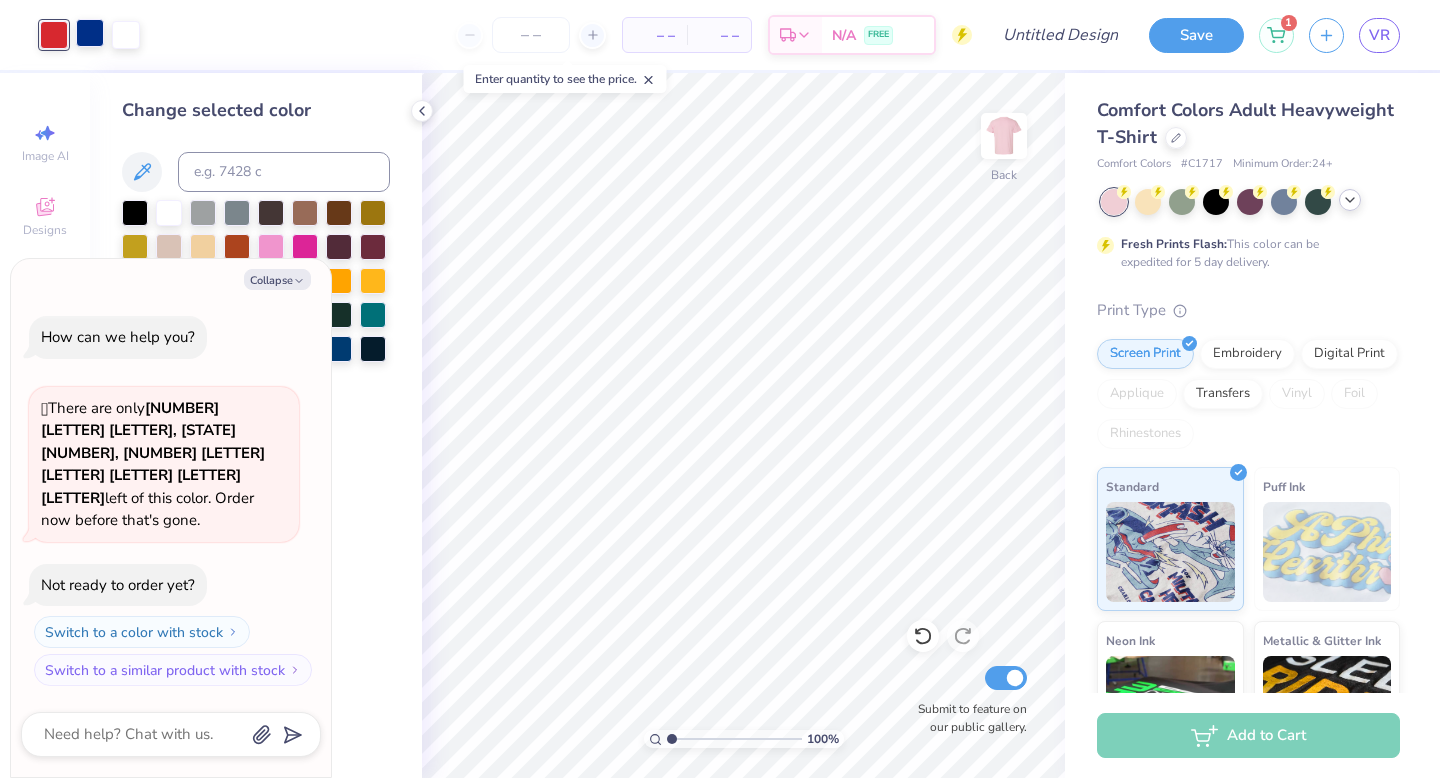 click at bounding box center (90, 33) 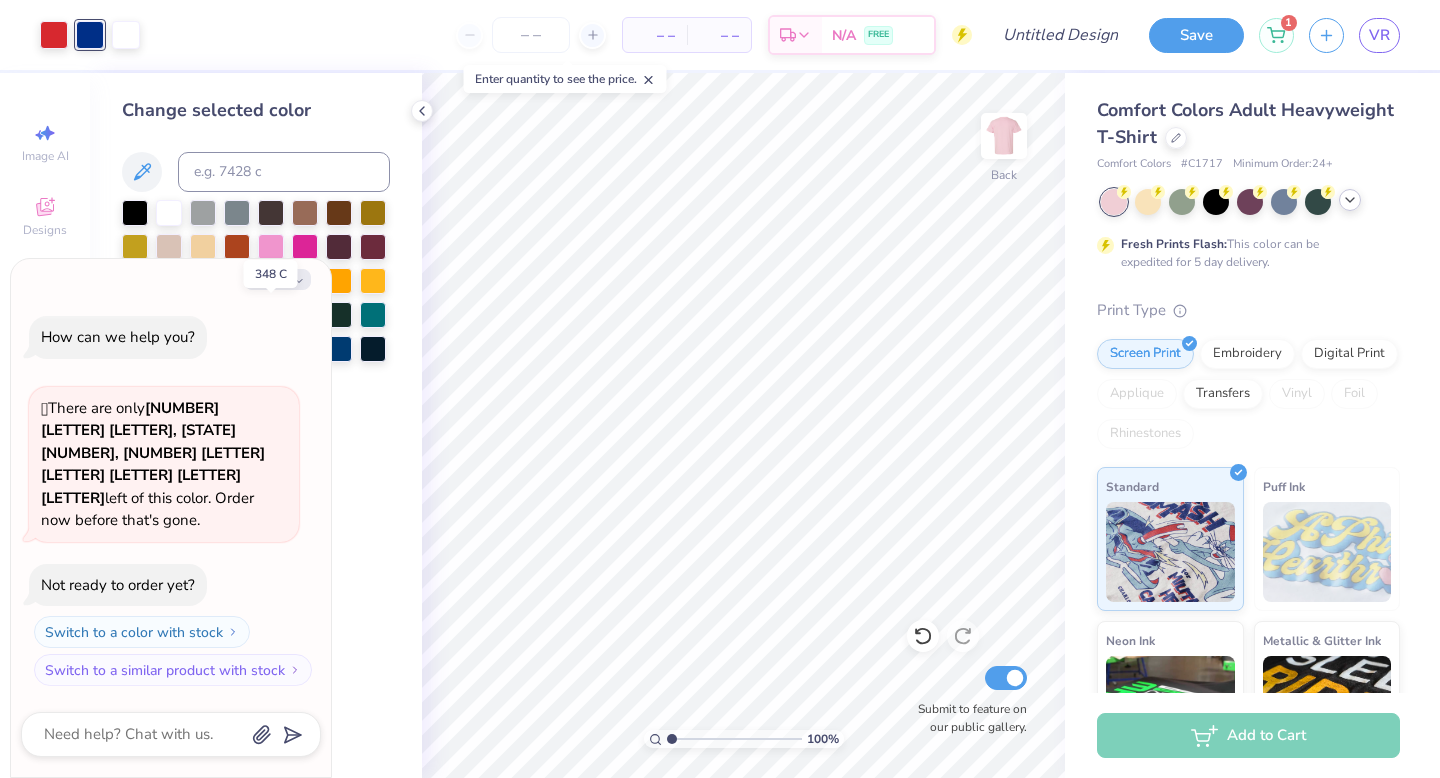 click at bounding box center [271, 313] 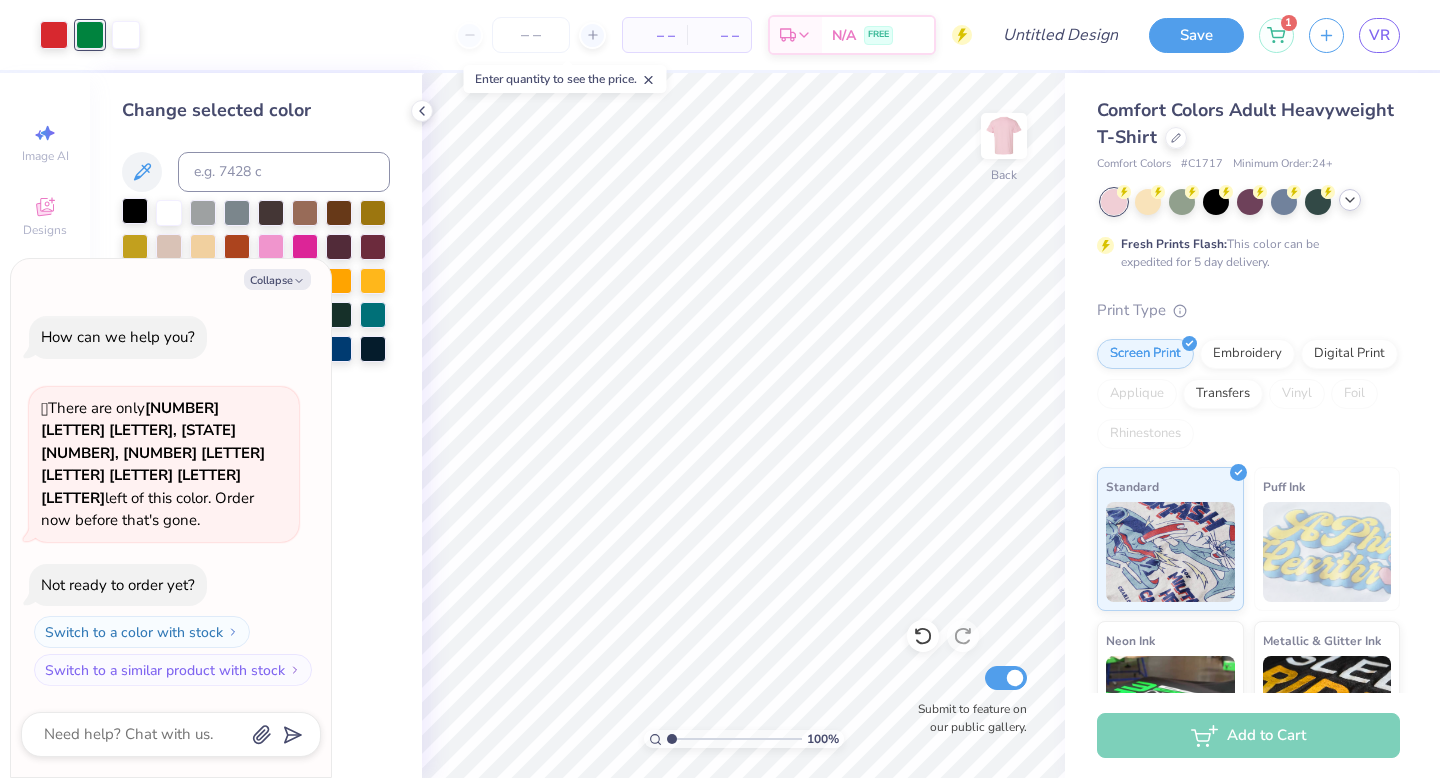 click at bounding box center (135, 211) 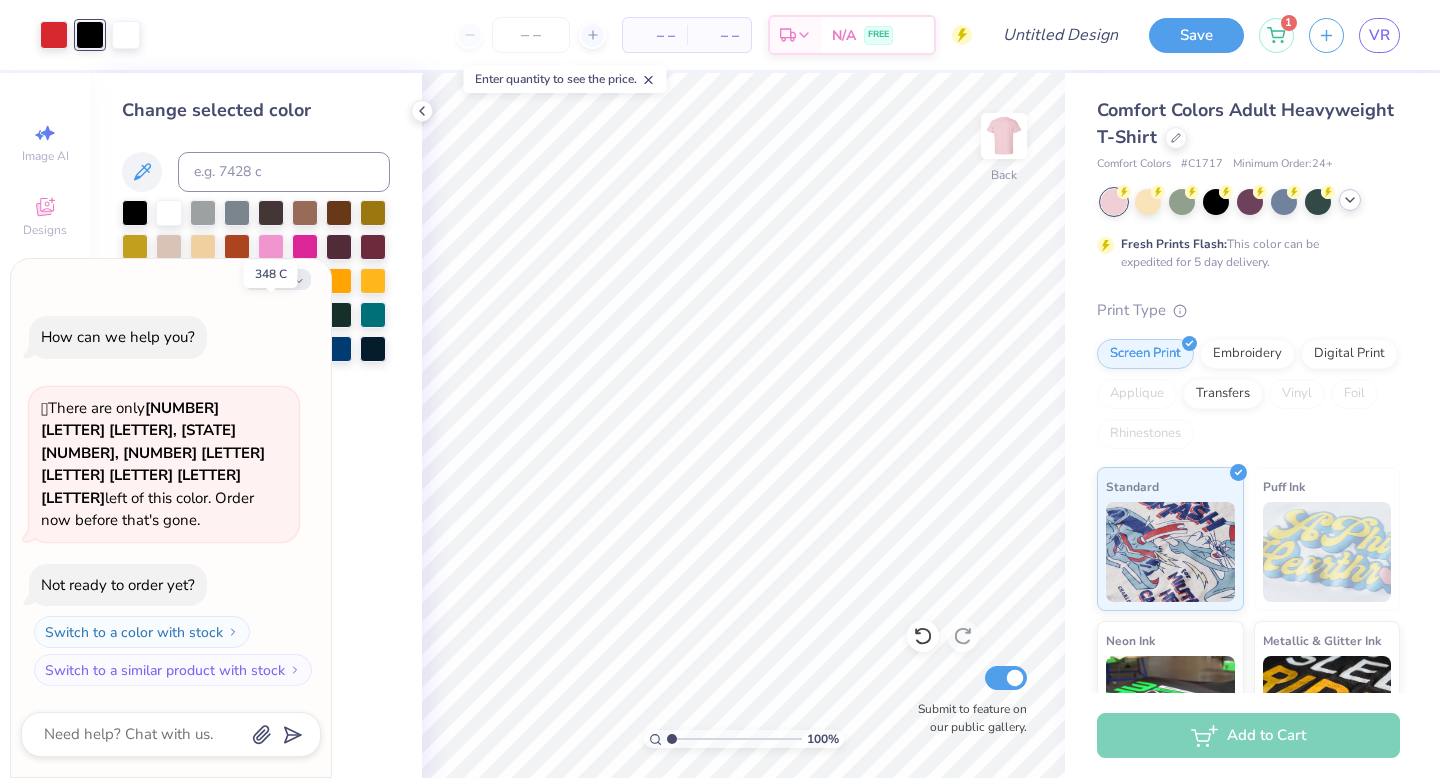 click at bounding box center (271, 313) 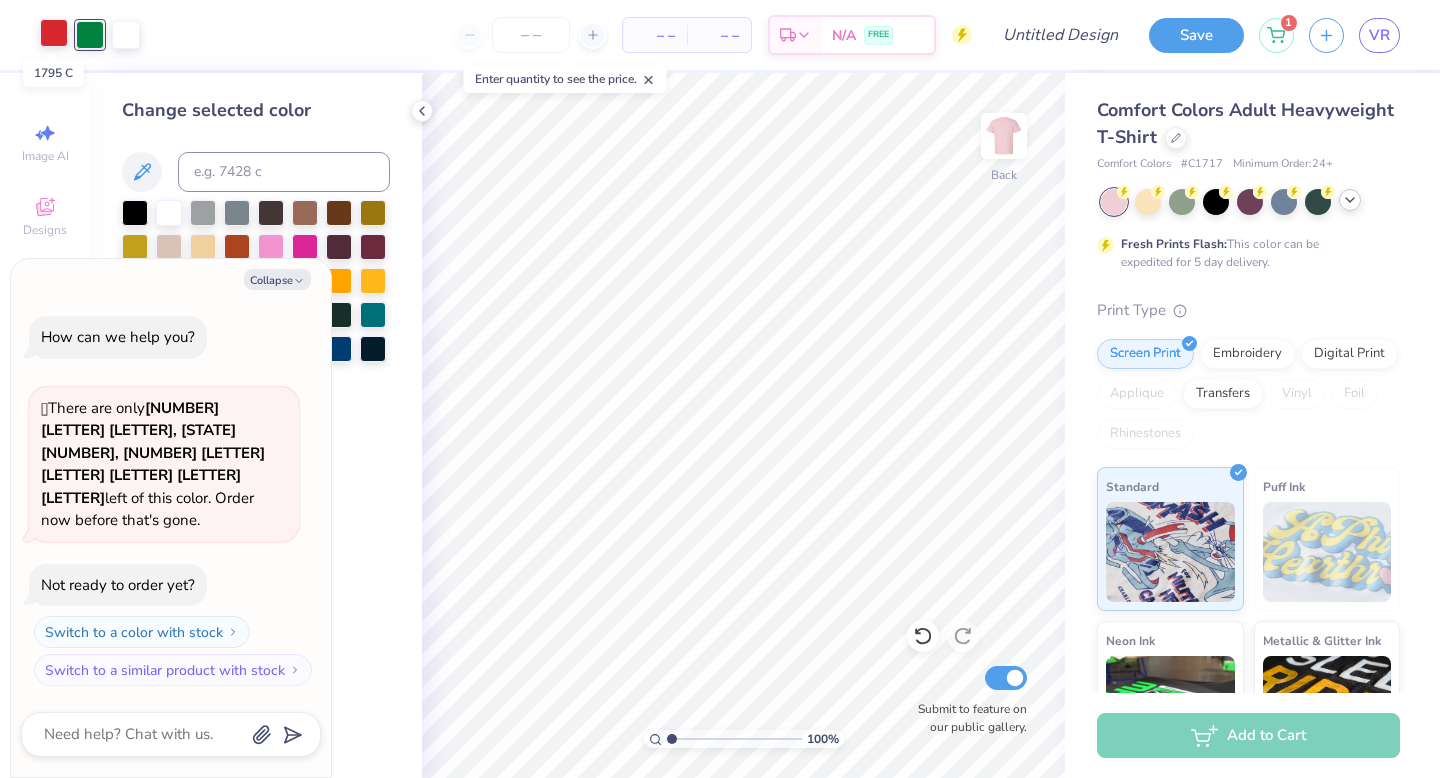click at bounding box center (54, 33) 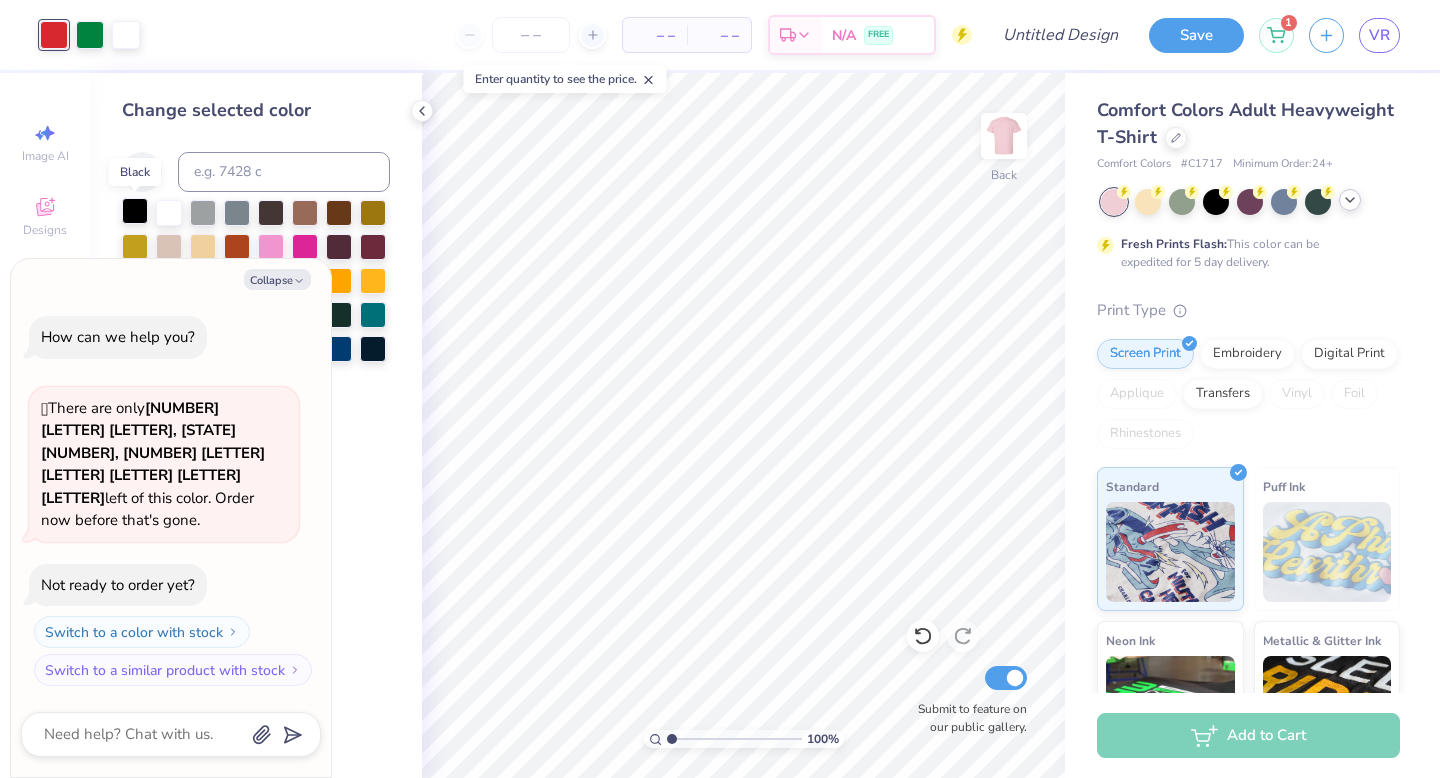 click at bounding box center (135, 211) 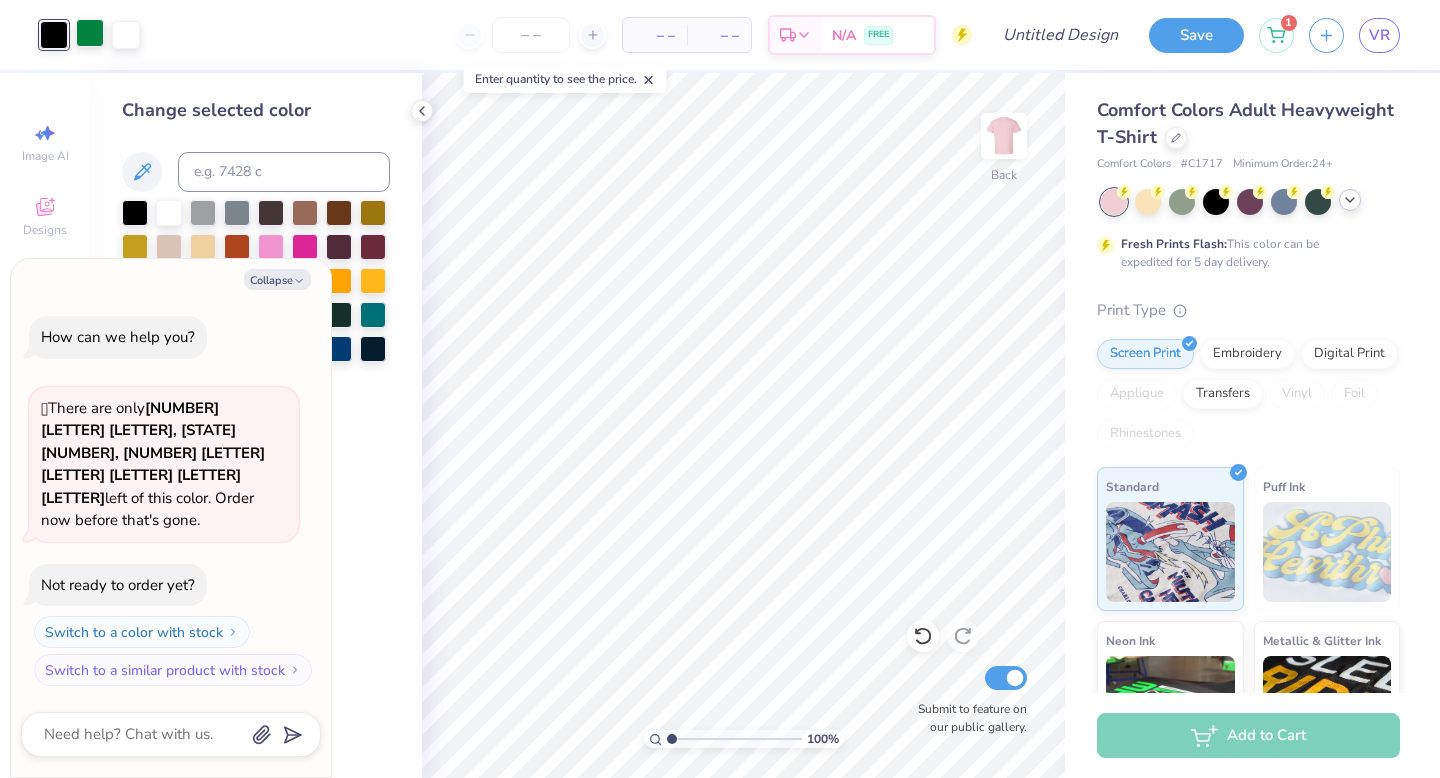 click at bounding box center (90, 33) 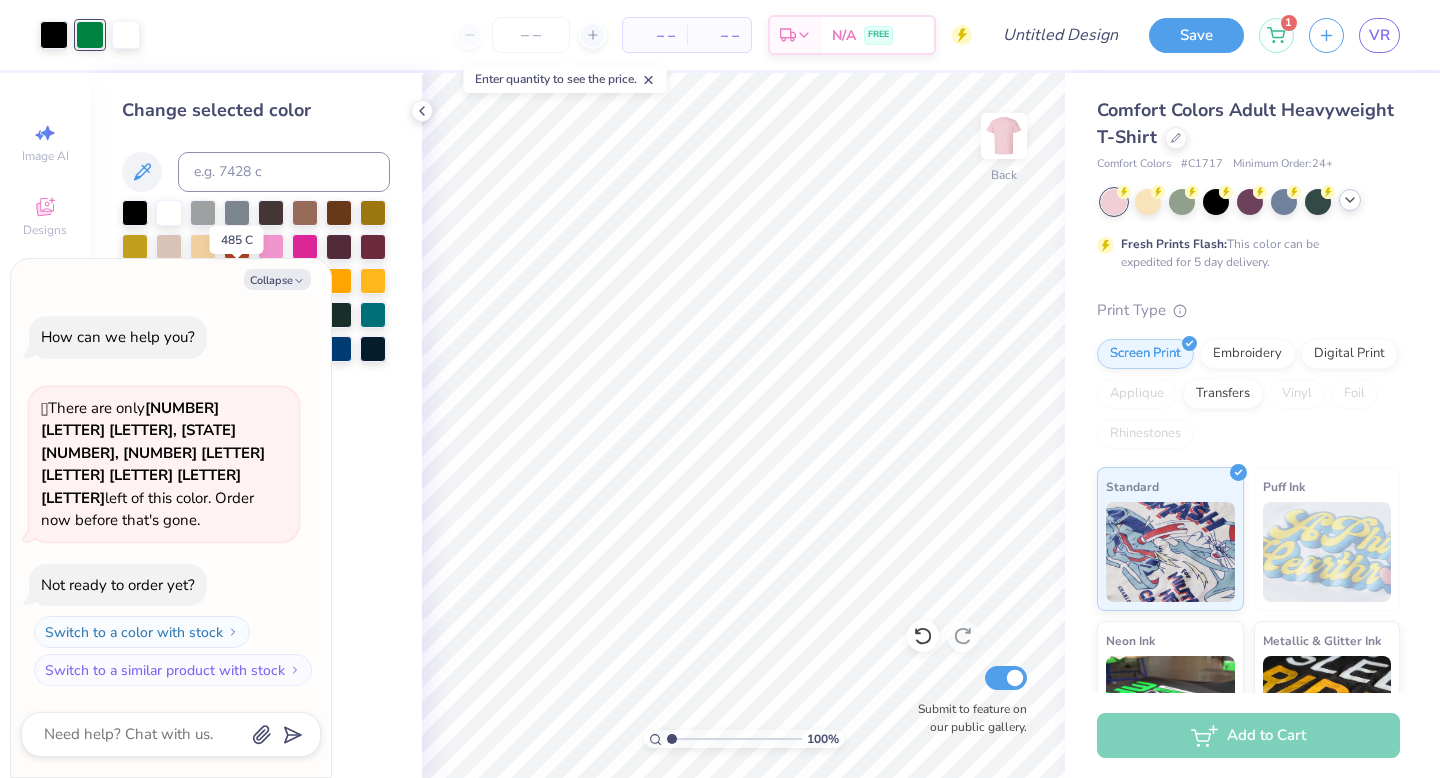 click at bounding box center (237, 279) 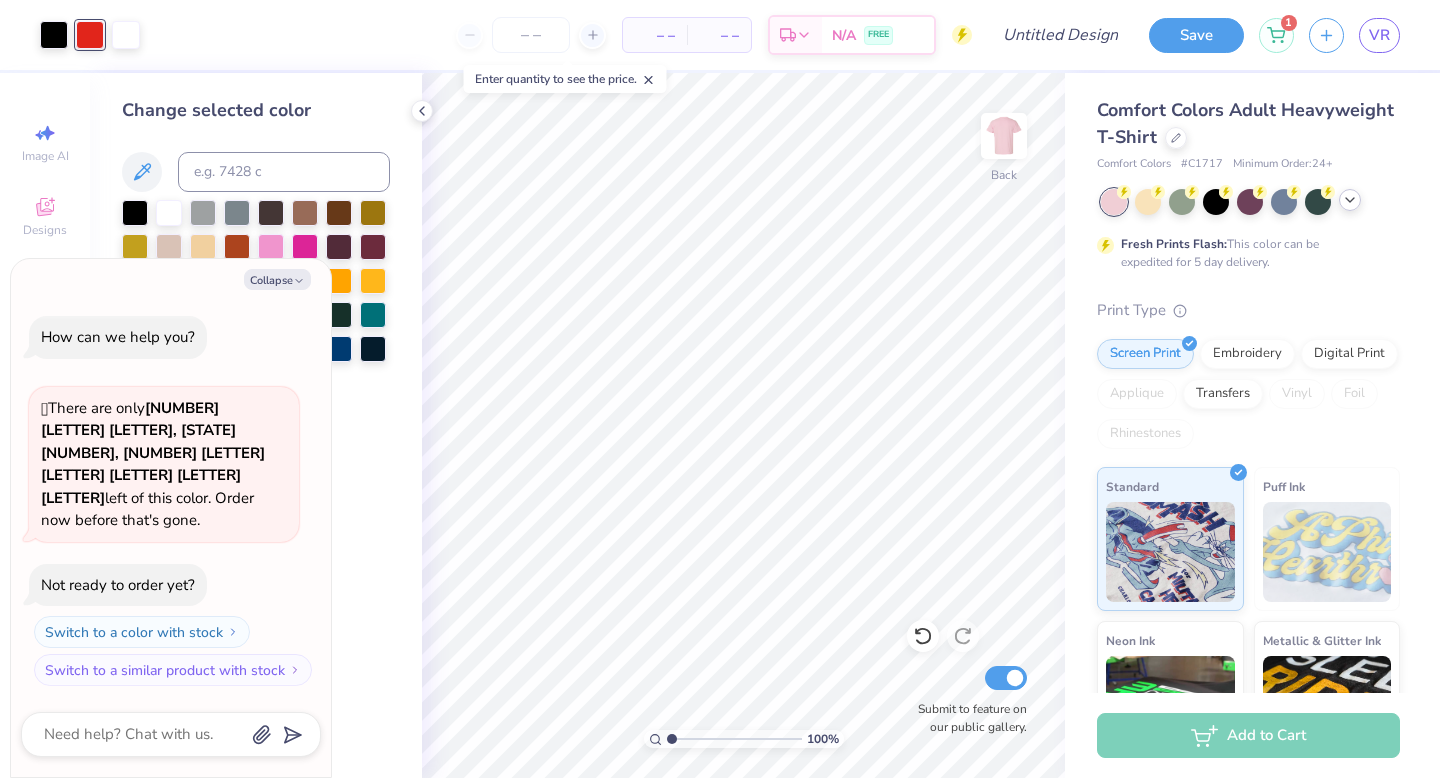 click at bounding box center [203, 279] 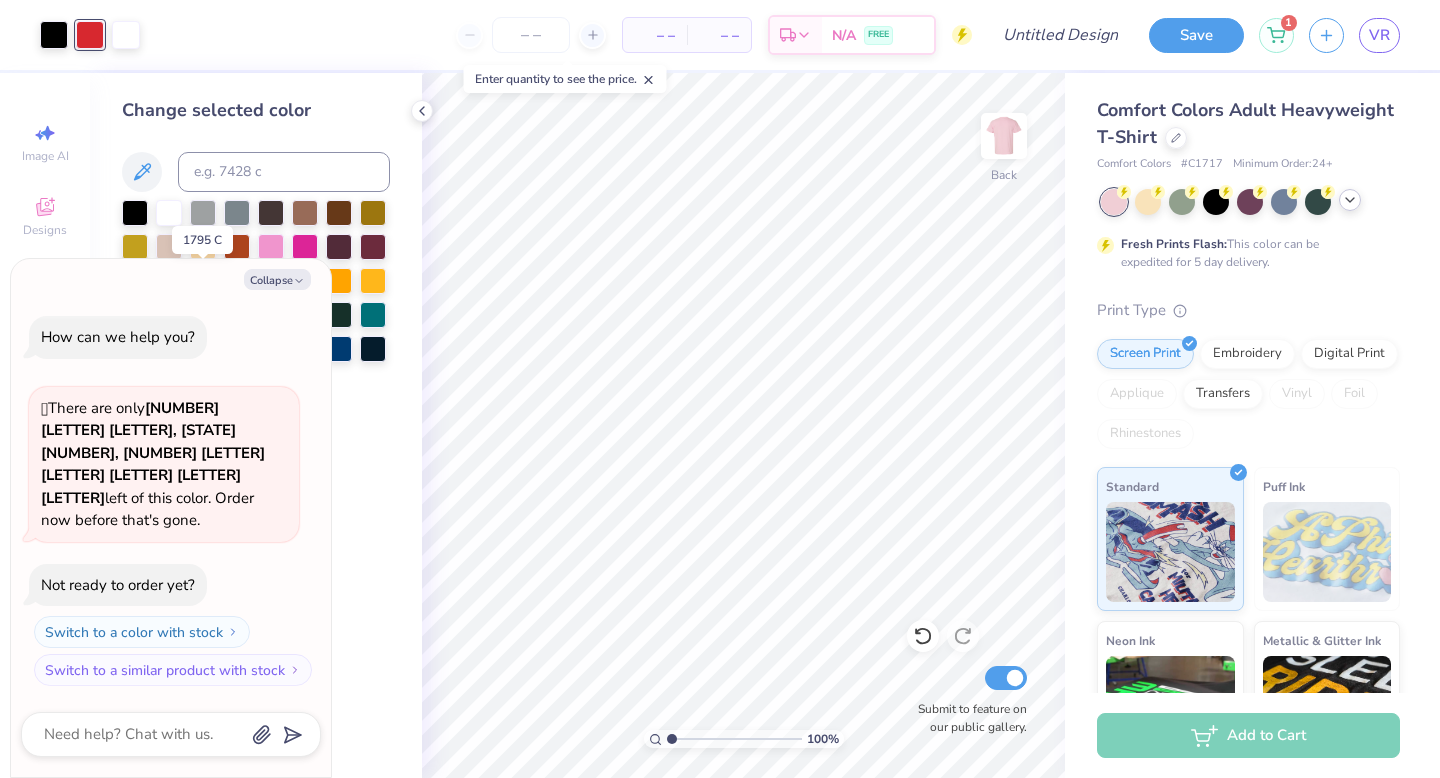 click at bounding box center (203, 279) 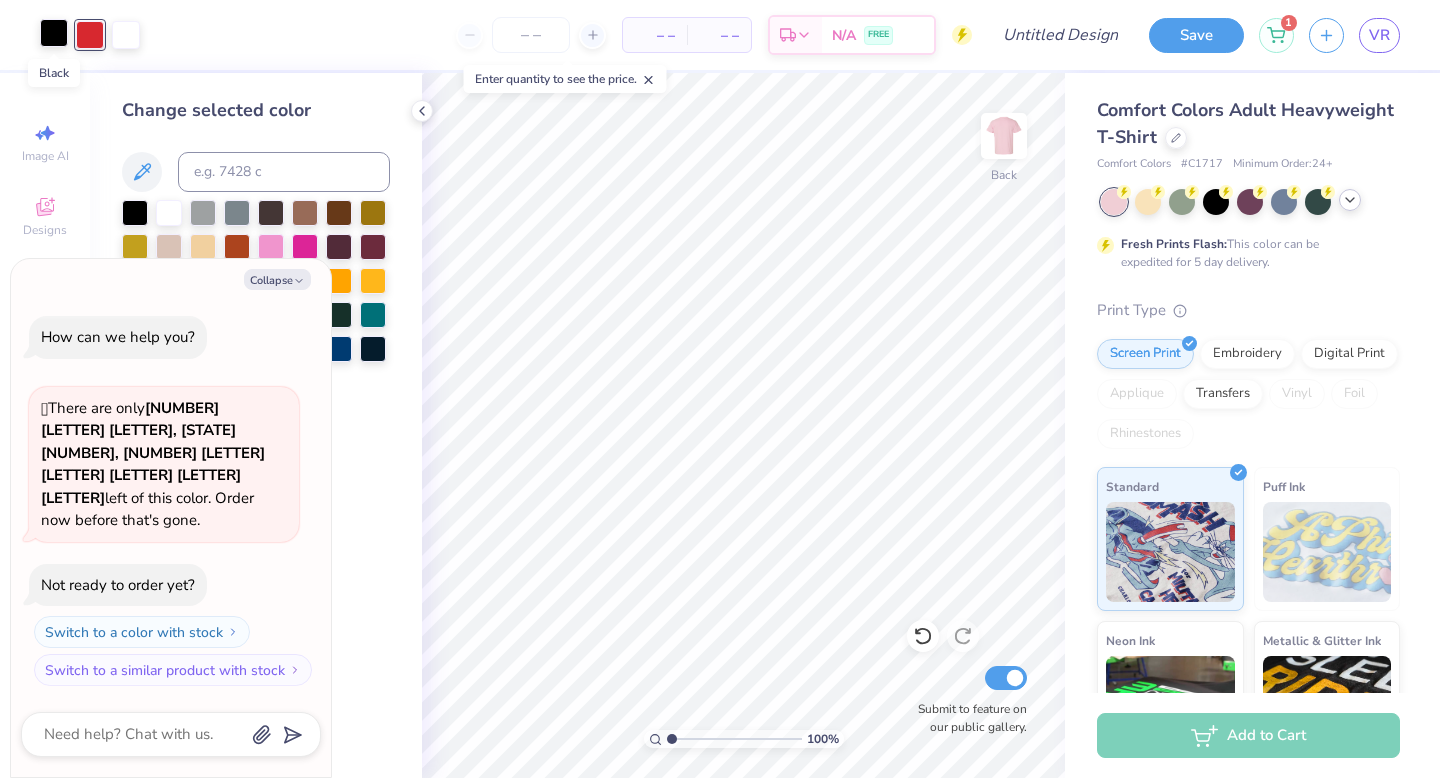 click at bounding box center (54, 33) 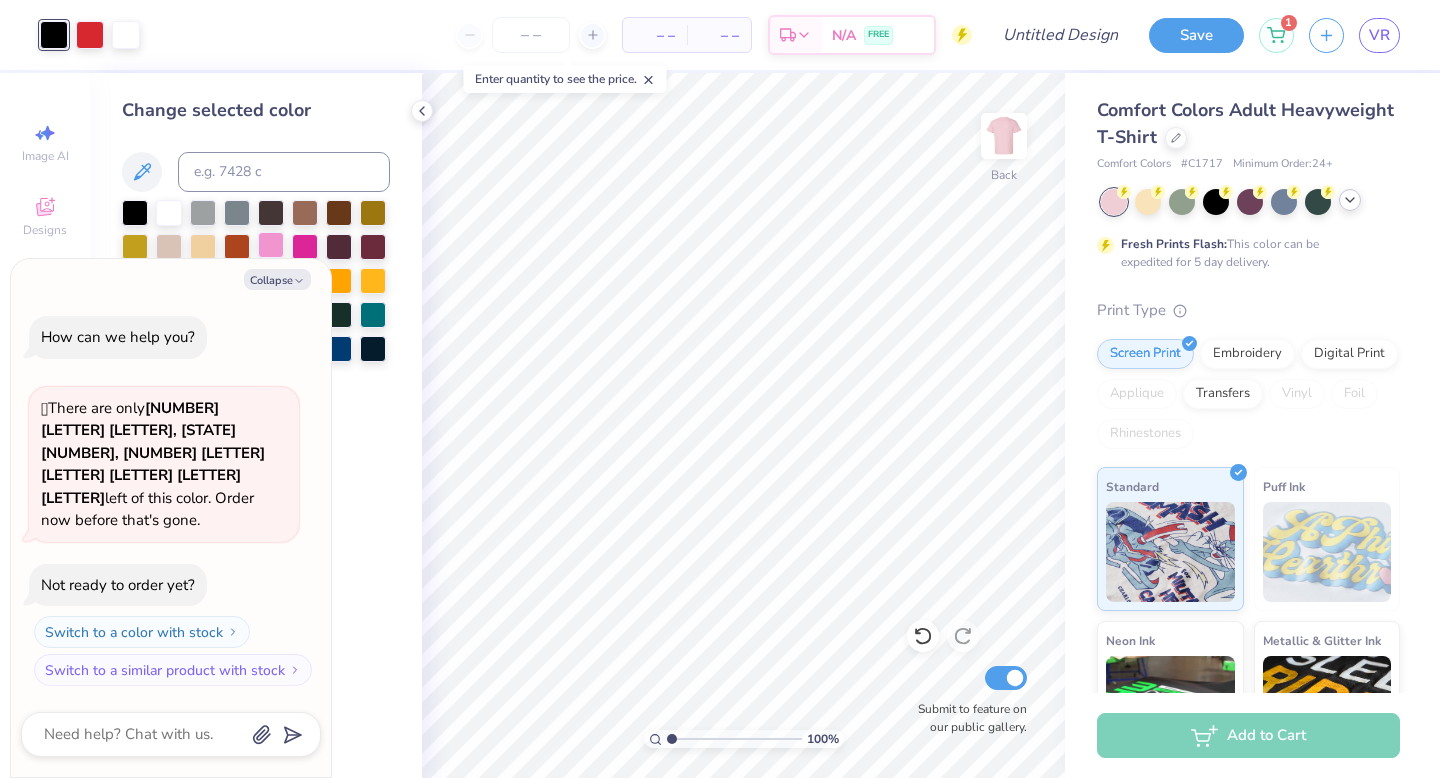 click at bounding box center (271, 245) 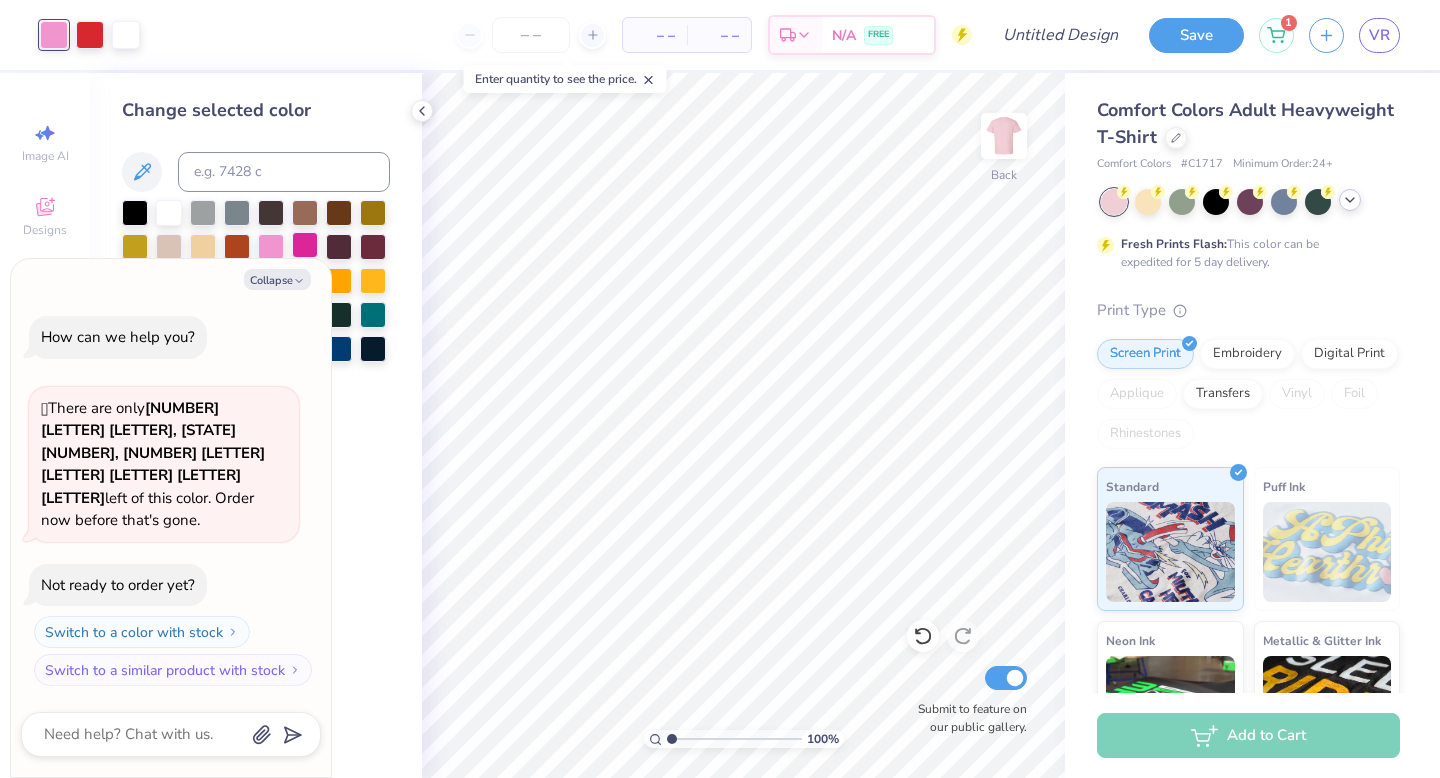 click at bounding box center [305, 245] 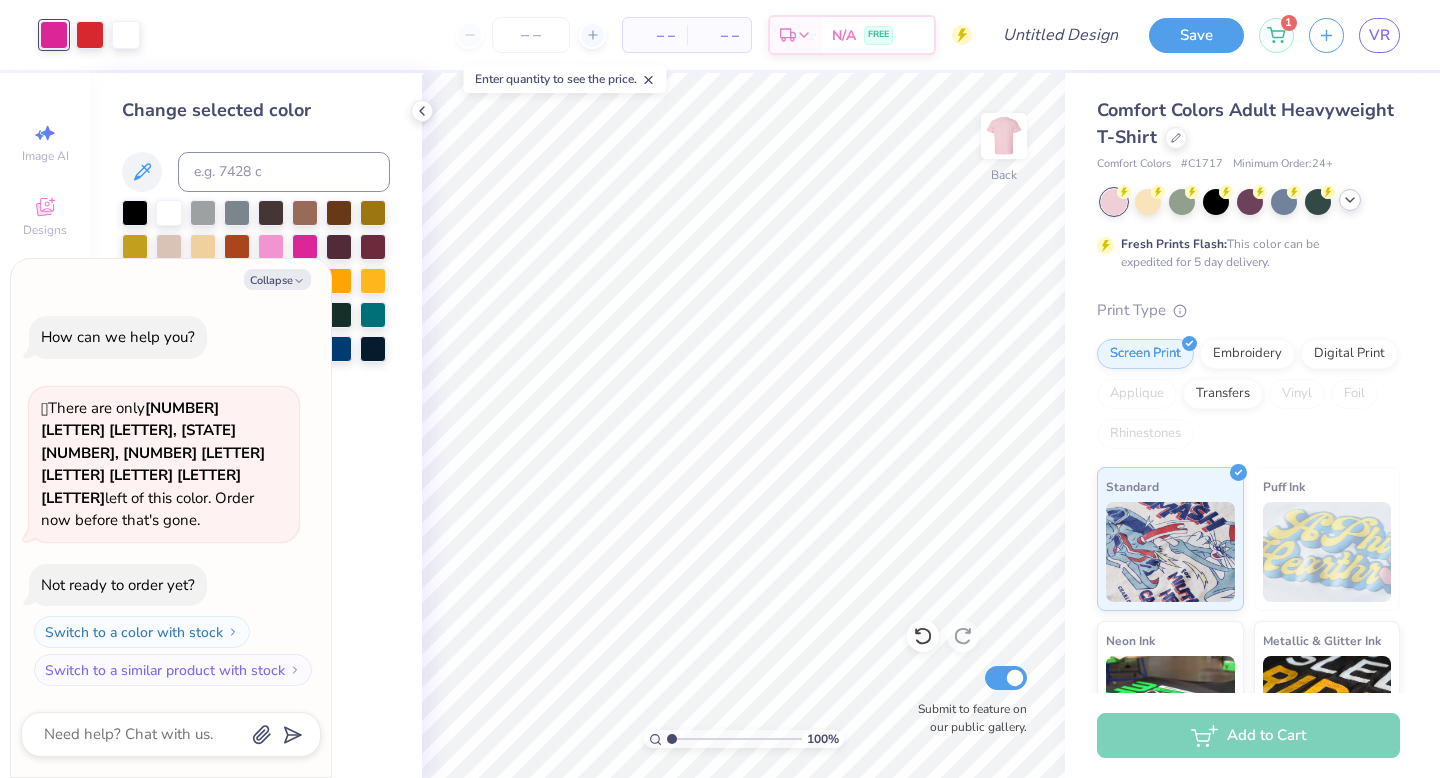 click at bounding box center [305, 313] 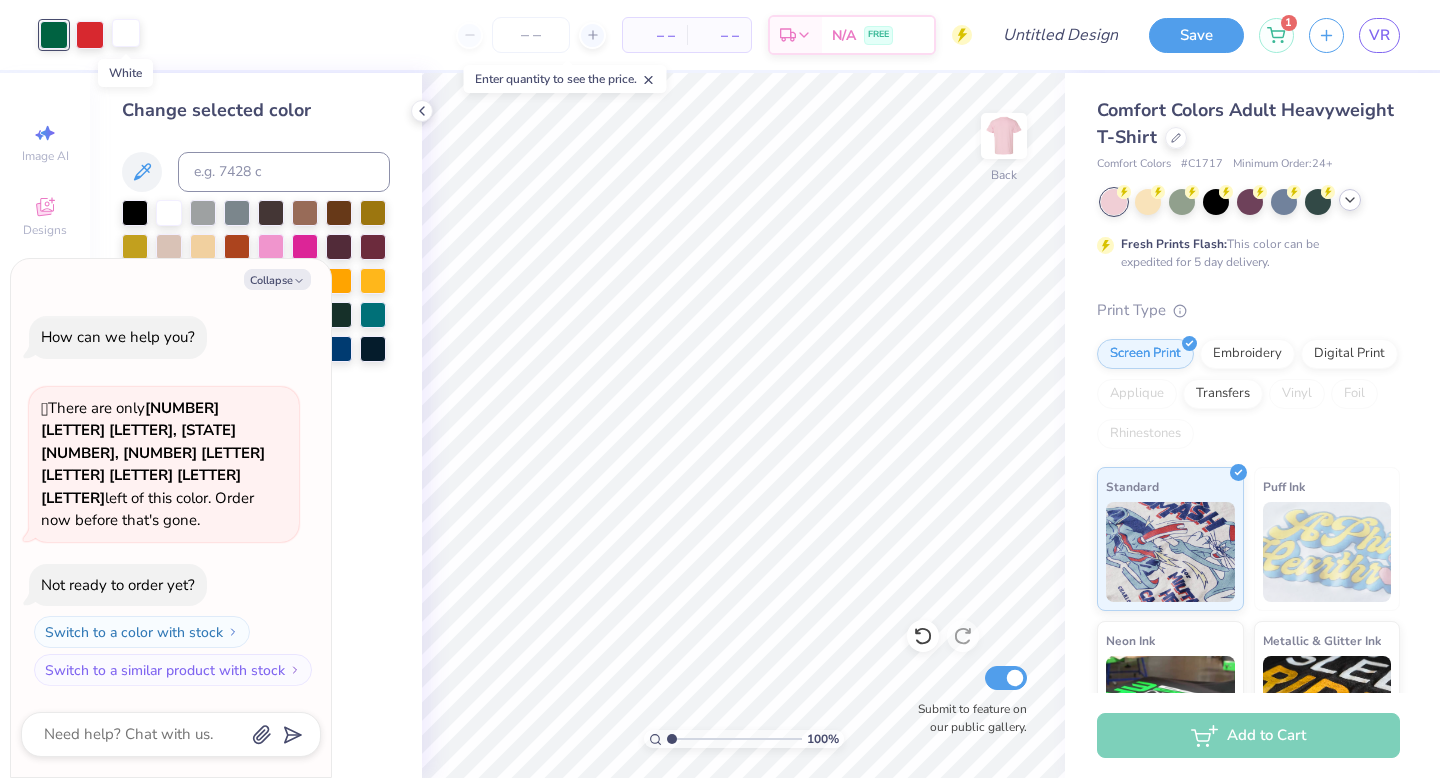 click at bounding box center (126, 33) 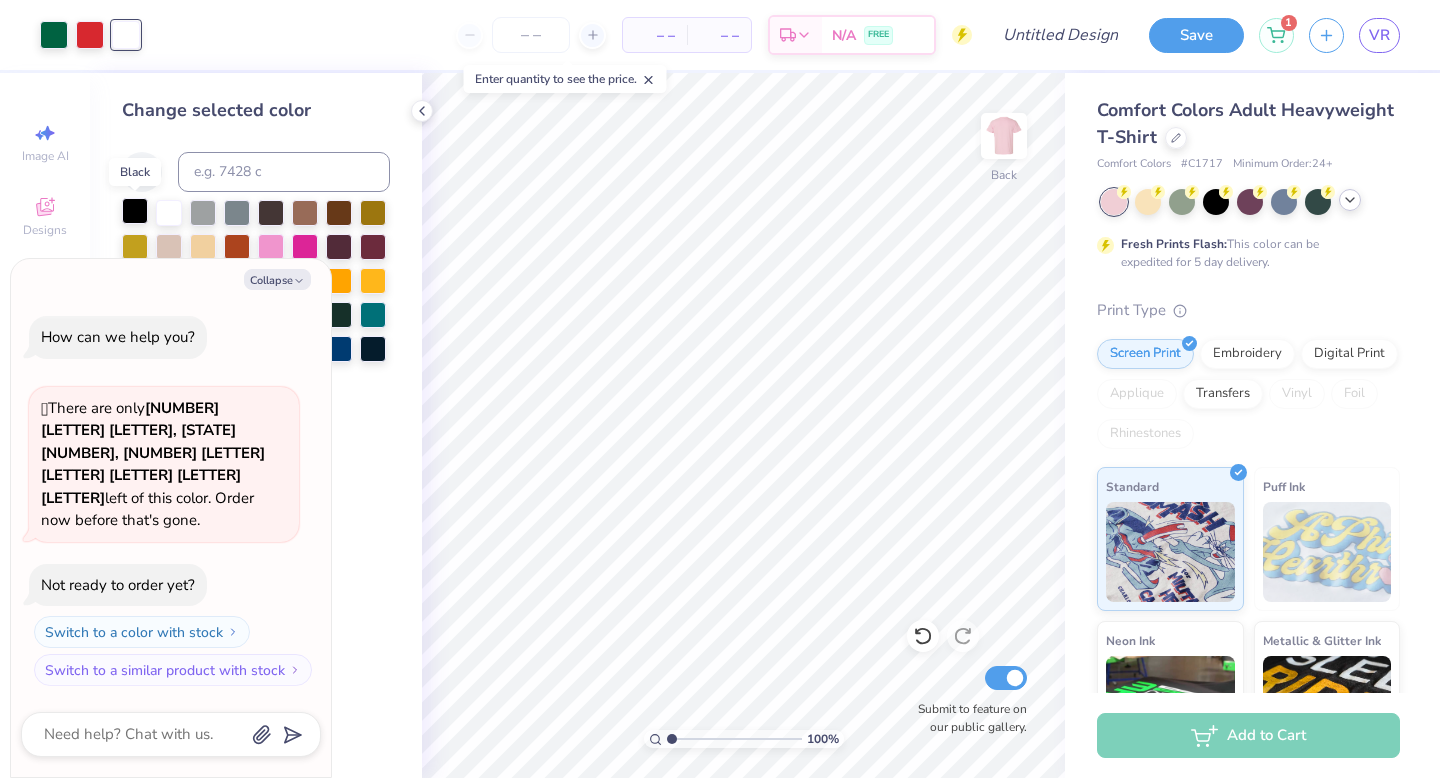 click at bounding box center [135, 211] 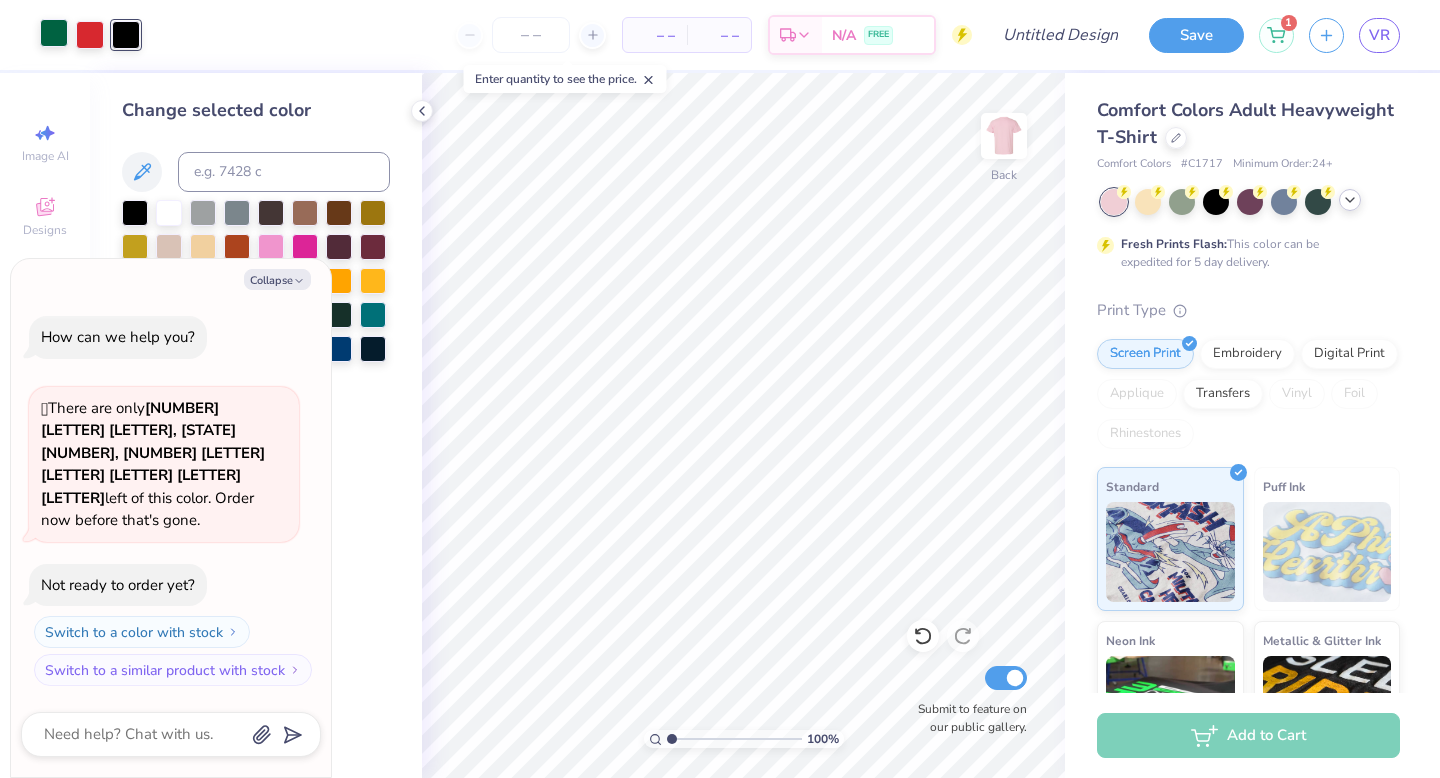 click at bounding box center [54, 33] 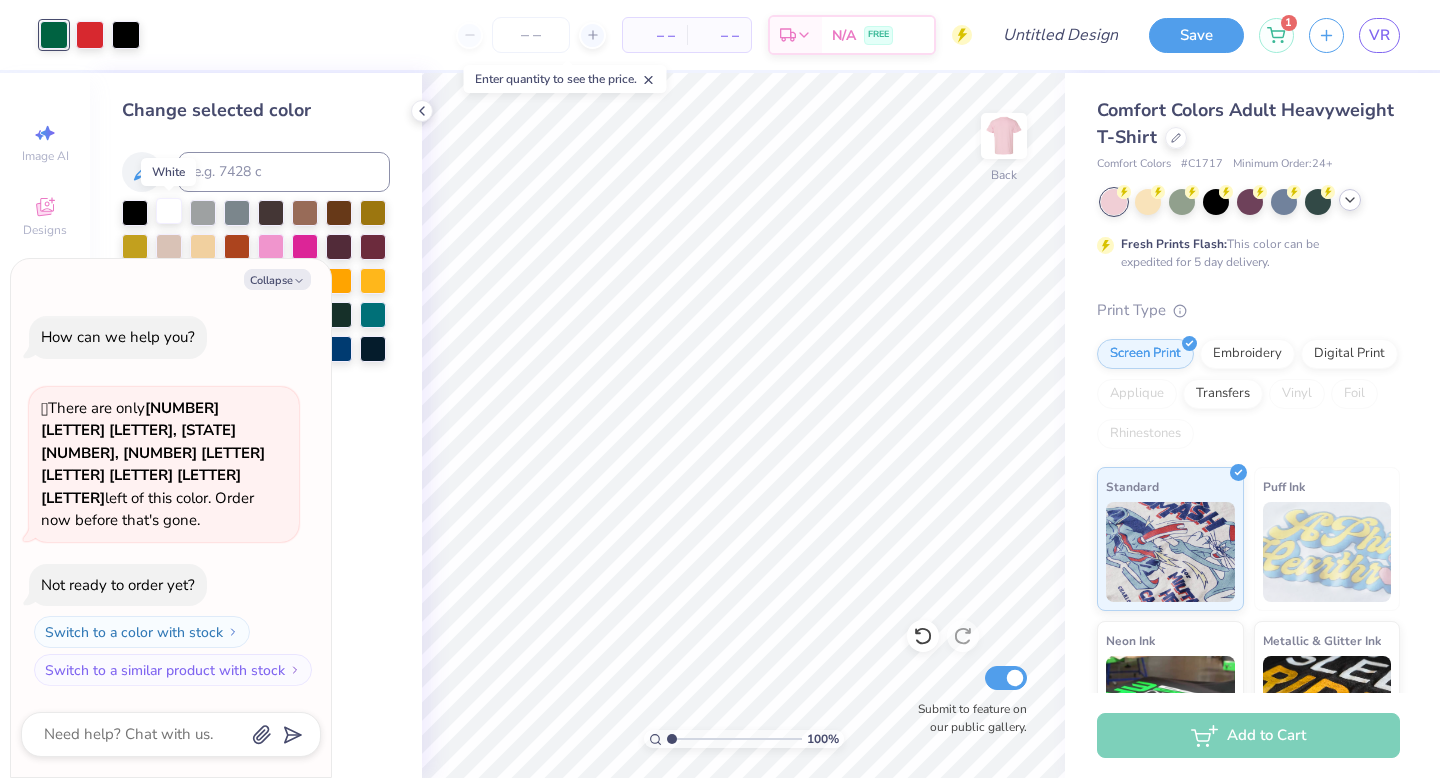 click at bounding box center [169, 211] 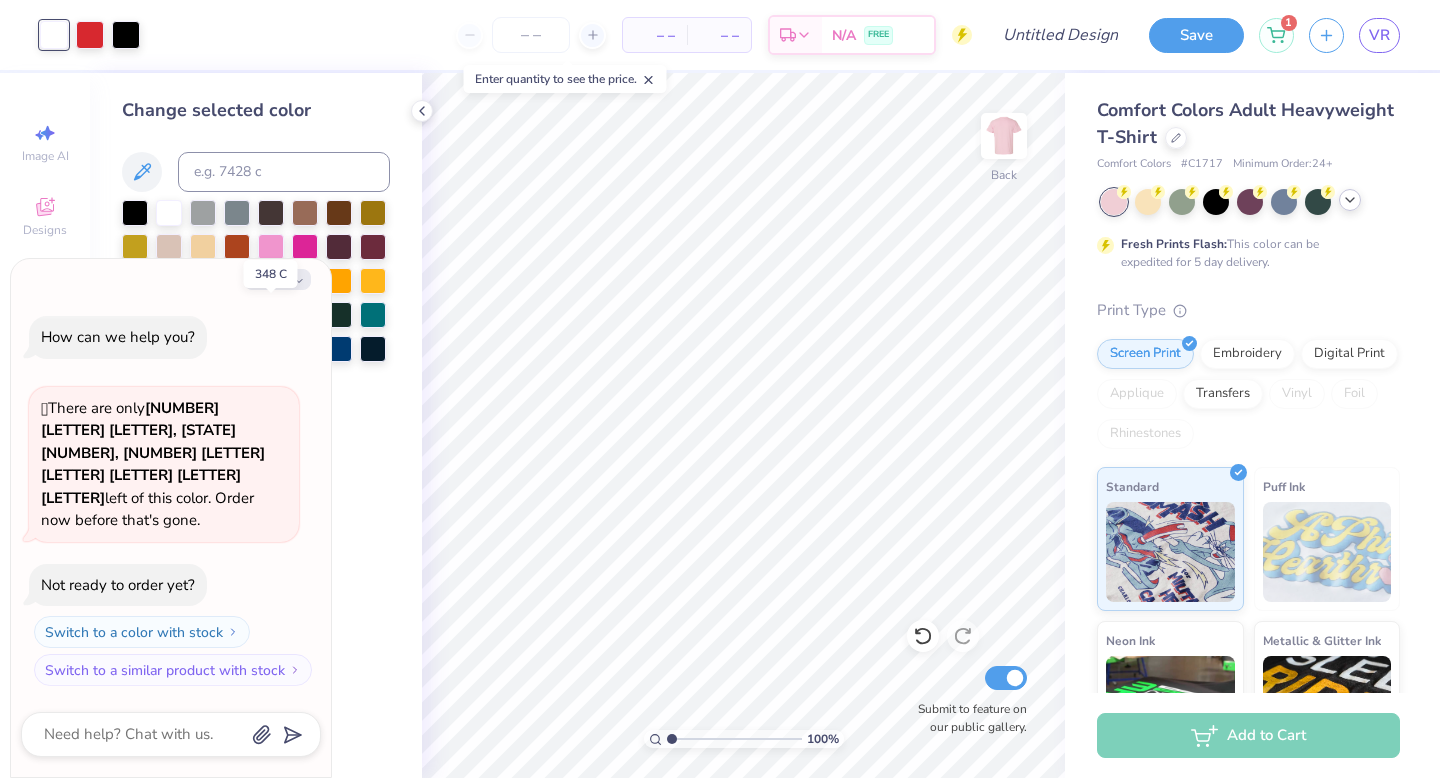 click at bounding box center (271, 313) 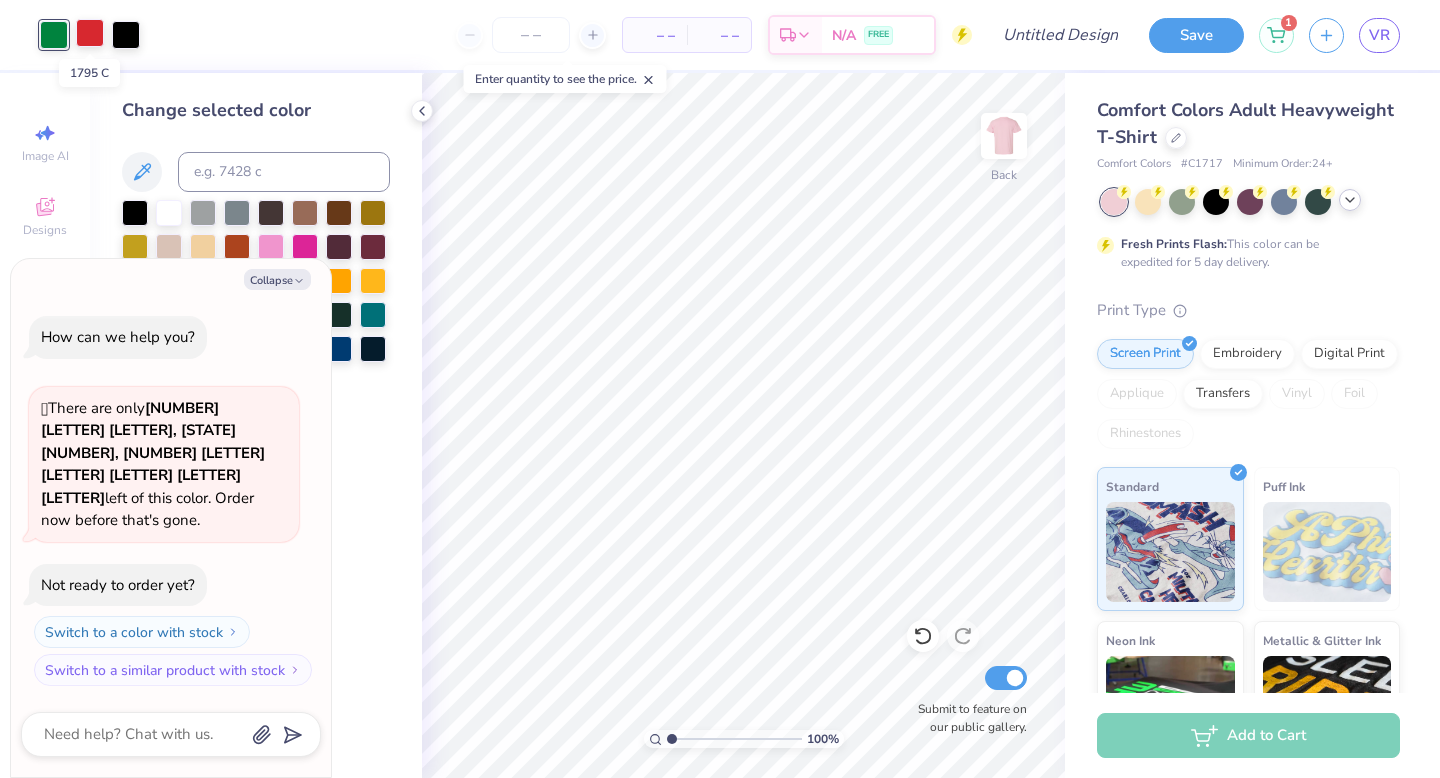 click at bounding box center [90, 33] 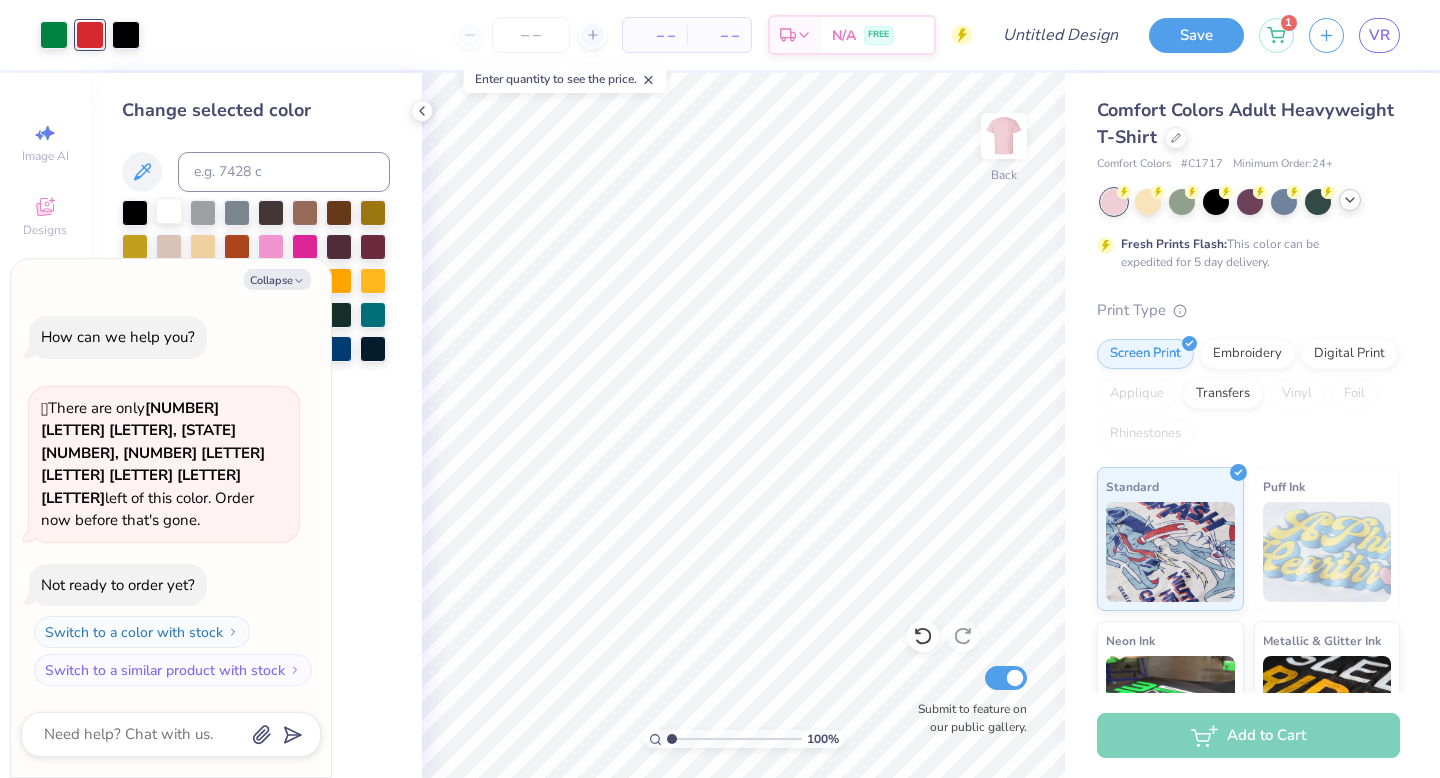 click at bounding box center [169, 211] 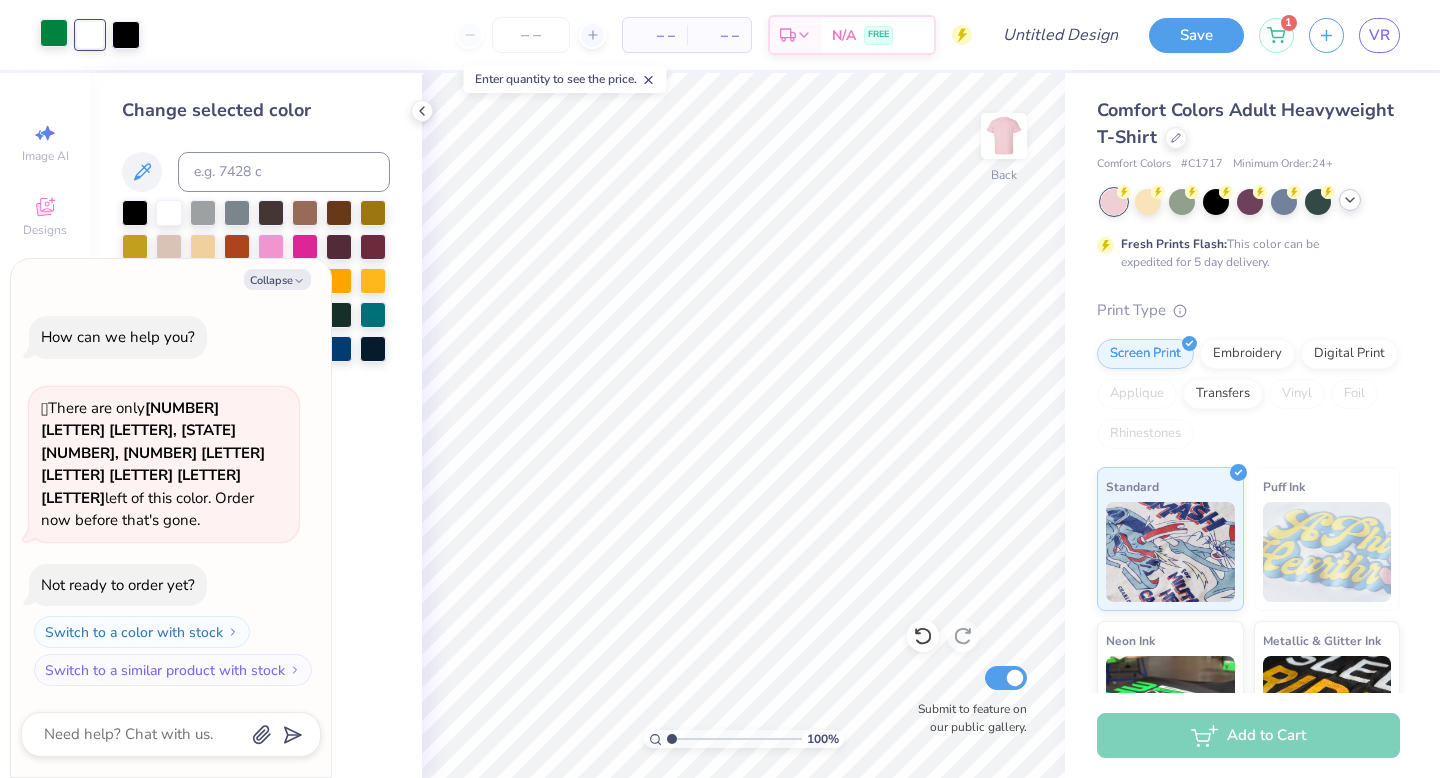 click at bounding box center (54, 33) 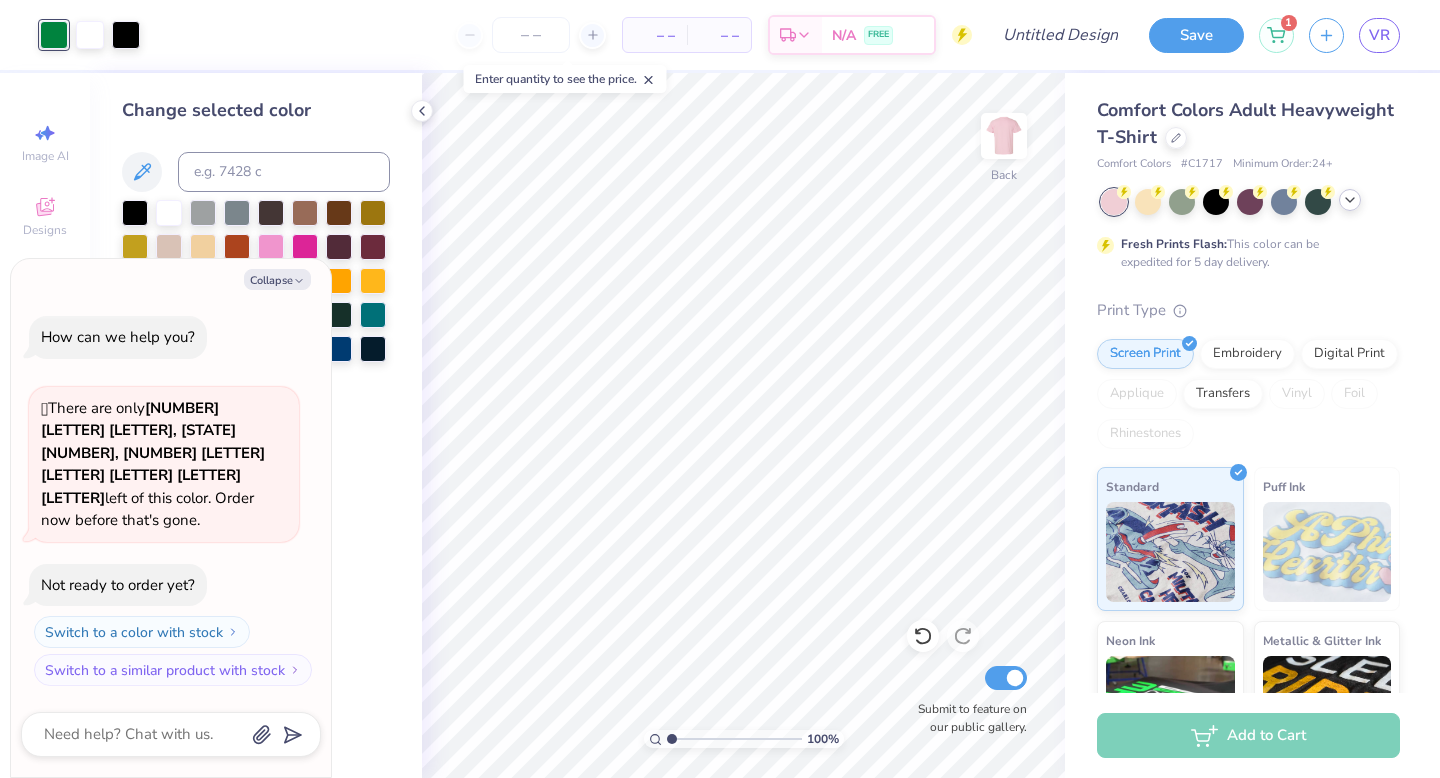 click at bounding box center (203, 279) 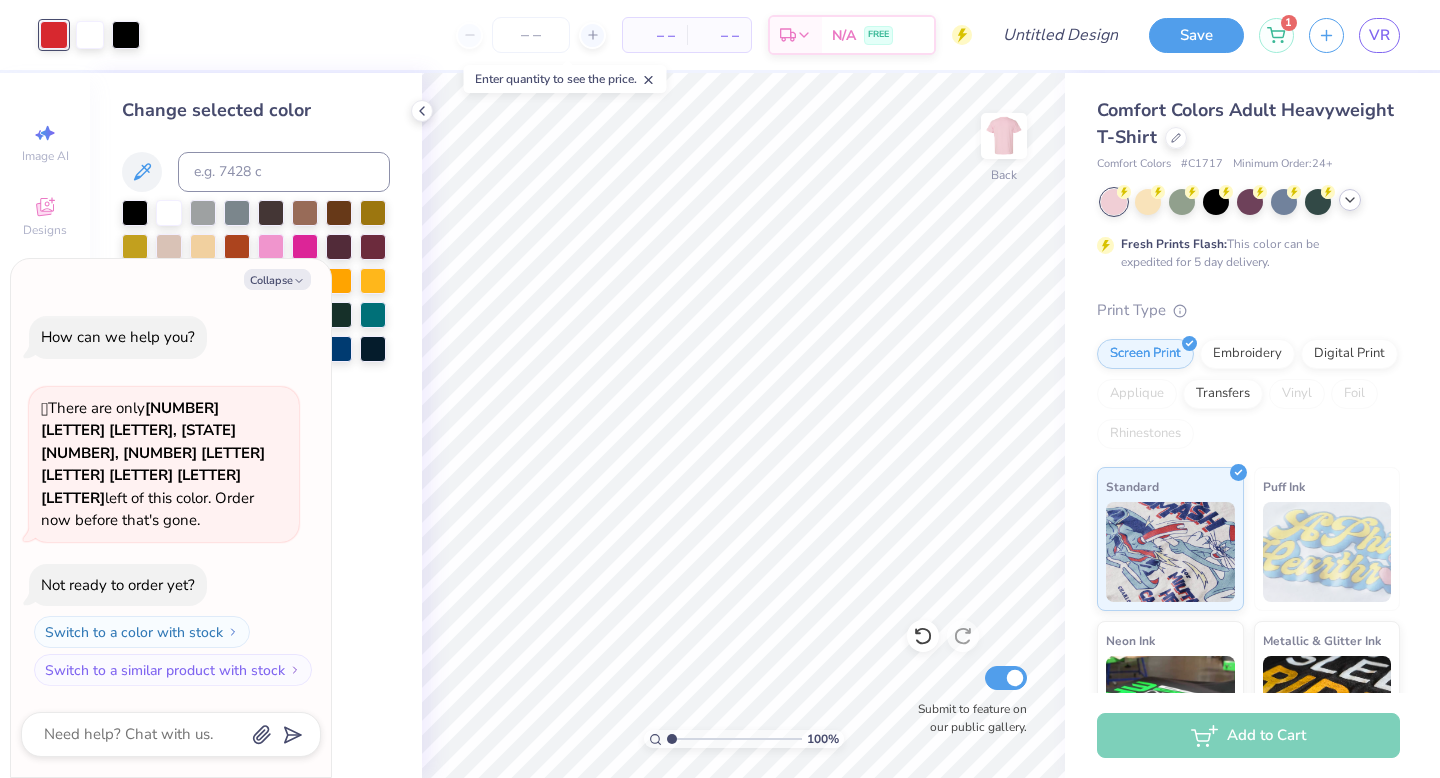 click at bounding box center [271, 313] 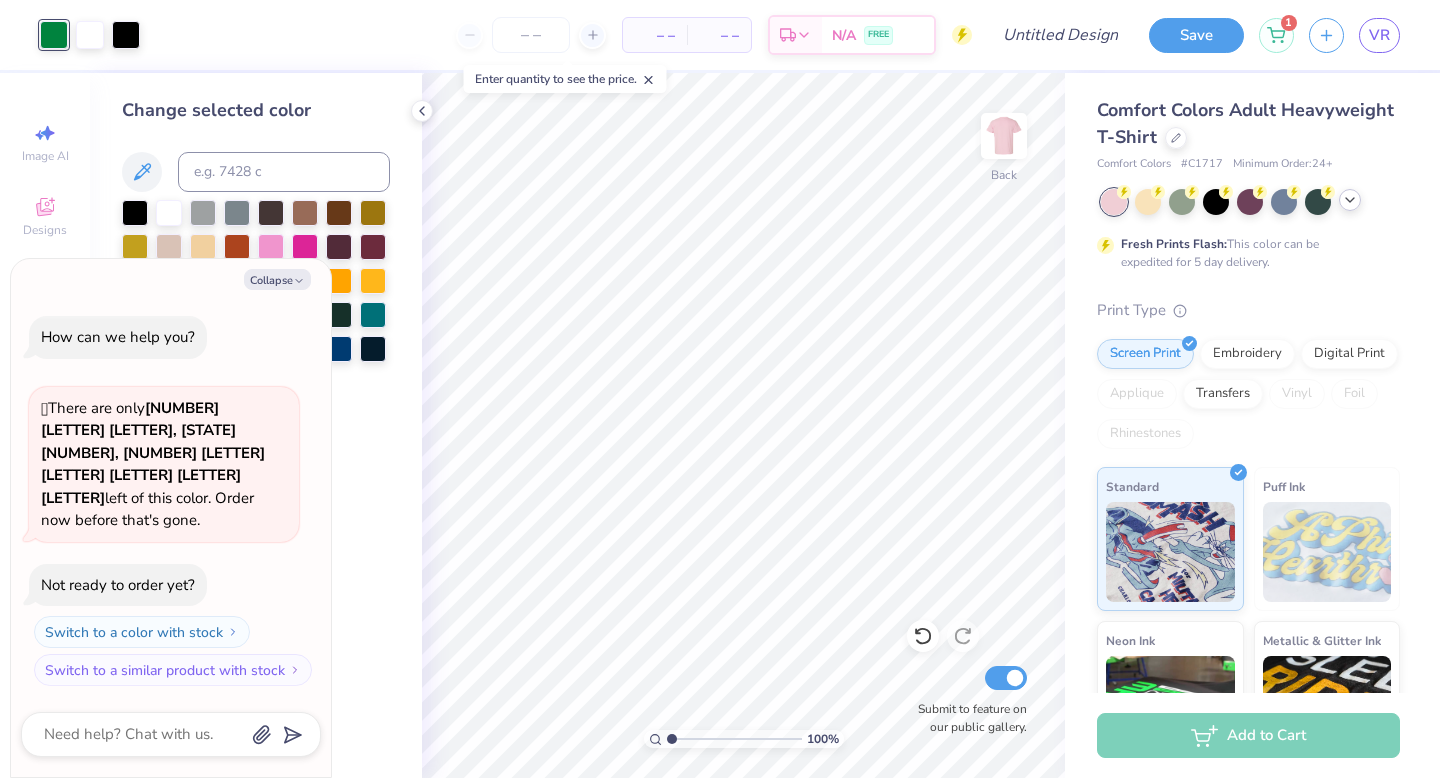 click at bounding box center [237, 313] 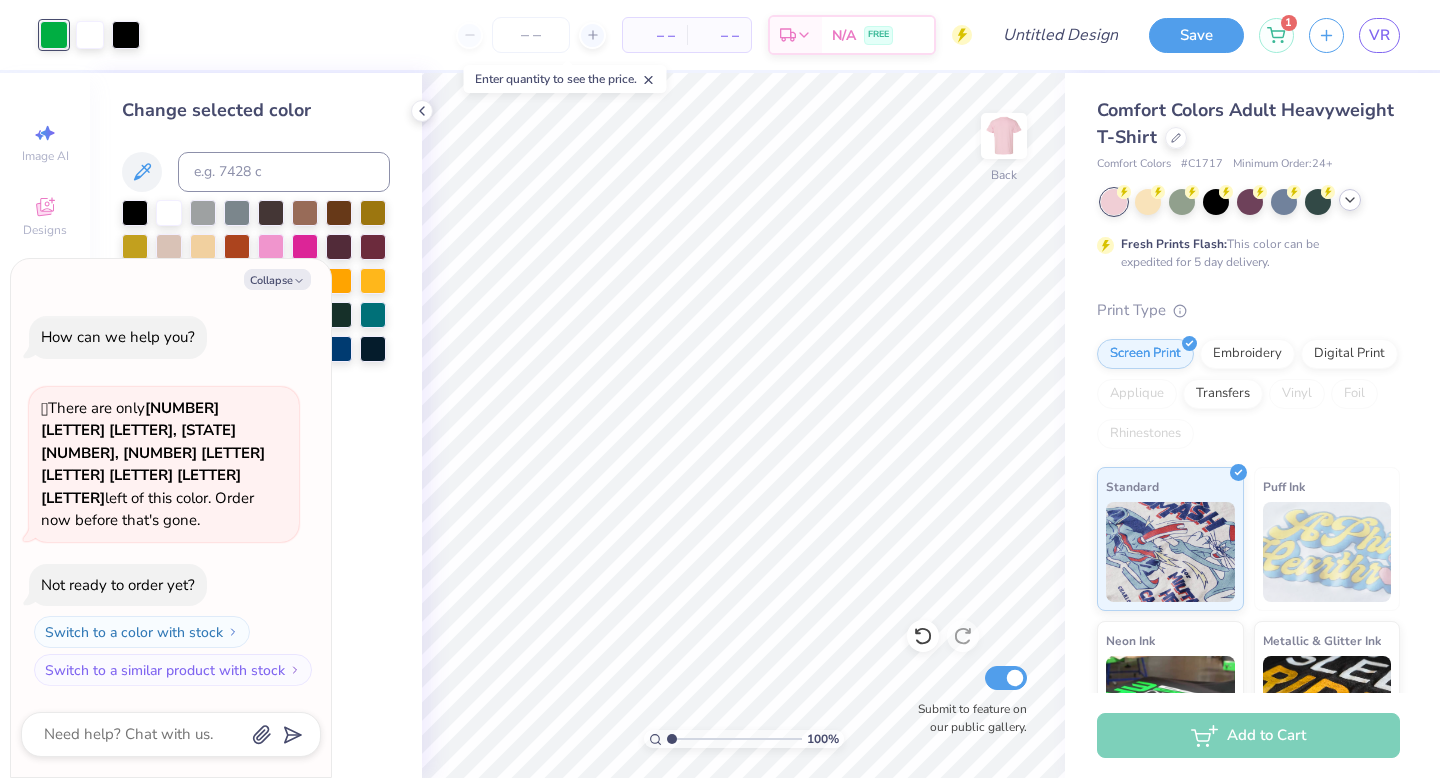 click at bounding box center (203, 313) 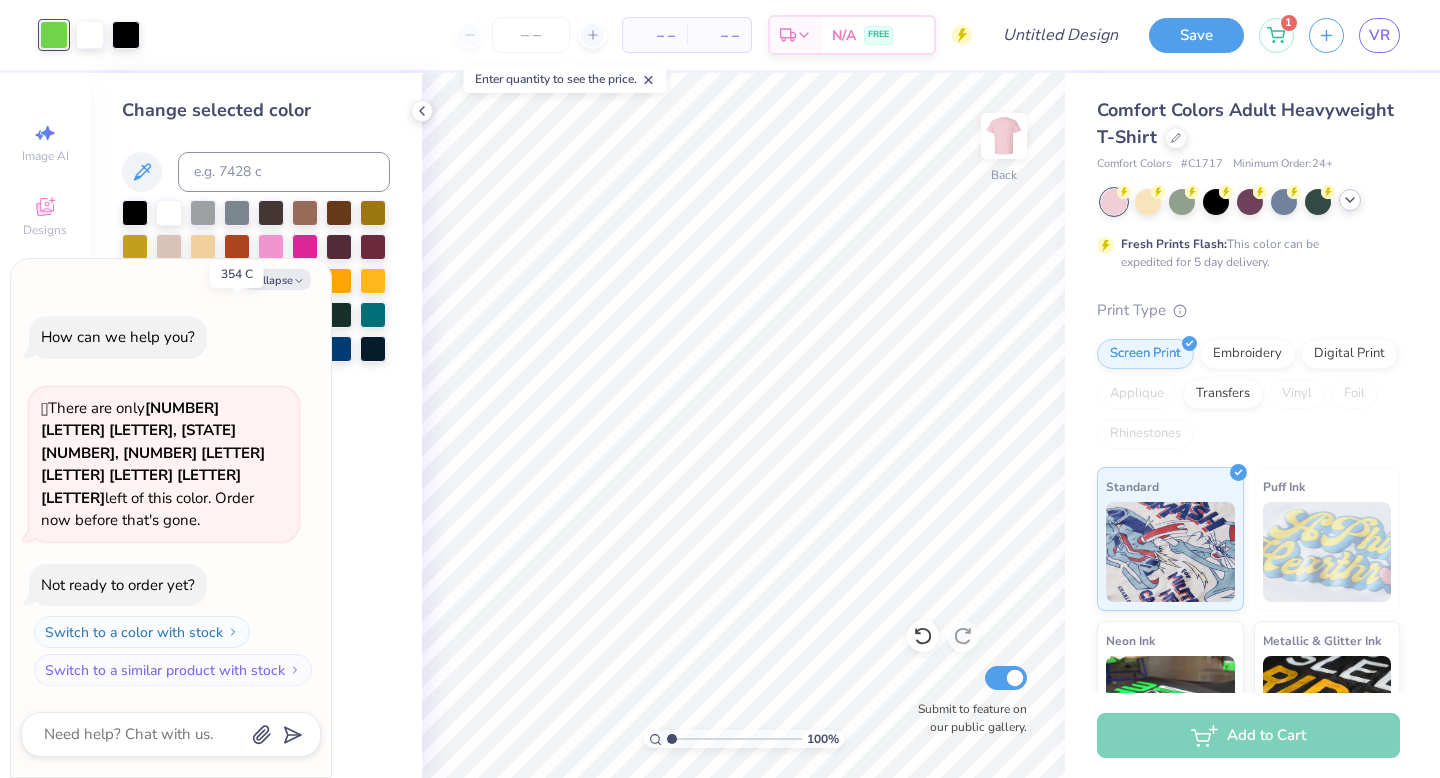 click at bounding box center (237, 313) 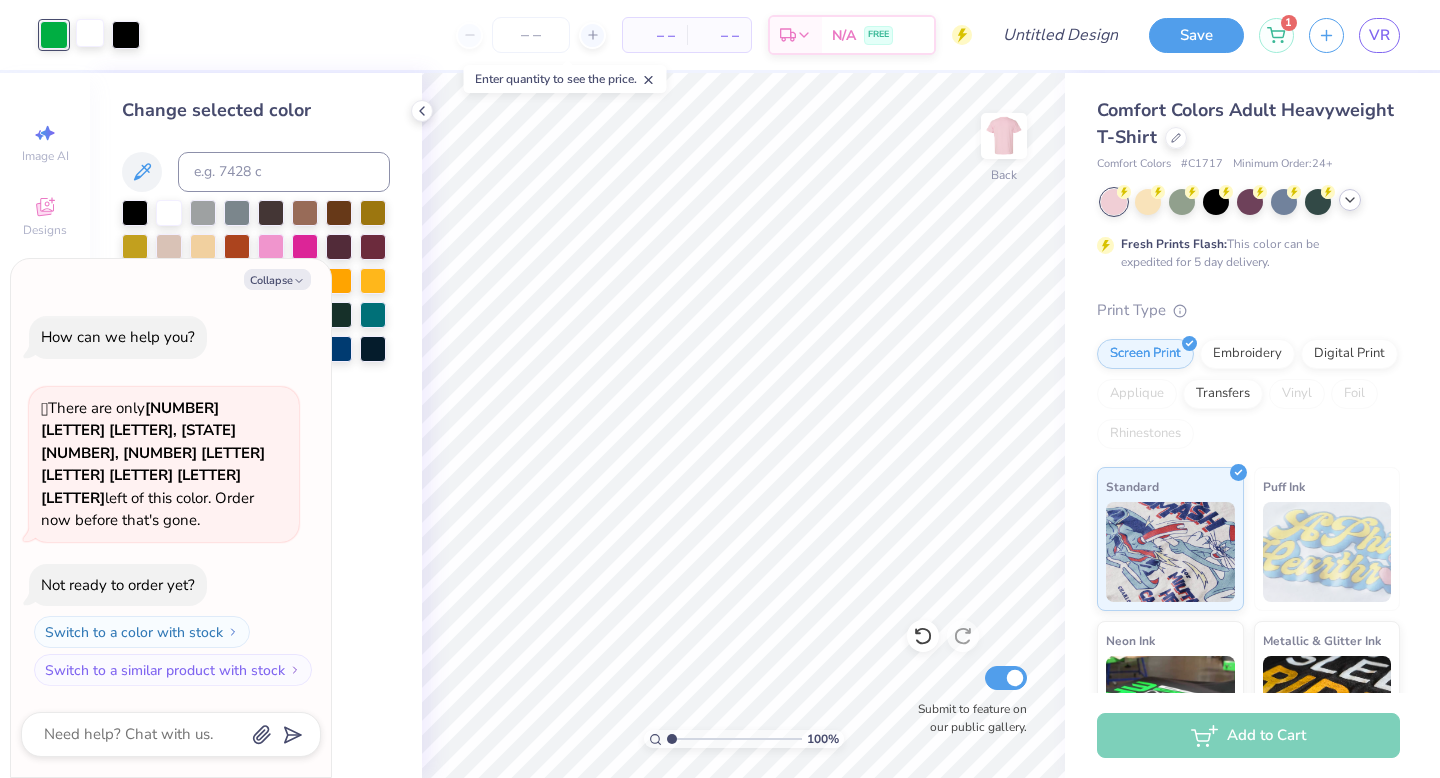 click at bounding box center [90, 33] 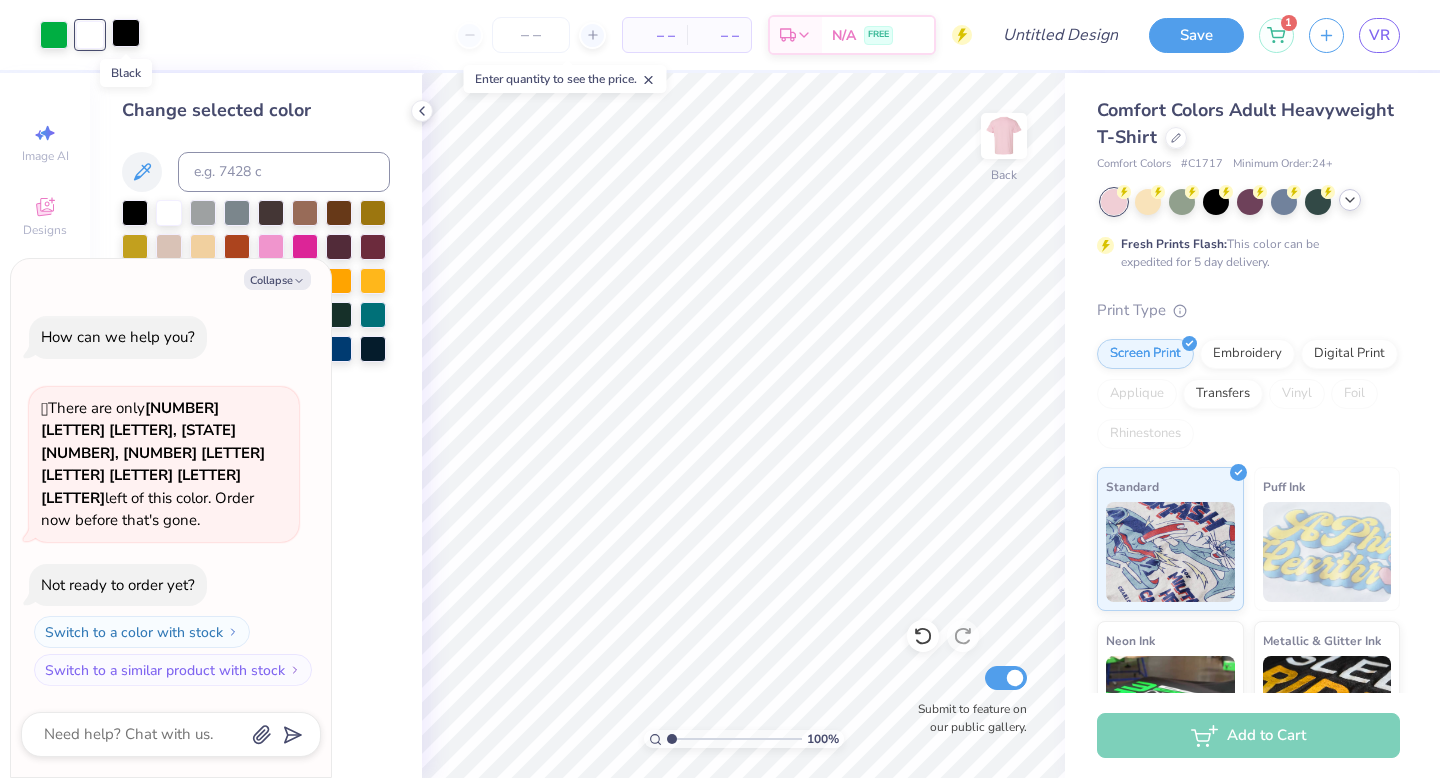 click at bounding box center [126, 33] 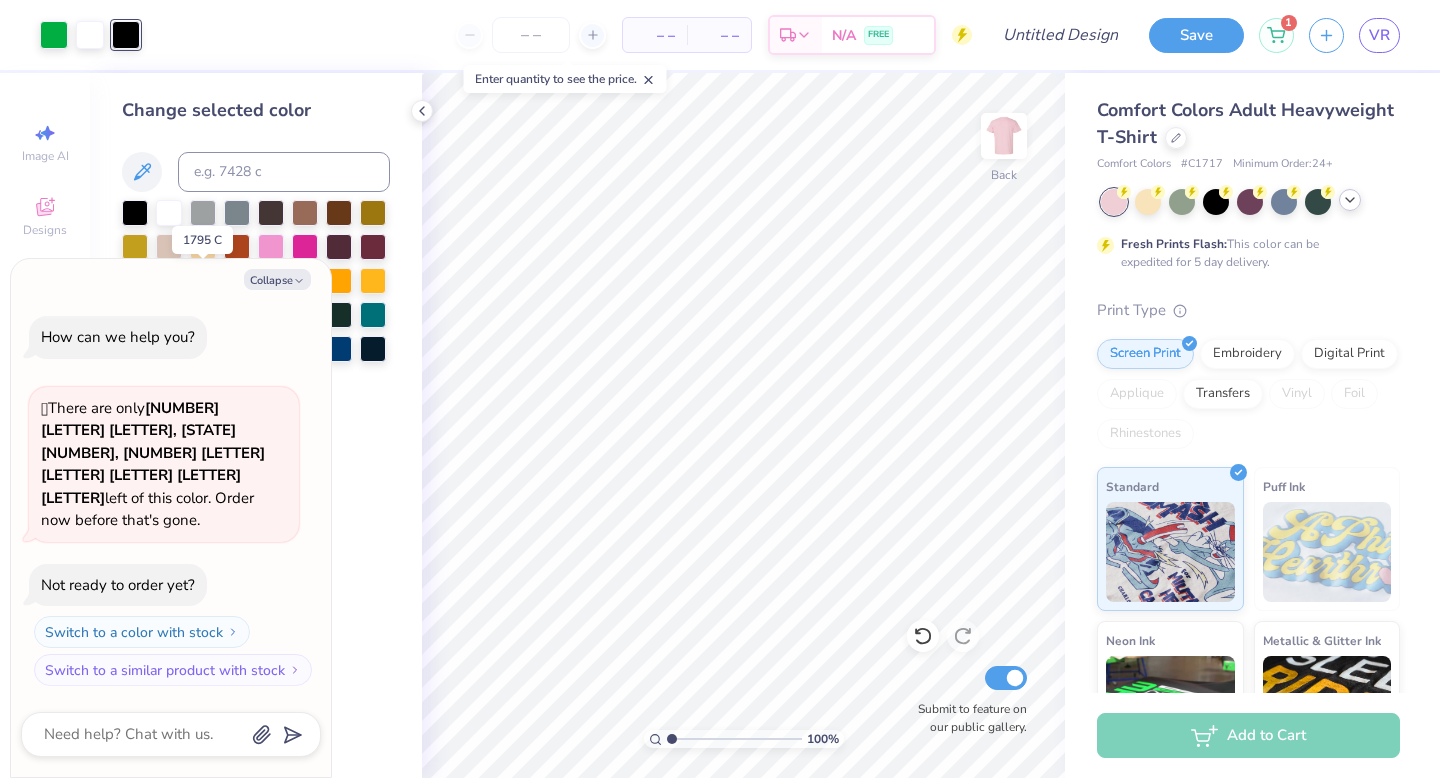 click at bounding box center [203, 279] 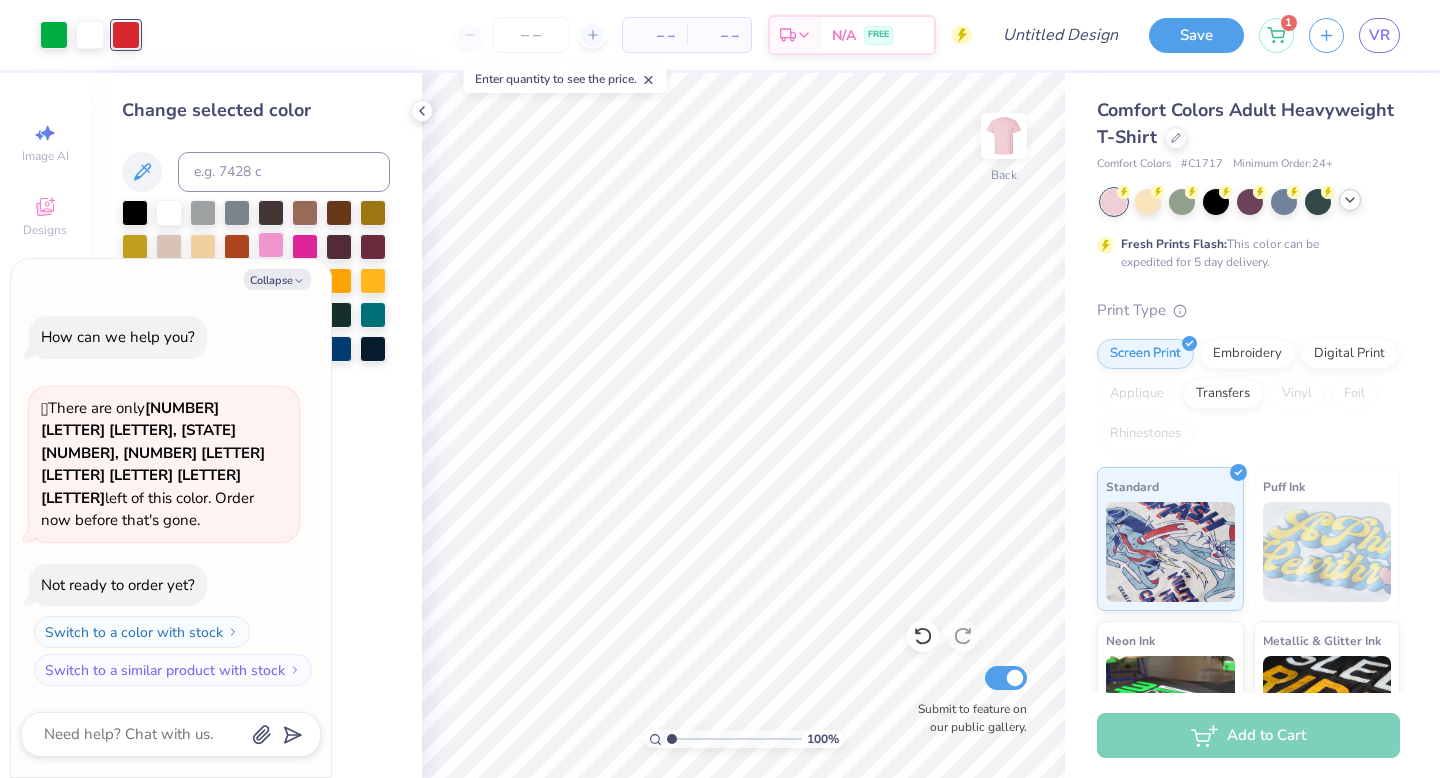 click at bounding box center [271, 245] 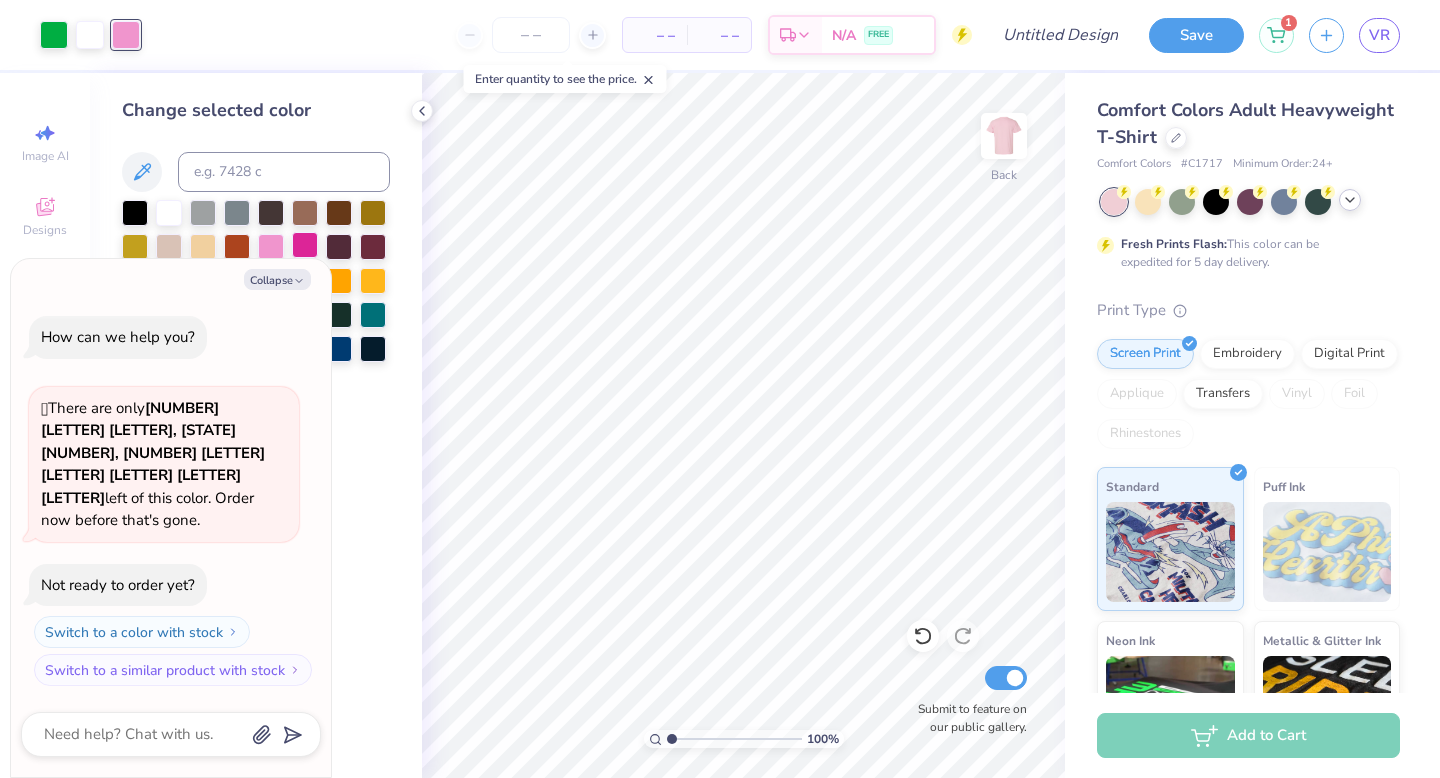 click at bounding box center [305, 245] 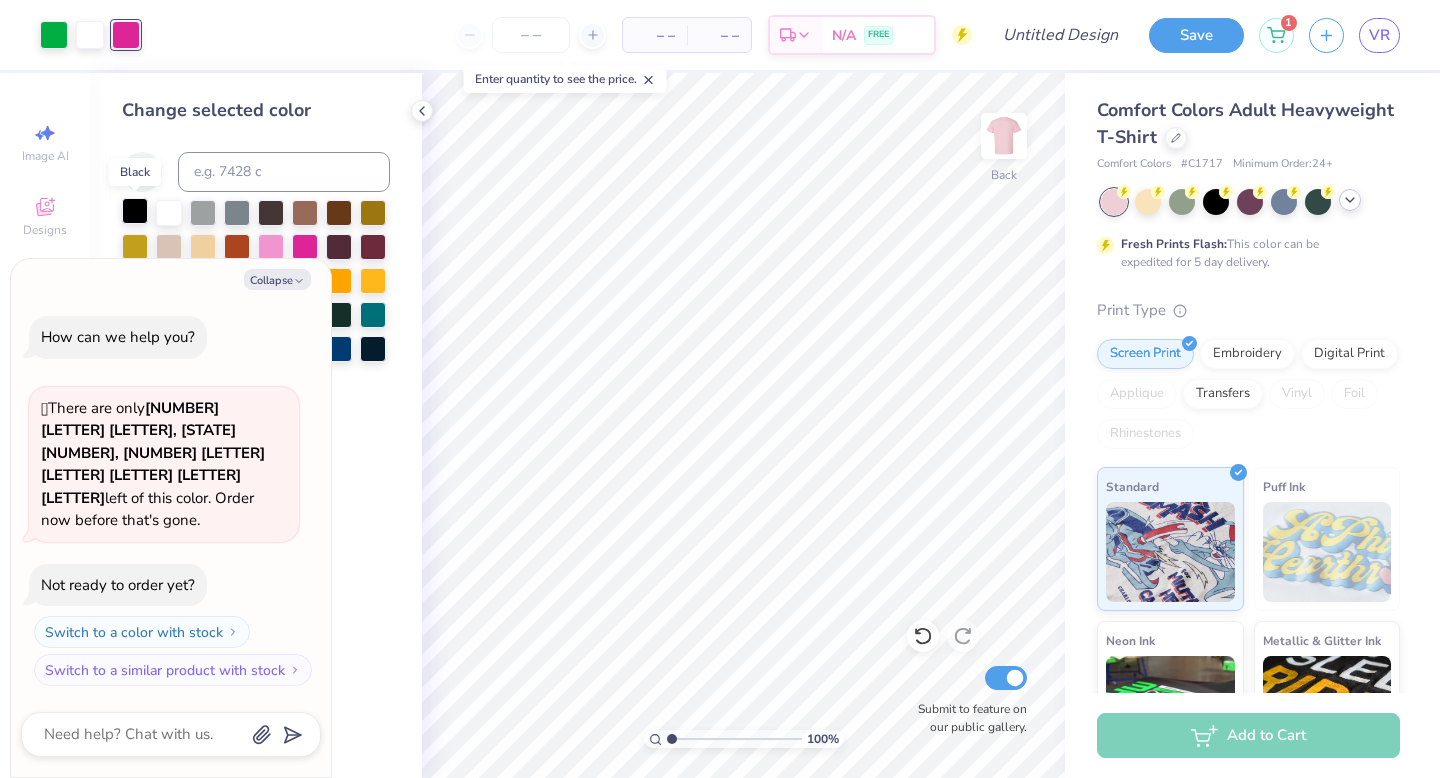 click at bounding box center (135, 211) 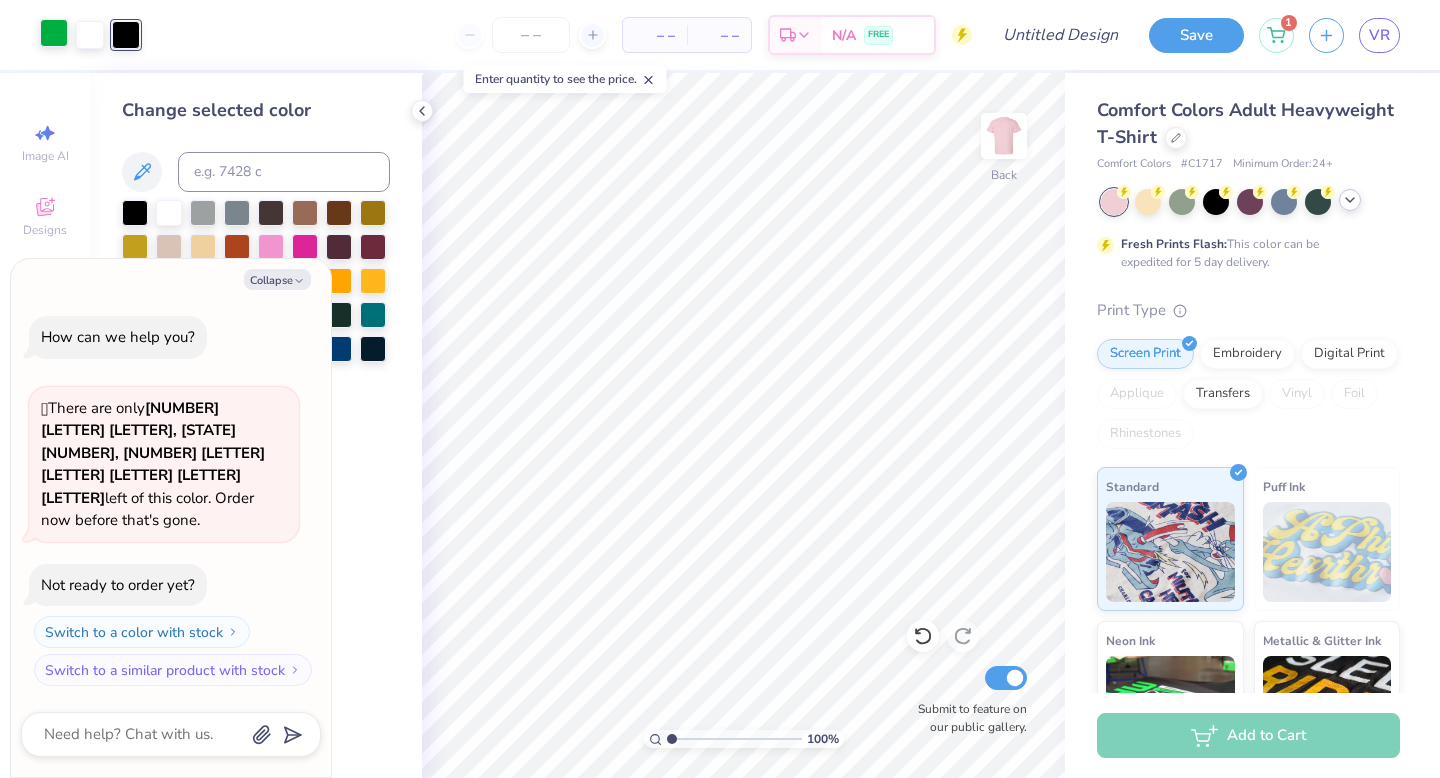 click at bounding box center [54, 33] 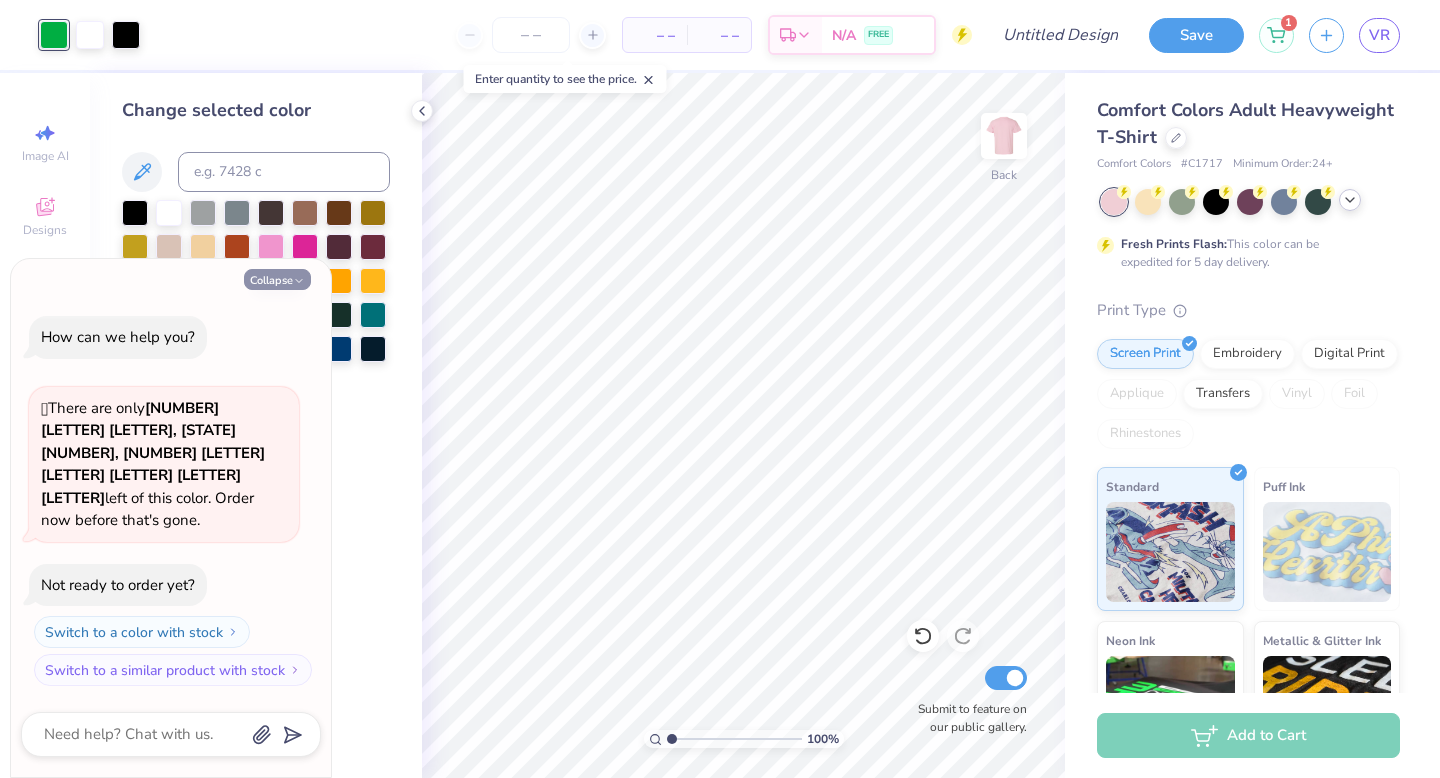 click 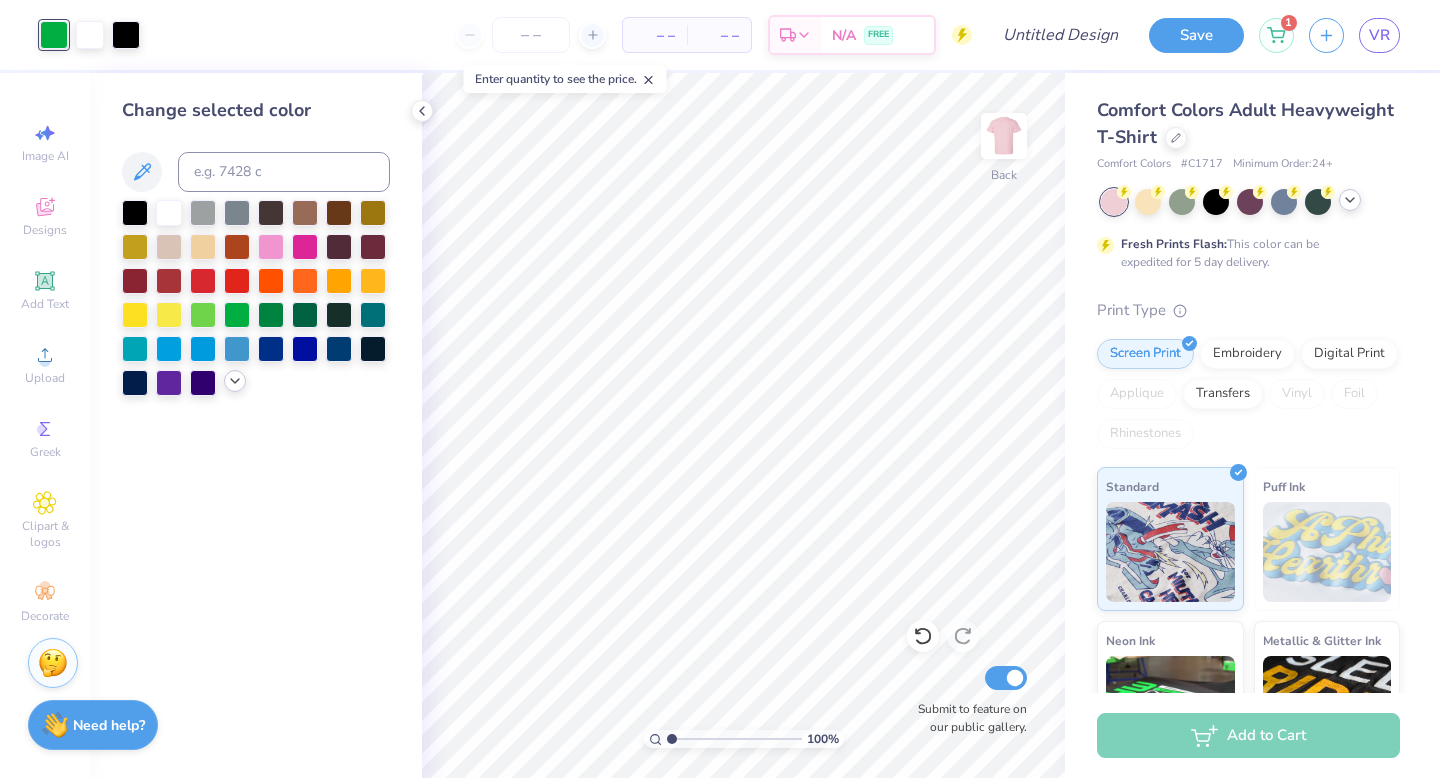 click 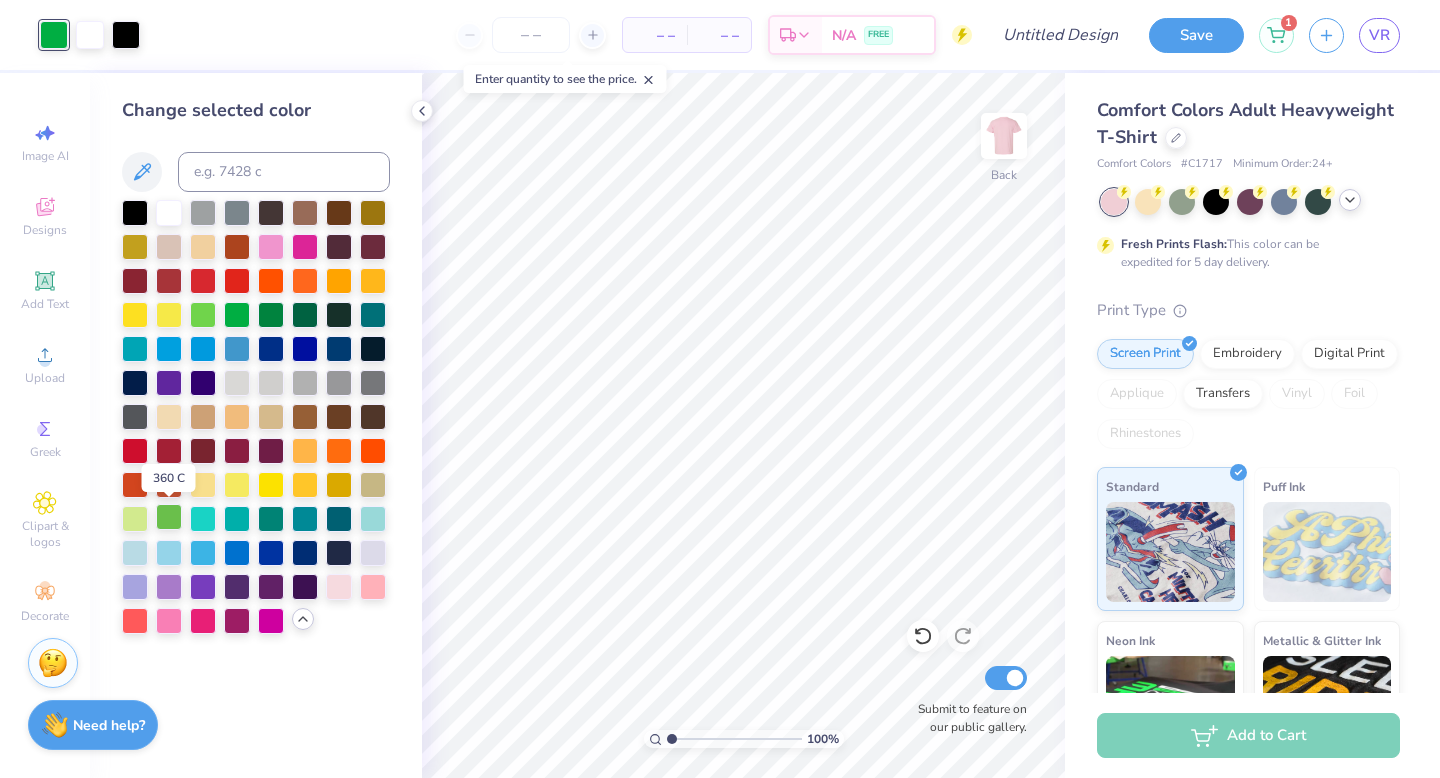 click at bounding box center [169, 517] 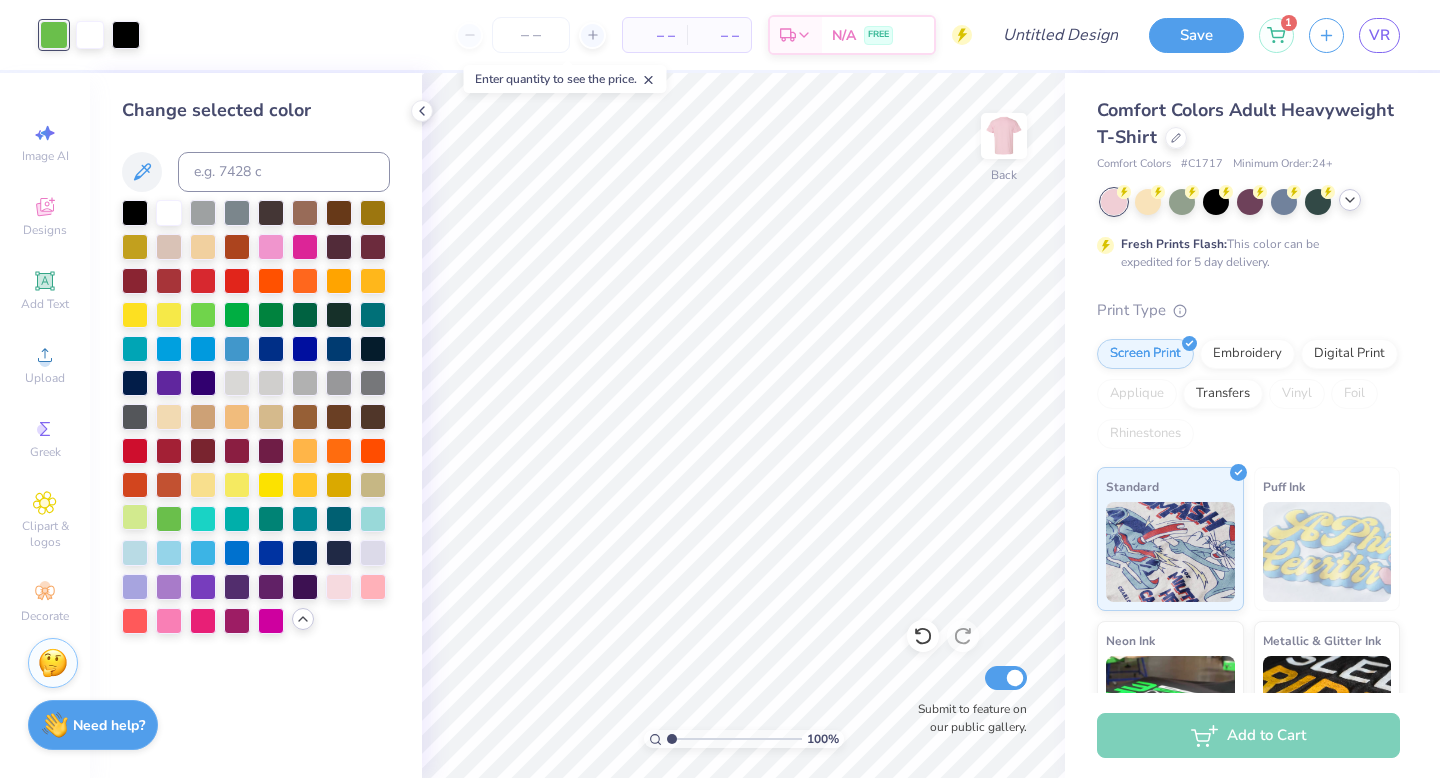 click at bounding box center [135, 517] 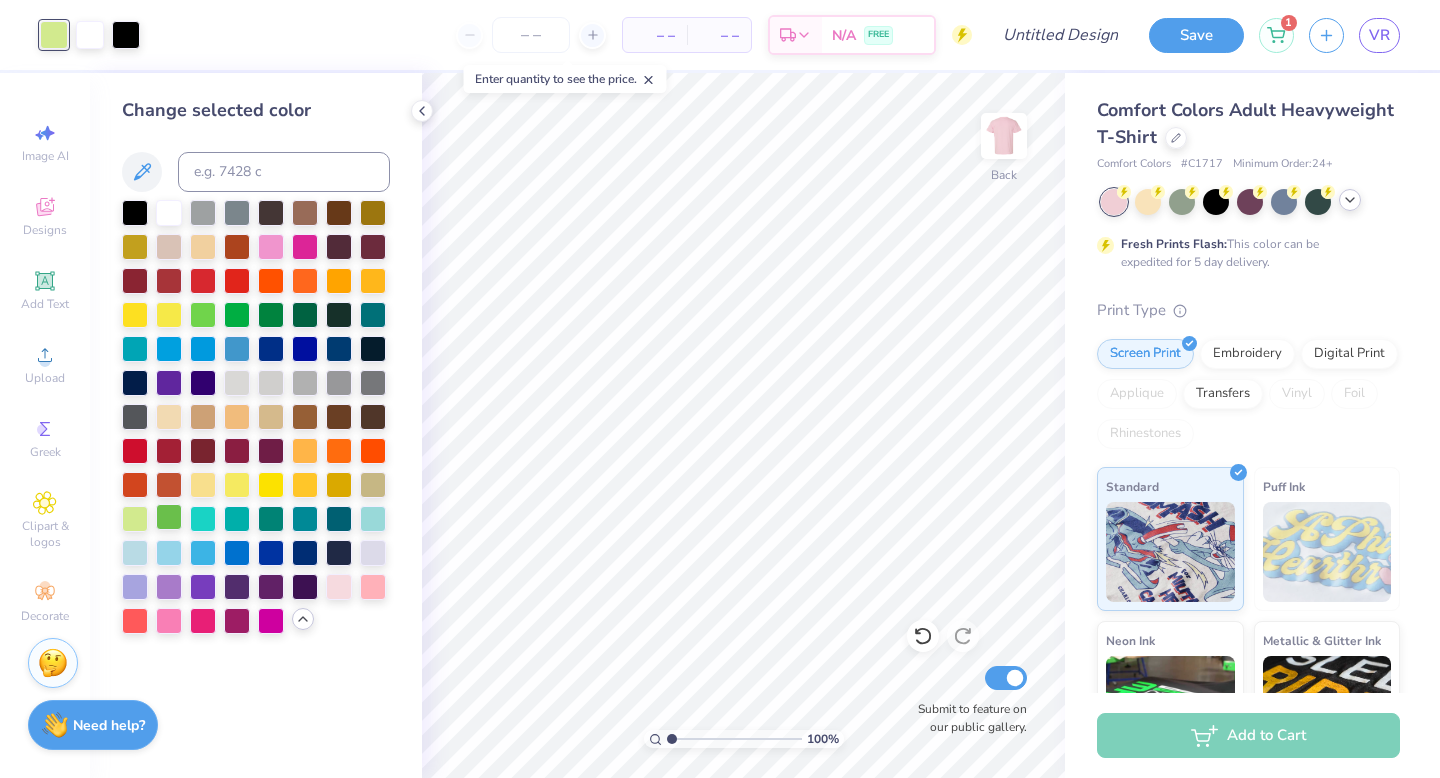 click at bounding box center [169, 517] 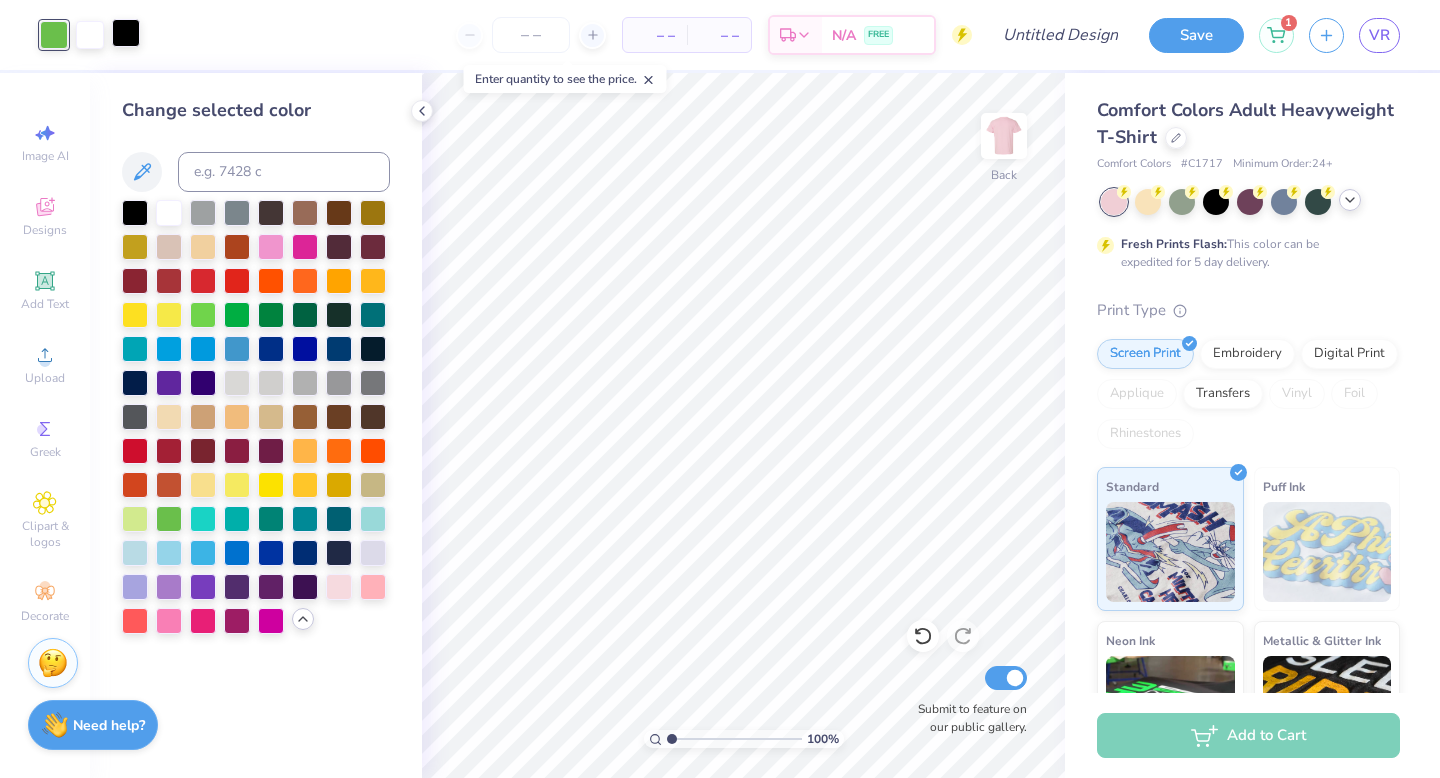 click at bounding box center (126, 33) 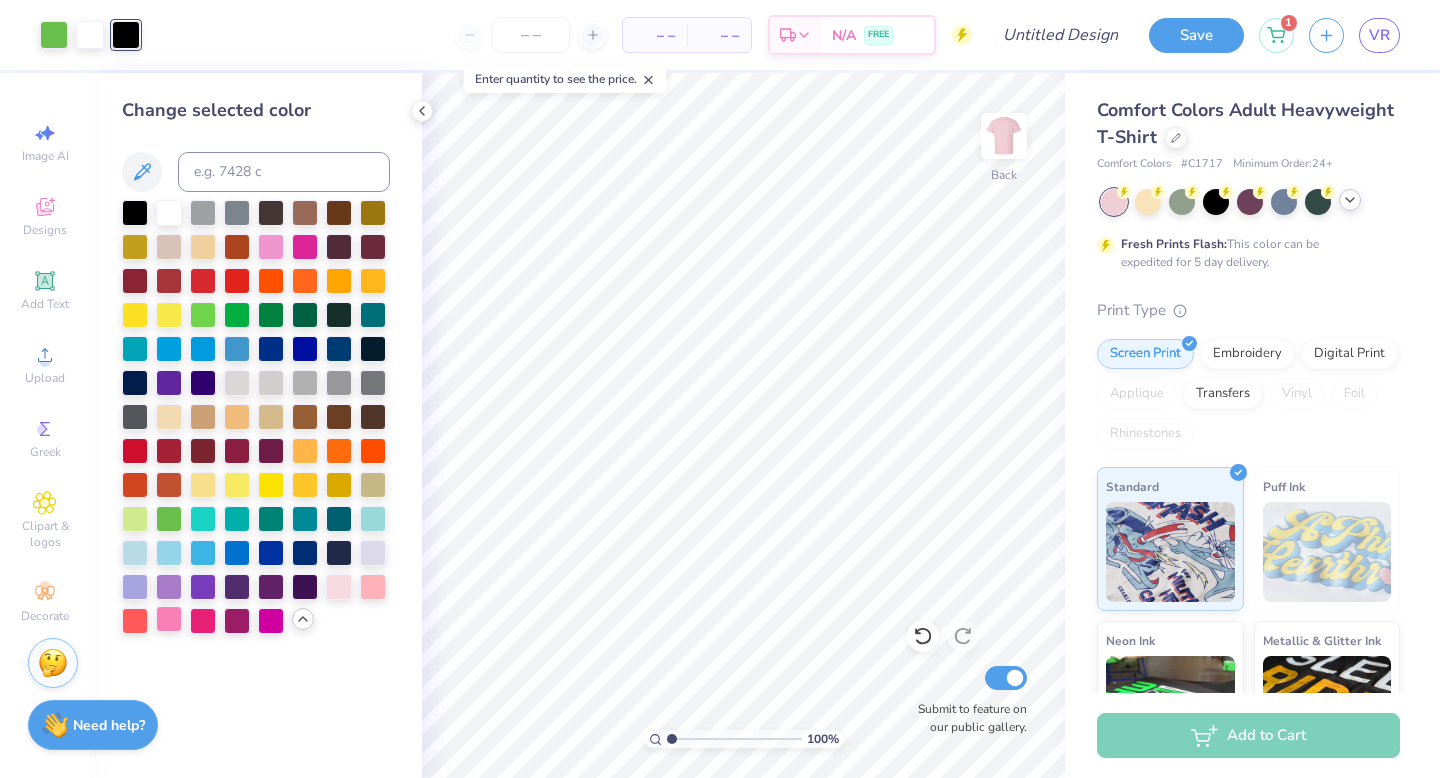 click at bounding box center (169, 619) 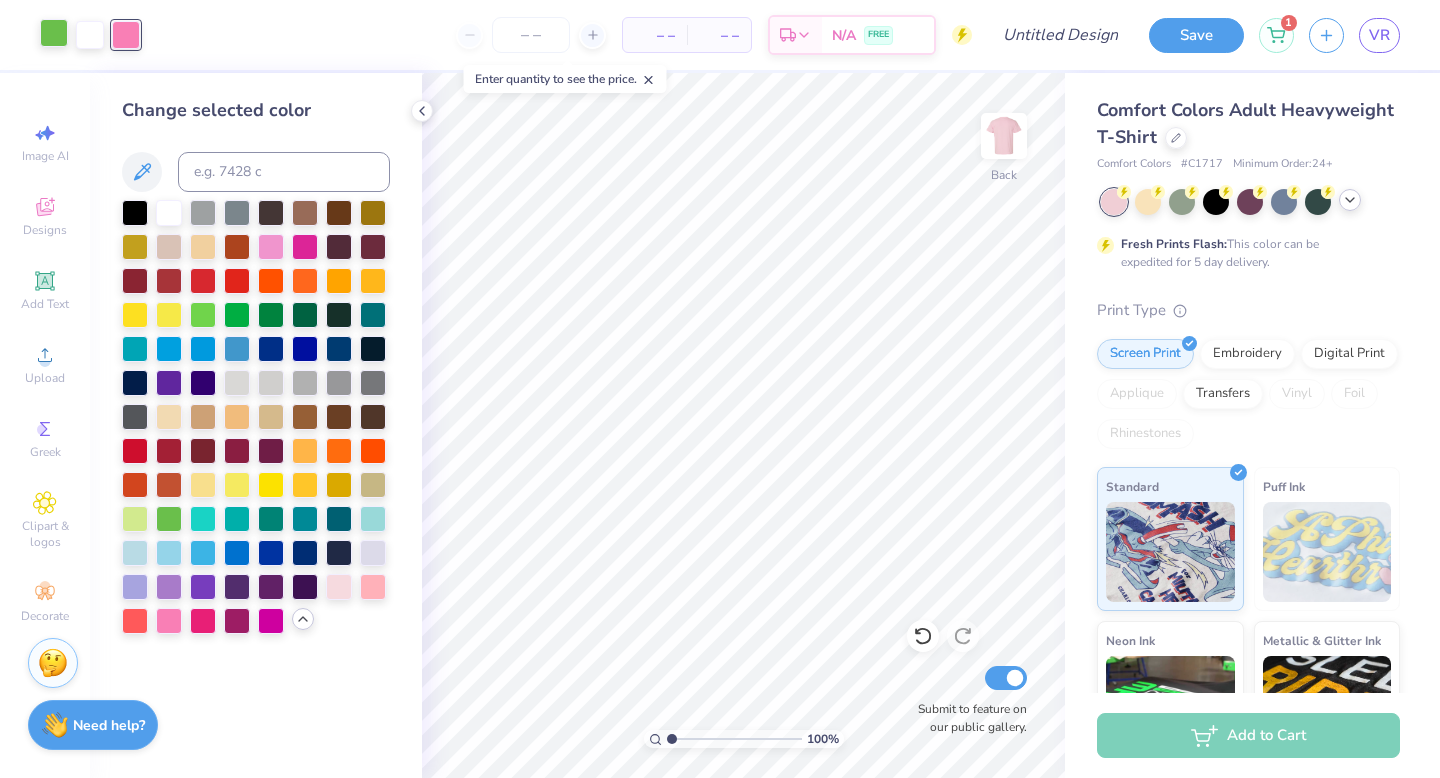 click at bounding box center [54, 33] 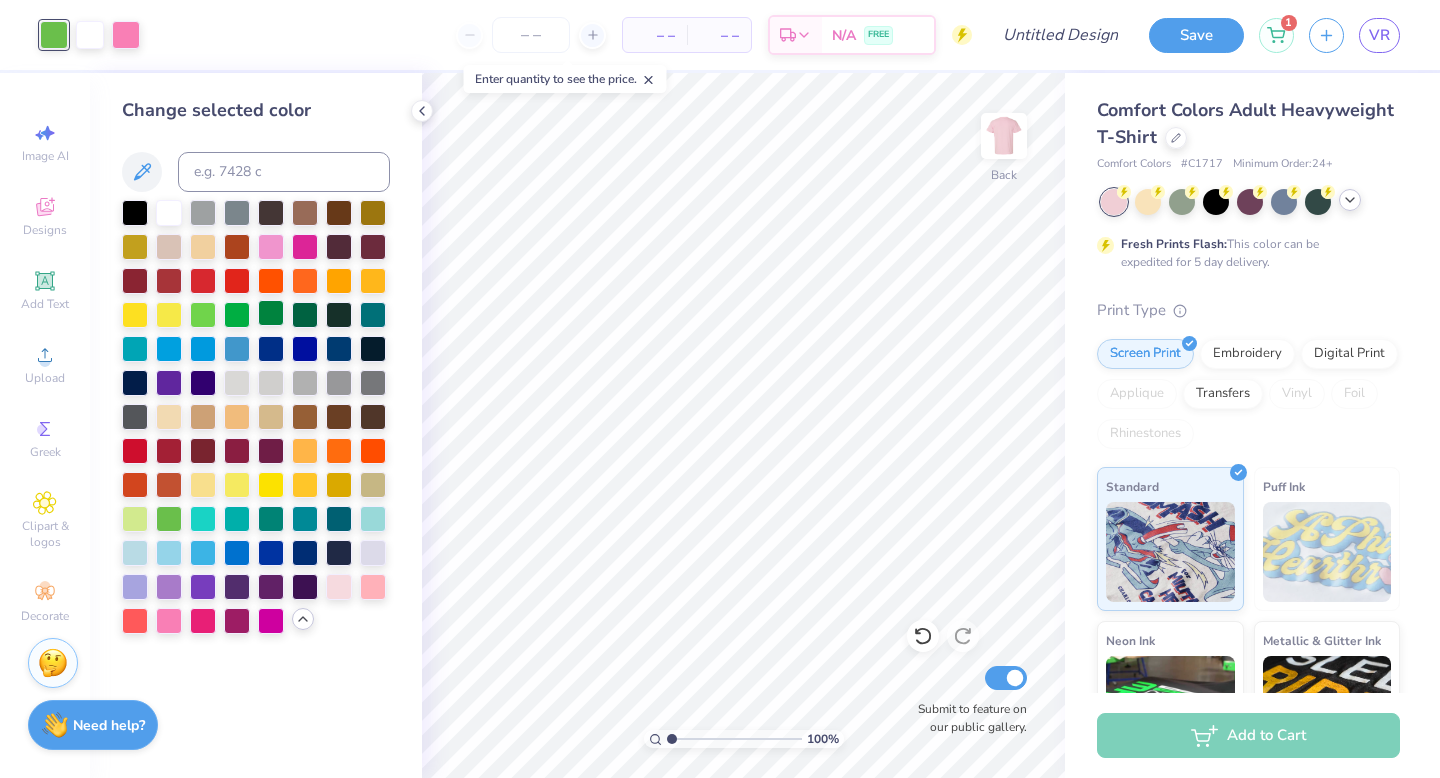 click at bounding box center (271, 313) 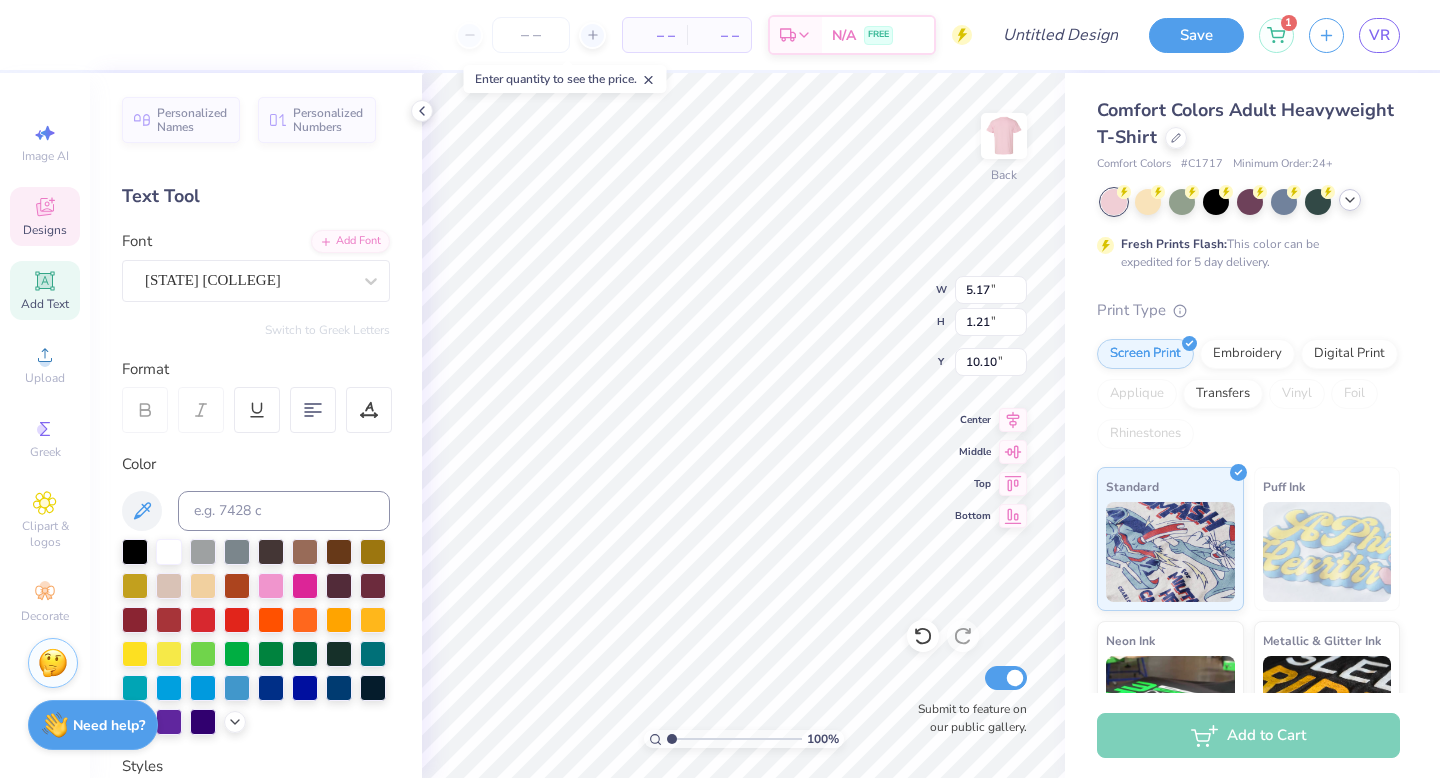 scroll, scrollTop: 0, scrollLeft: 0, axis: both 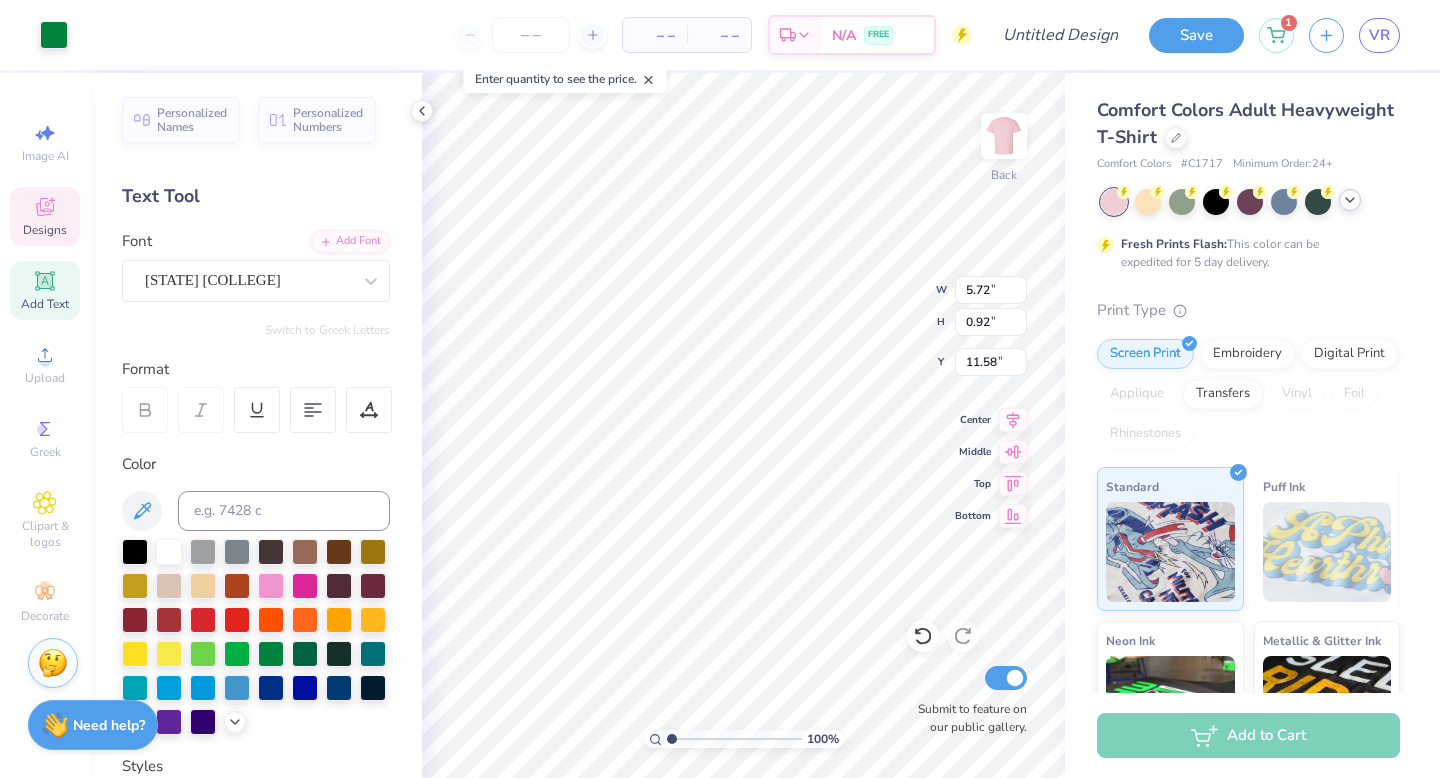 type on "5.72" 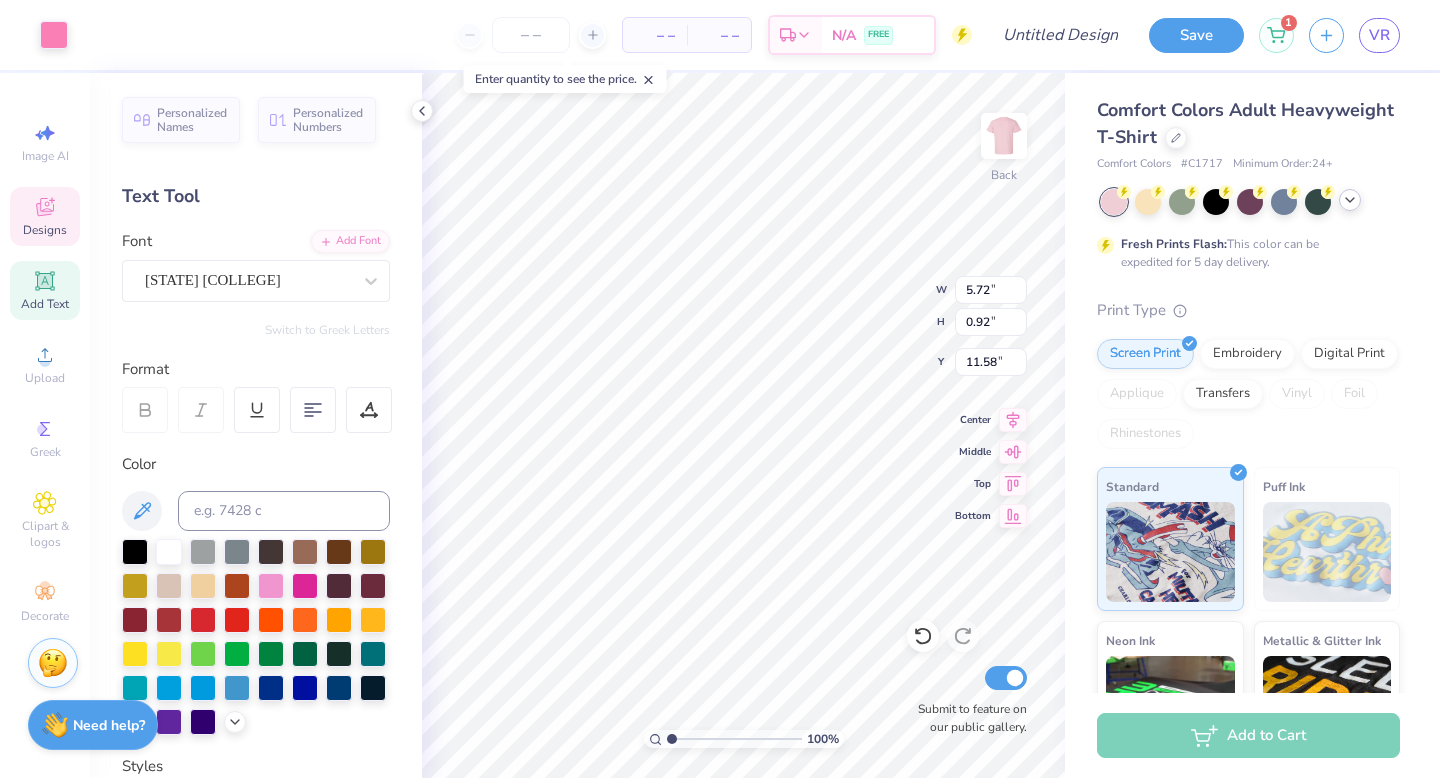 type on "2.99" 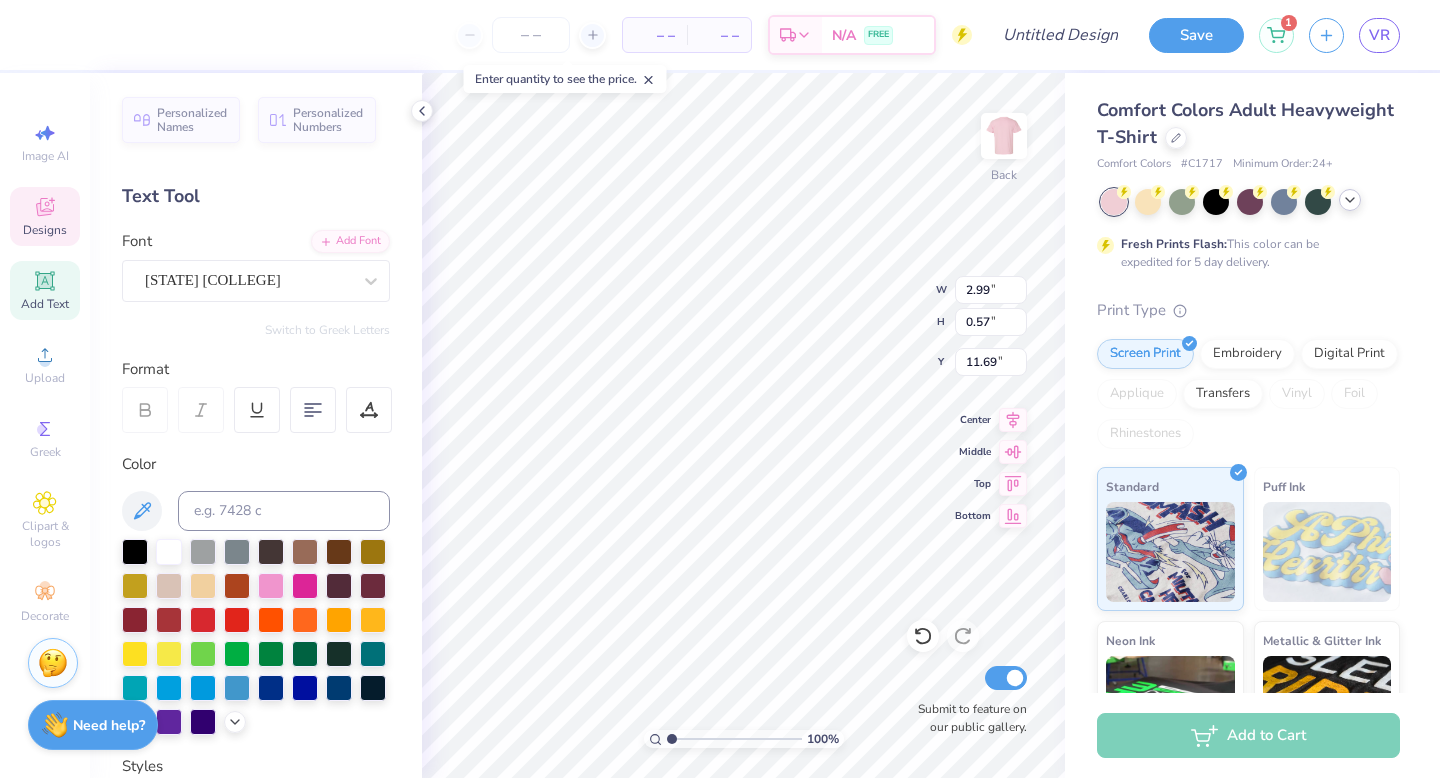 type on "e" 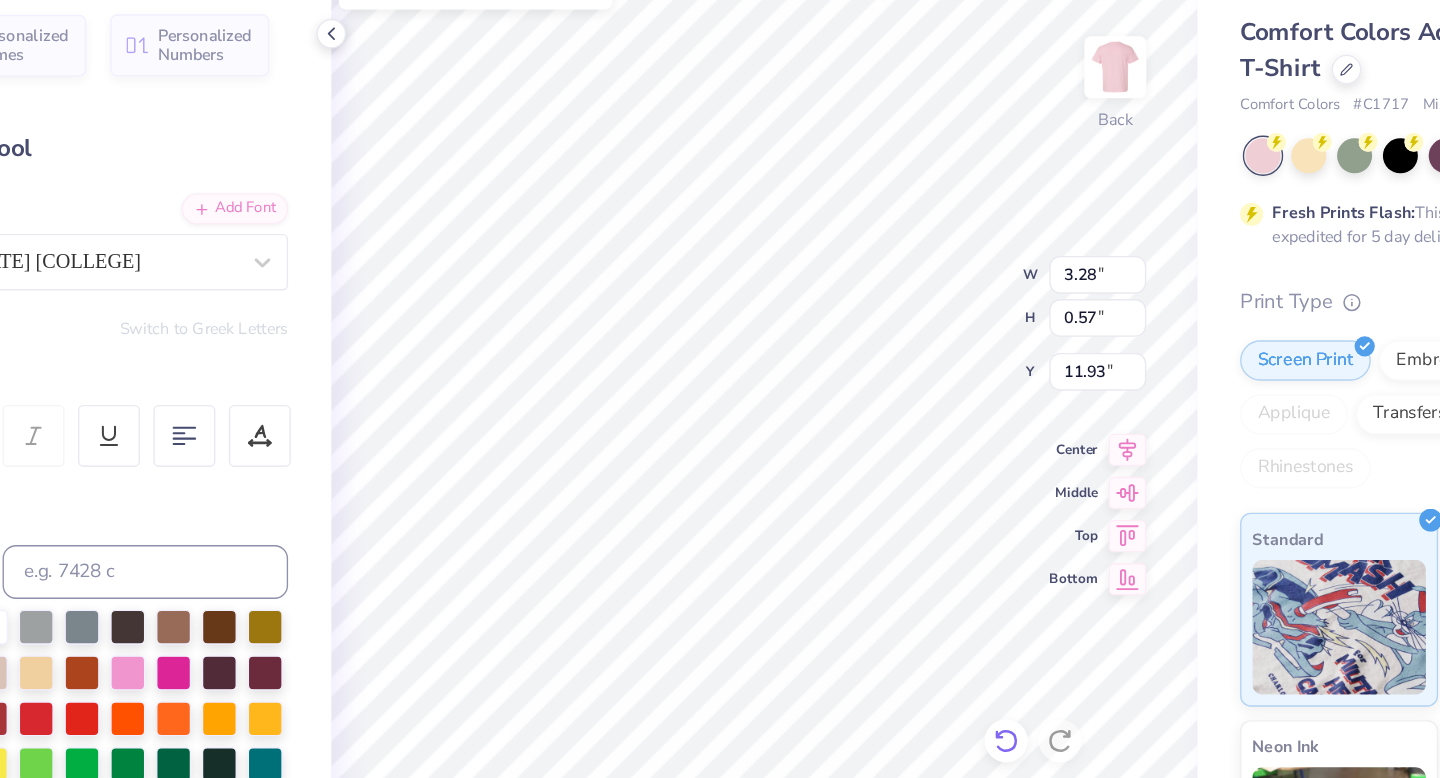 click 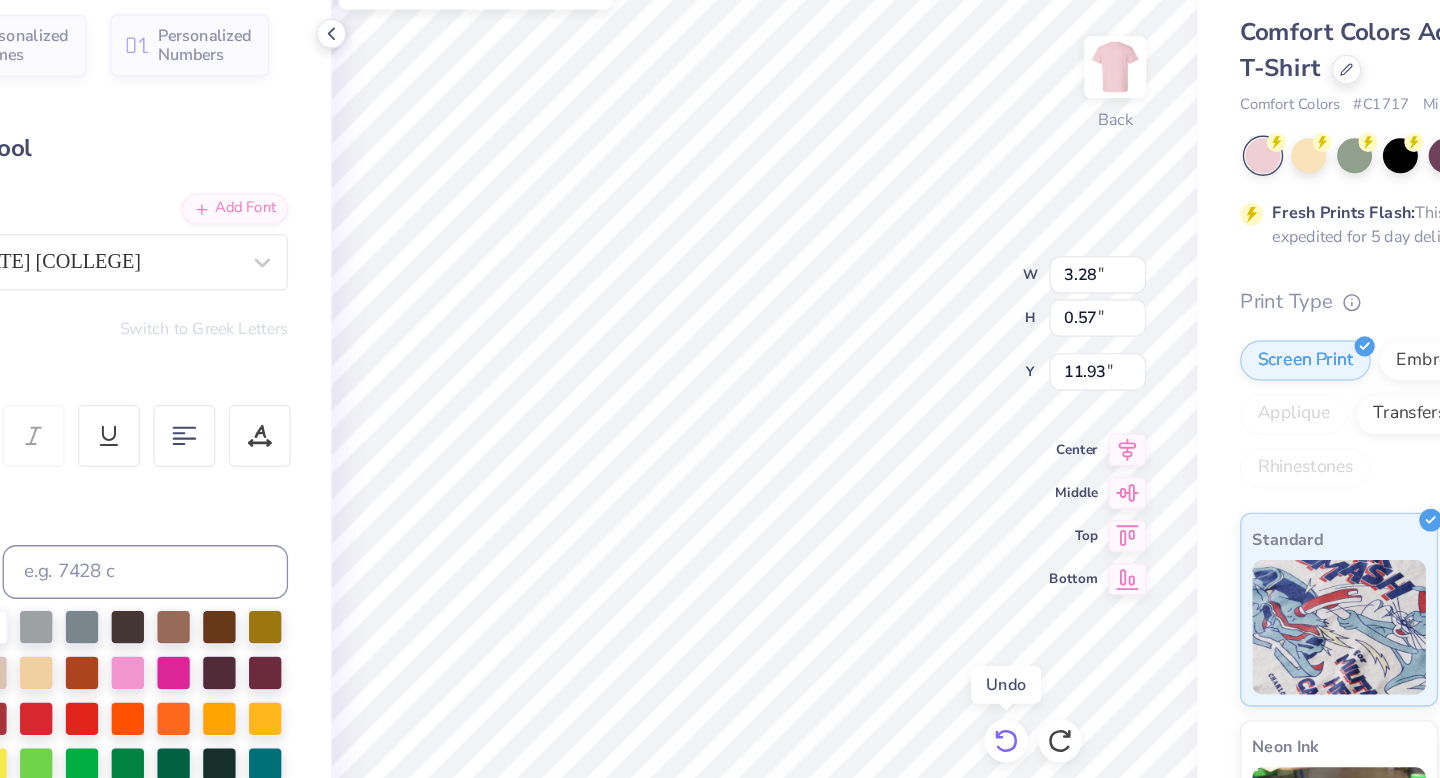 click 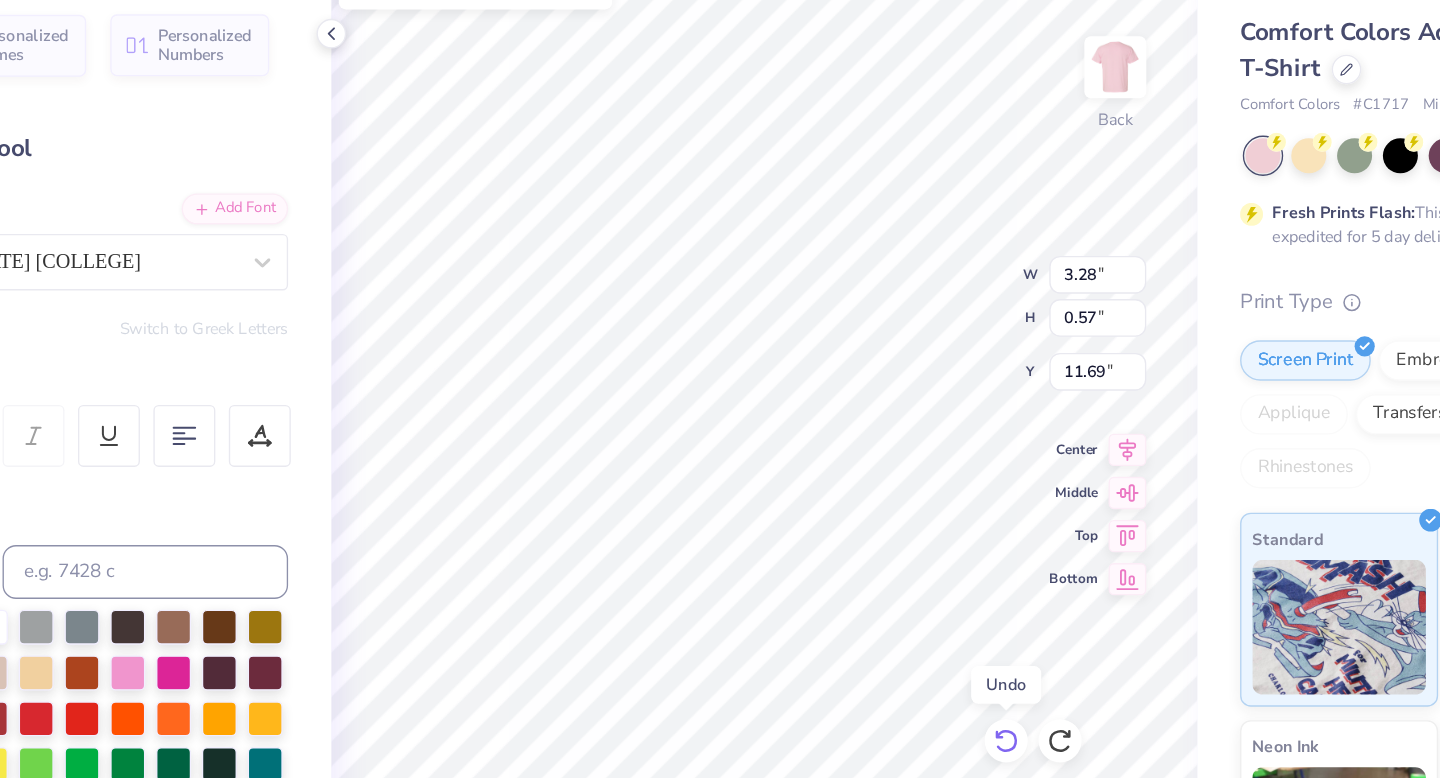 click 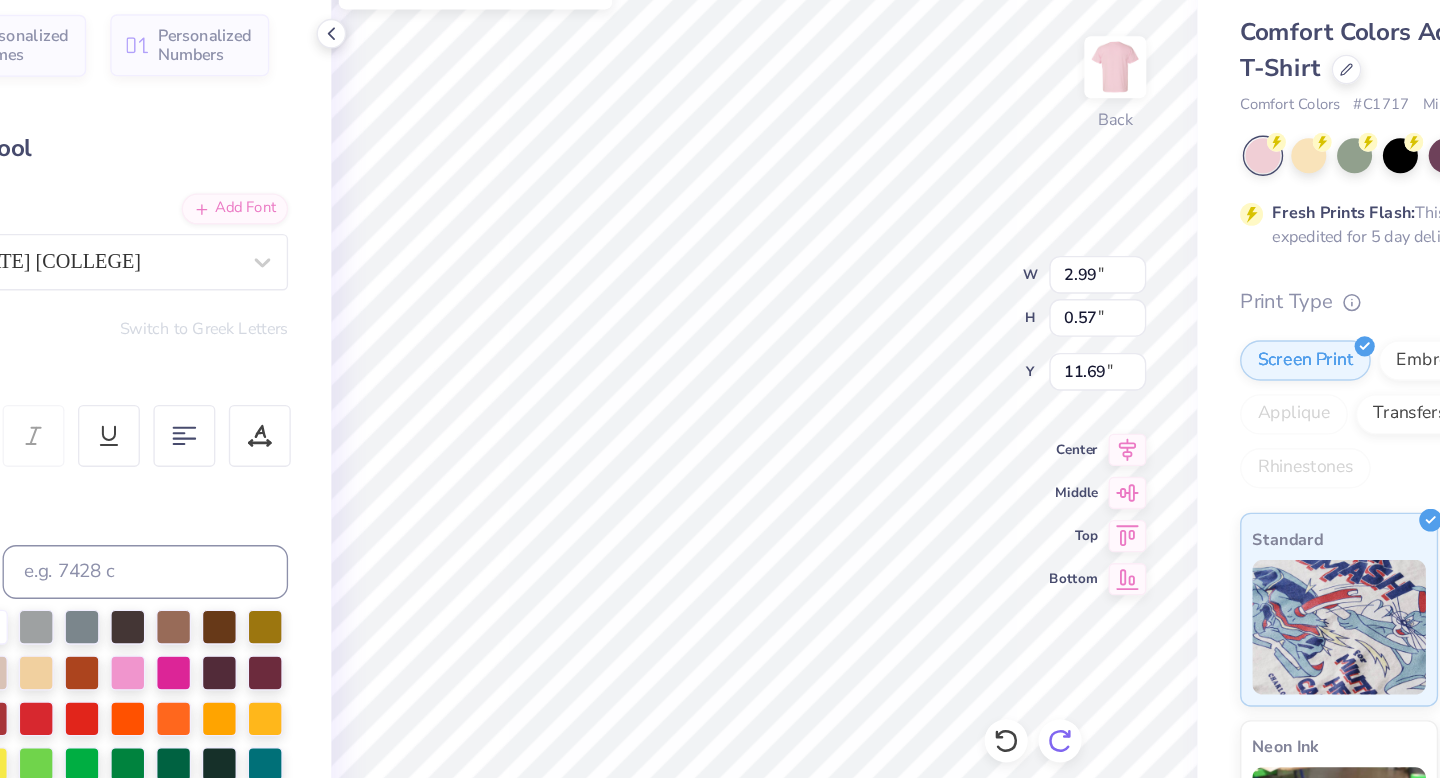 click 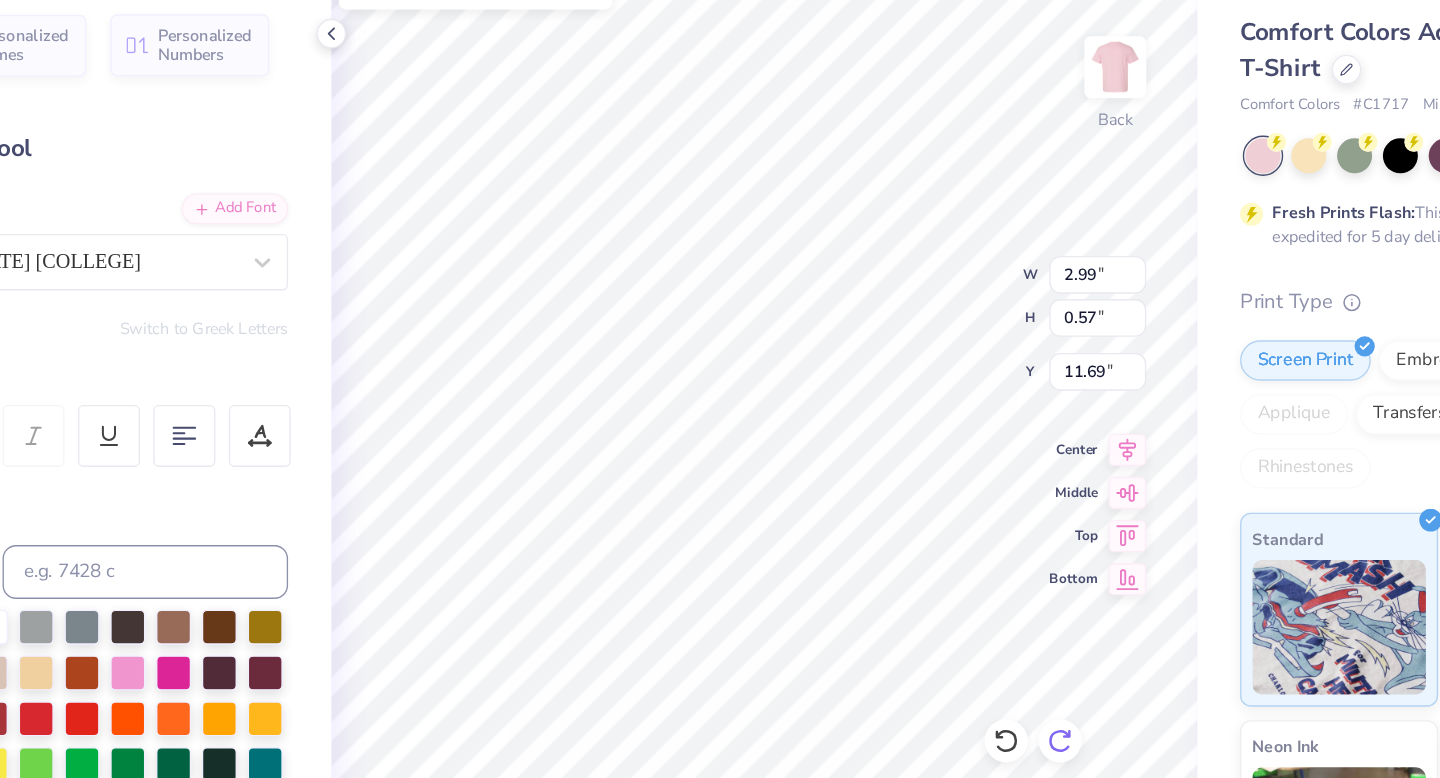 type on "3.28" 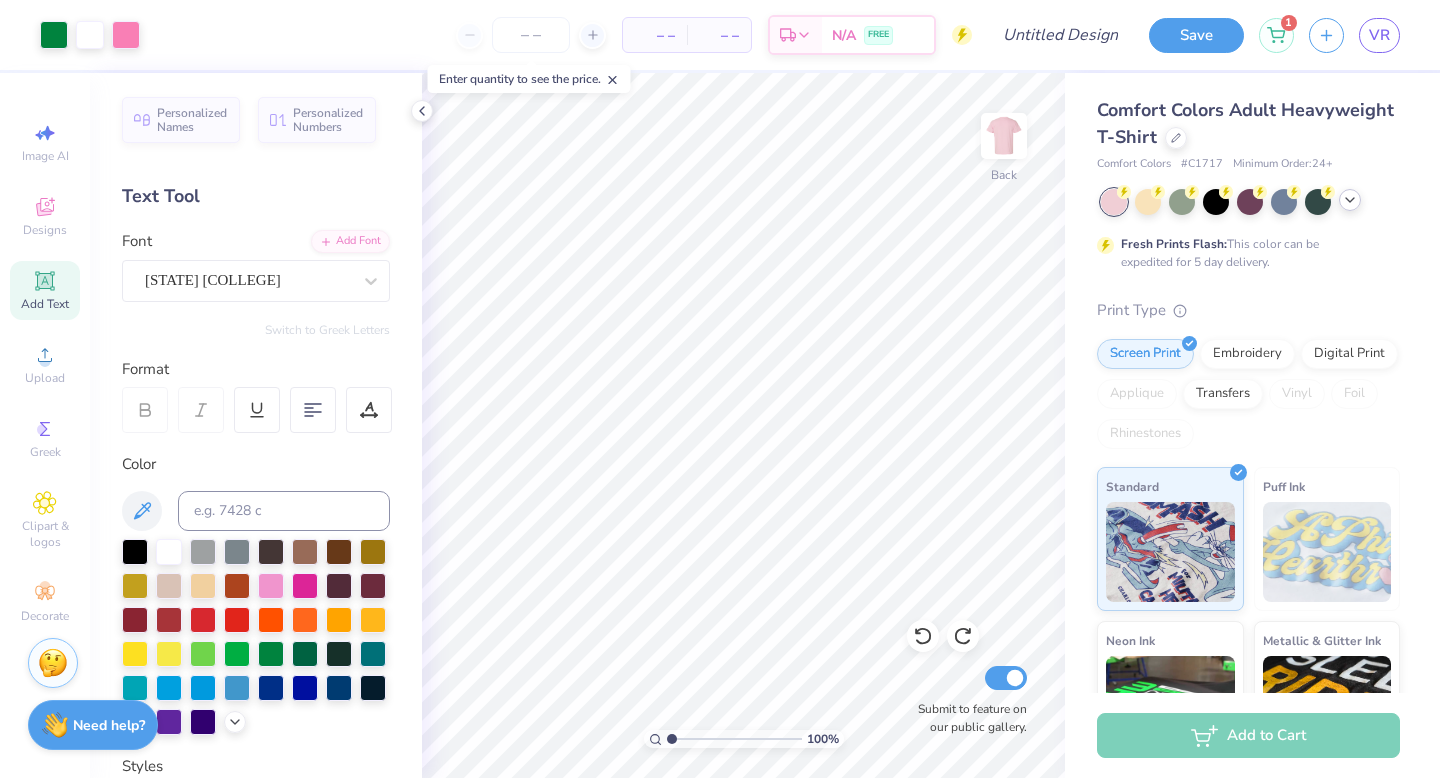 click 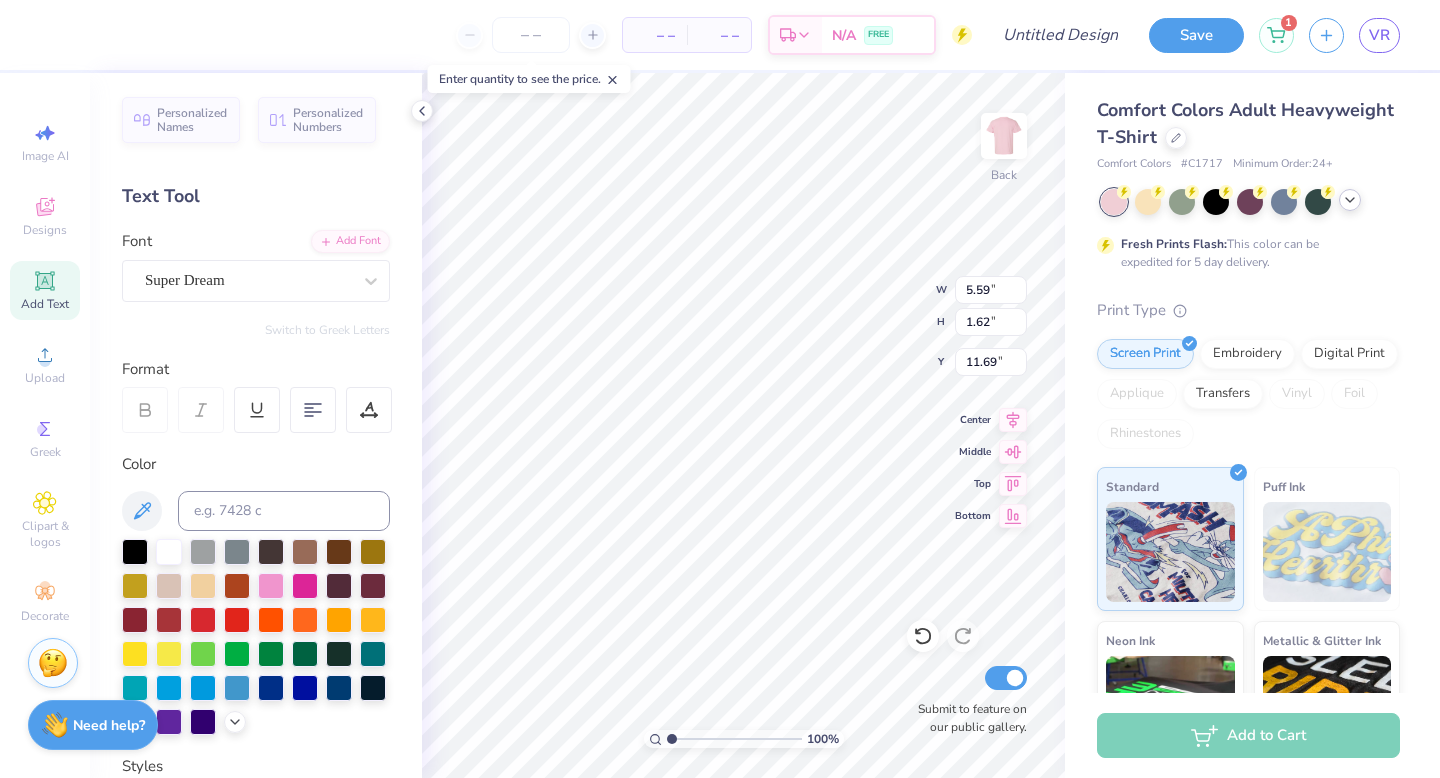 type on "13.14" 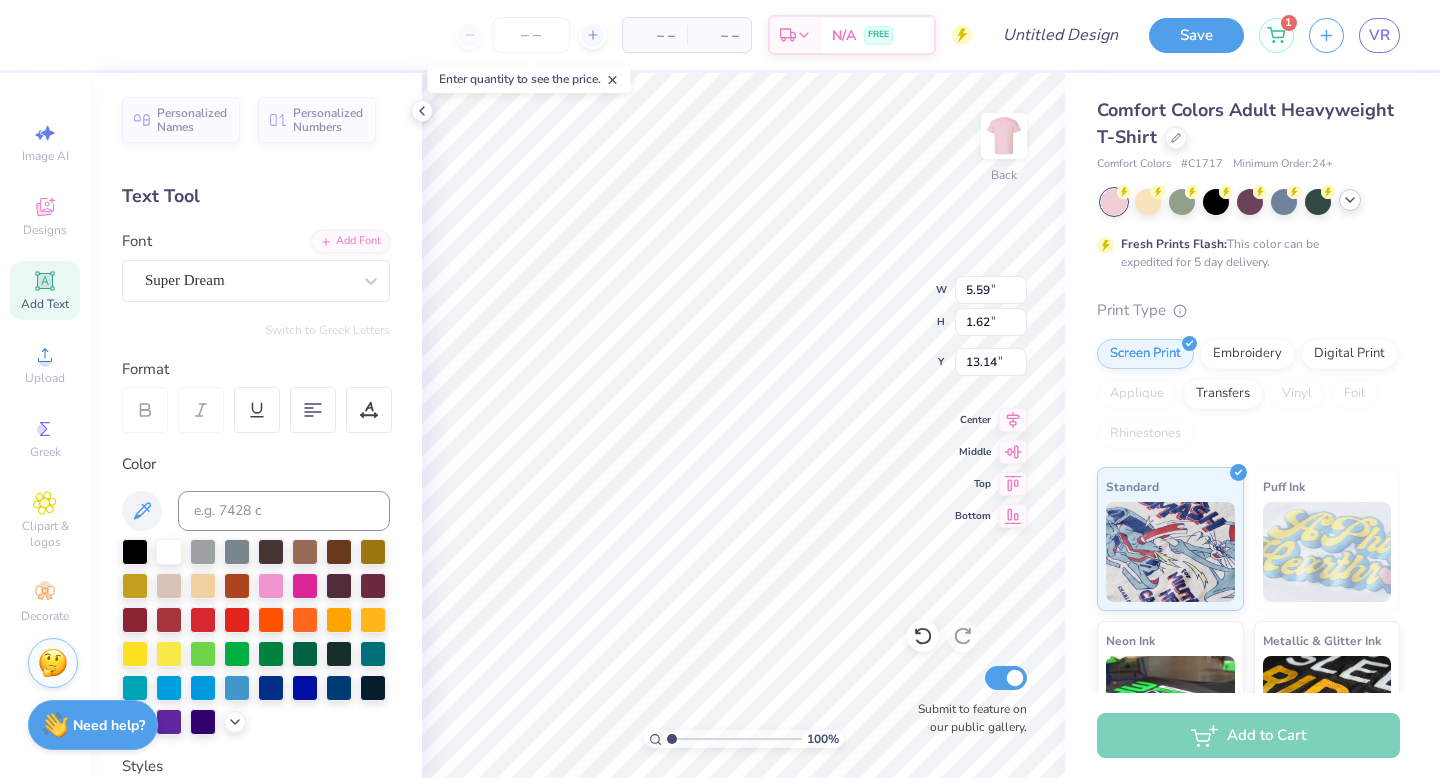 scroll, scrollTop: 0, scrollLeft: 10, axis: horizontal 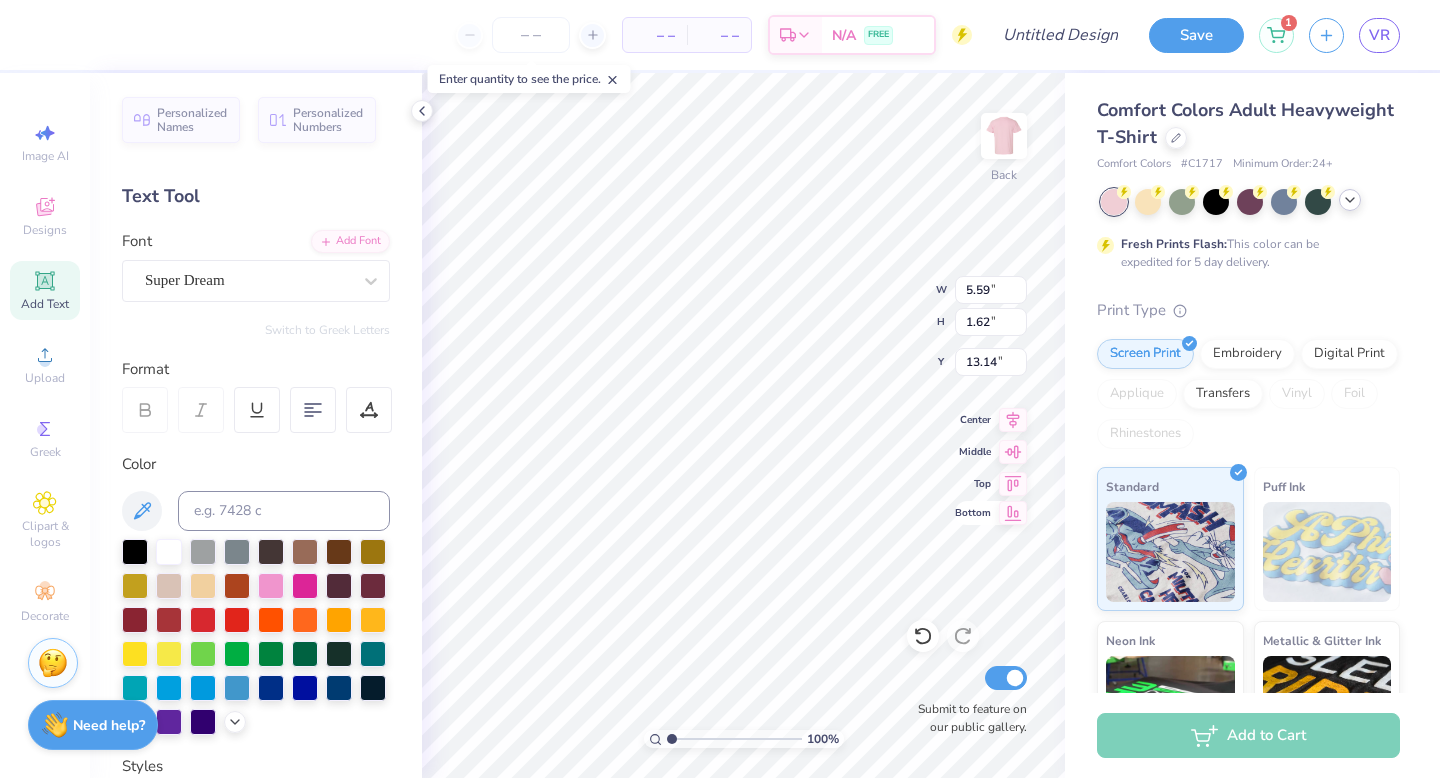 type on "Sand Volleyball Tournament" 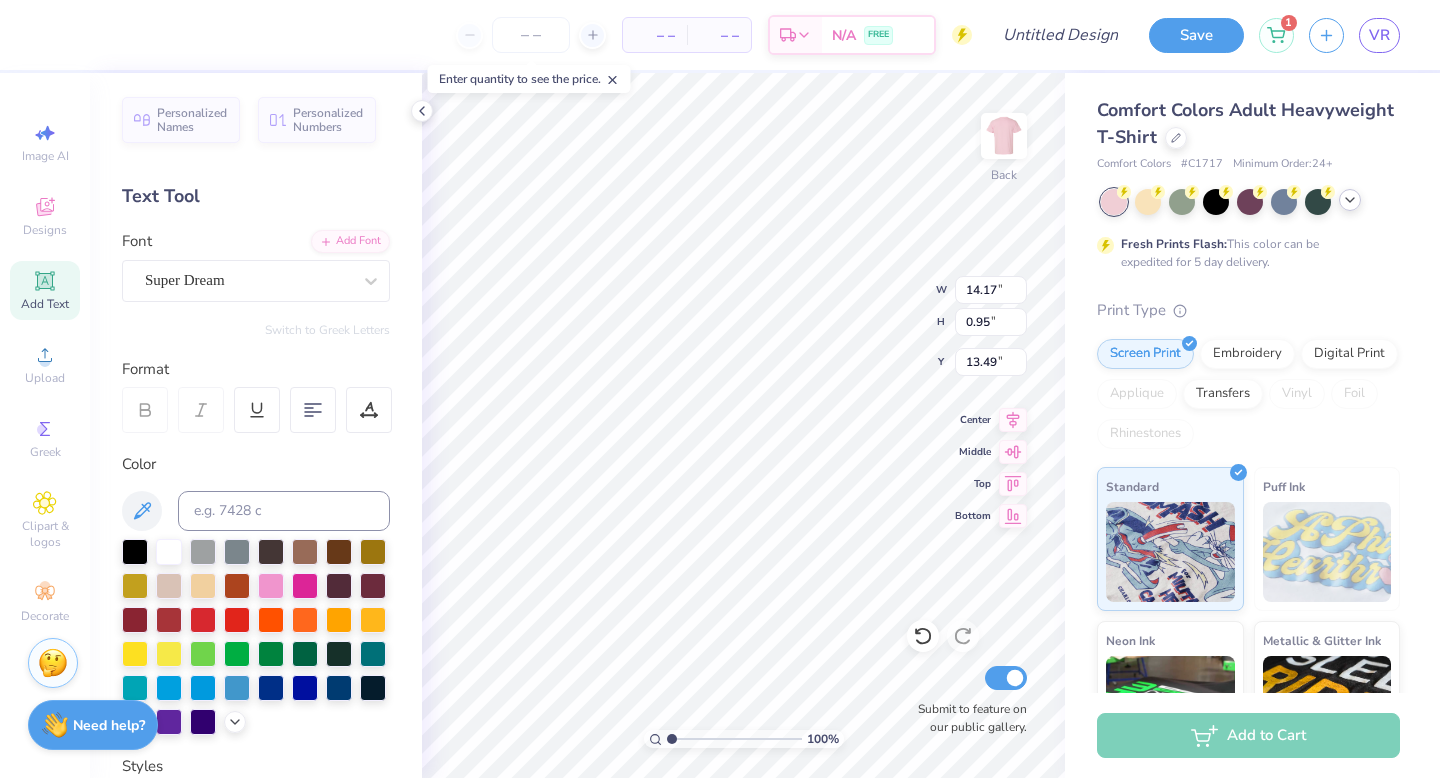 type on "9.82" 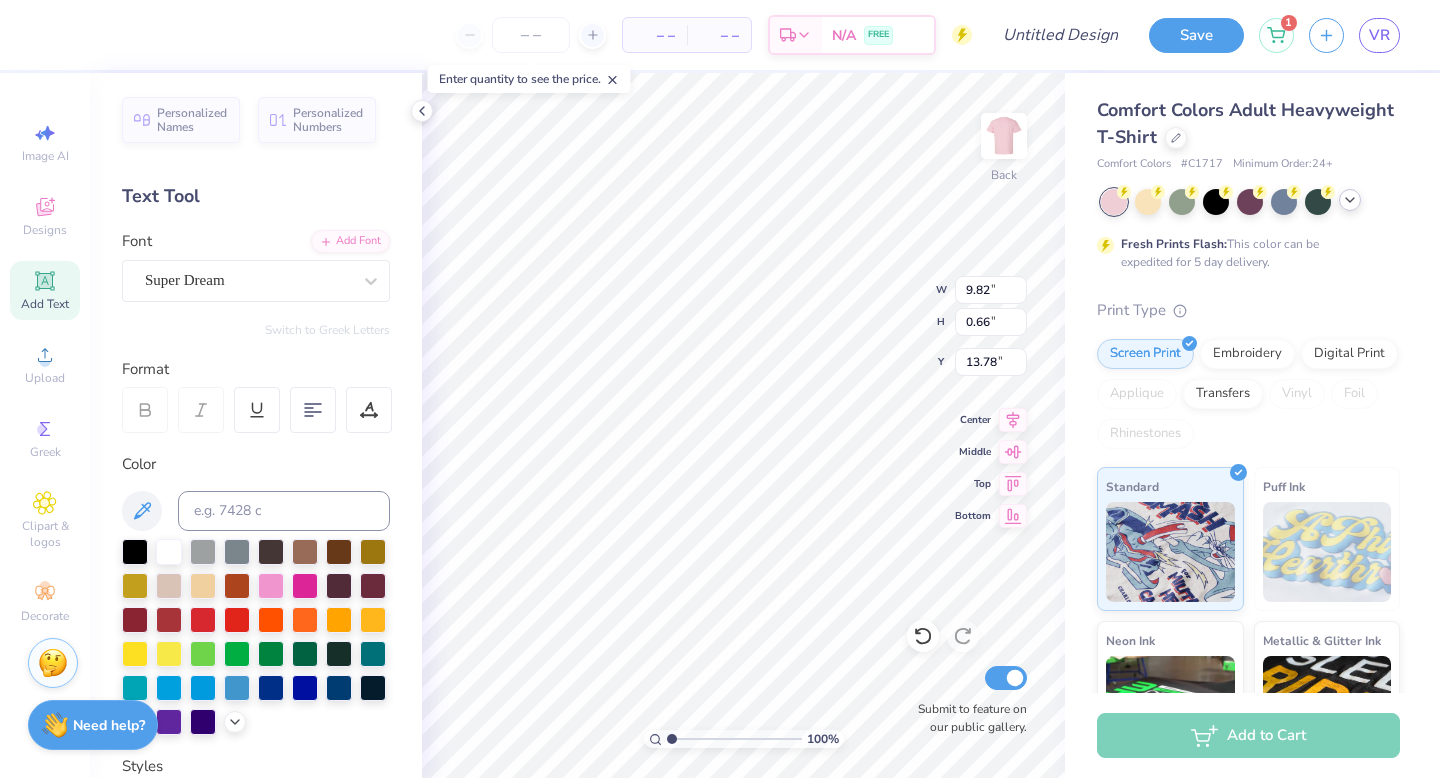 type on "12.77" 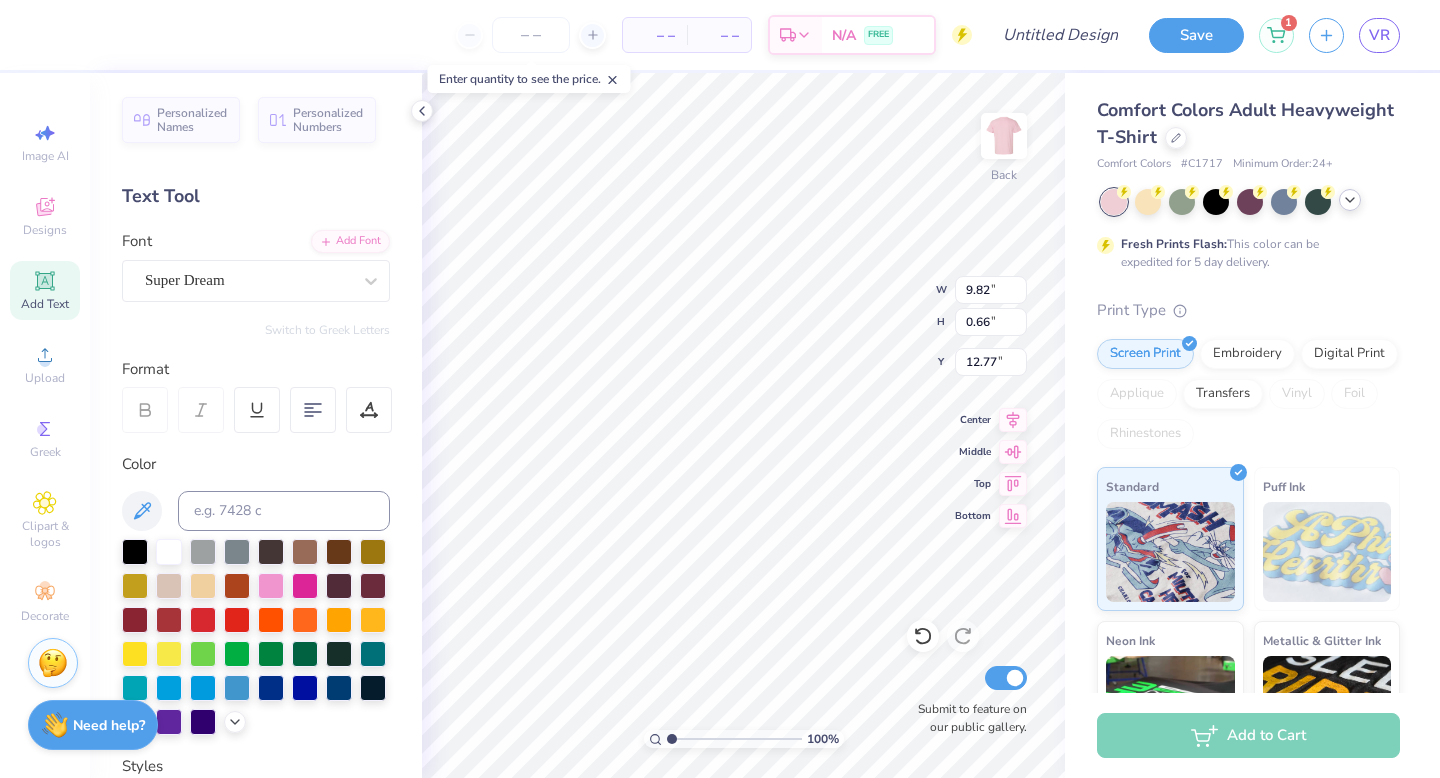 type on "3.28" 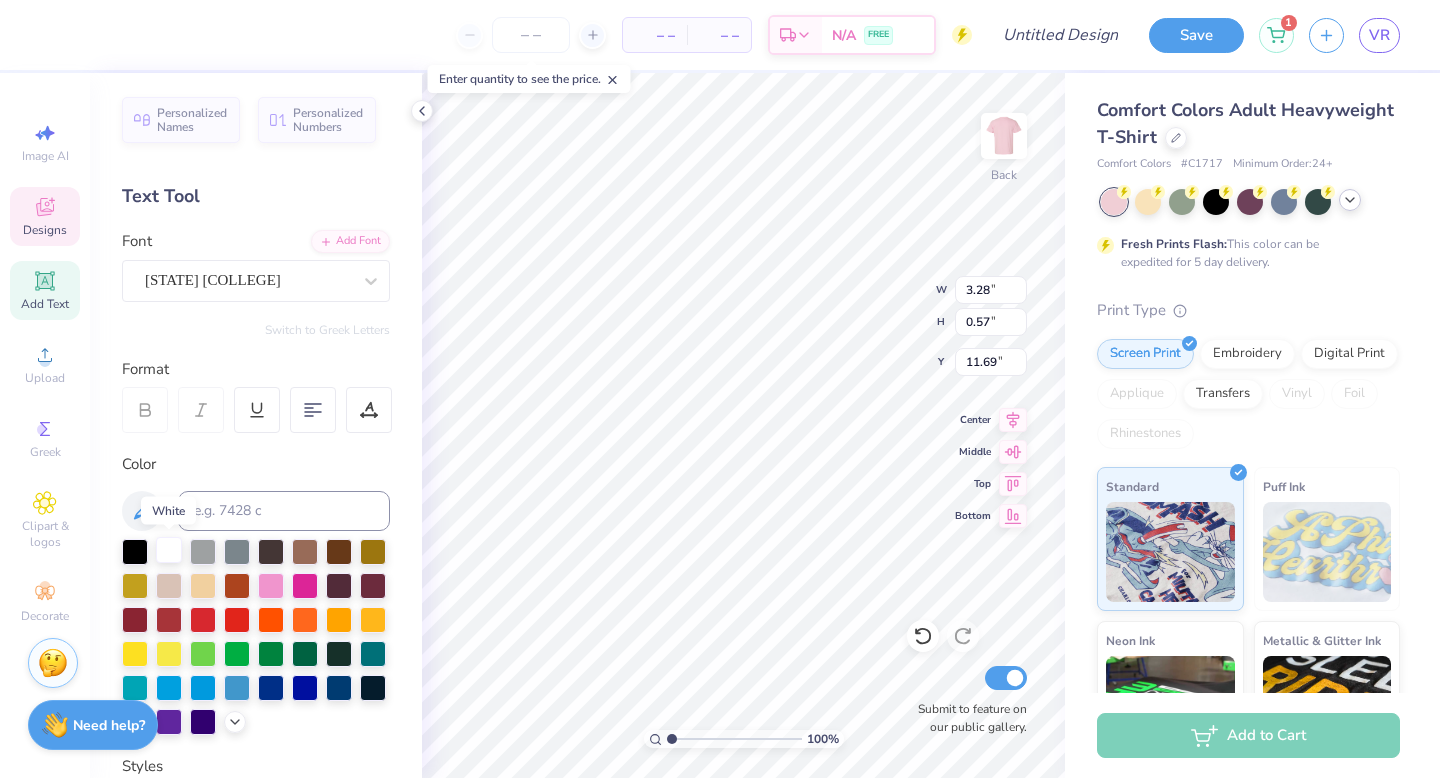 click at bounding box center (169, 550) 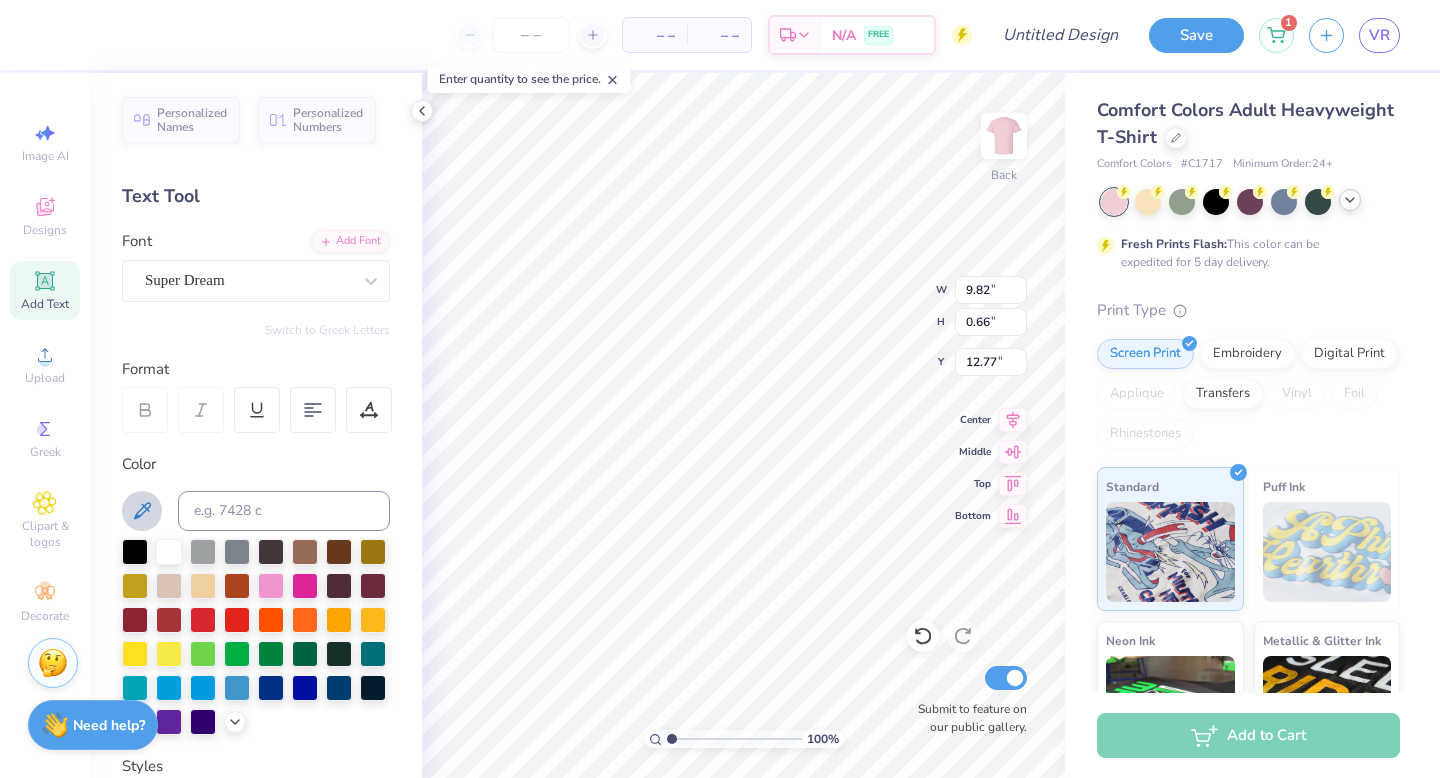 click 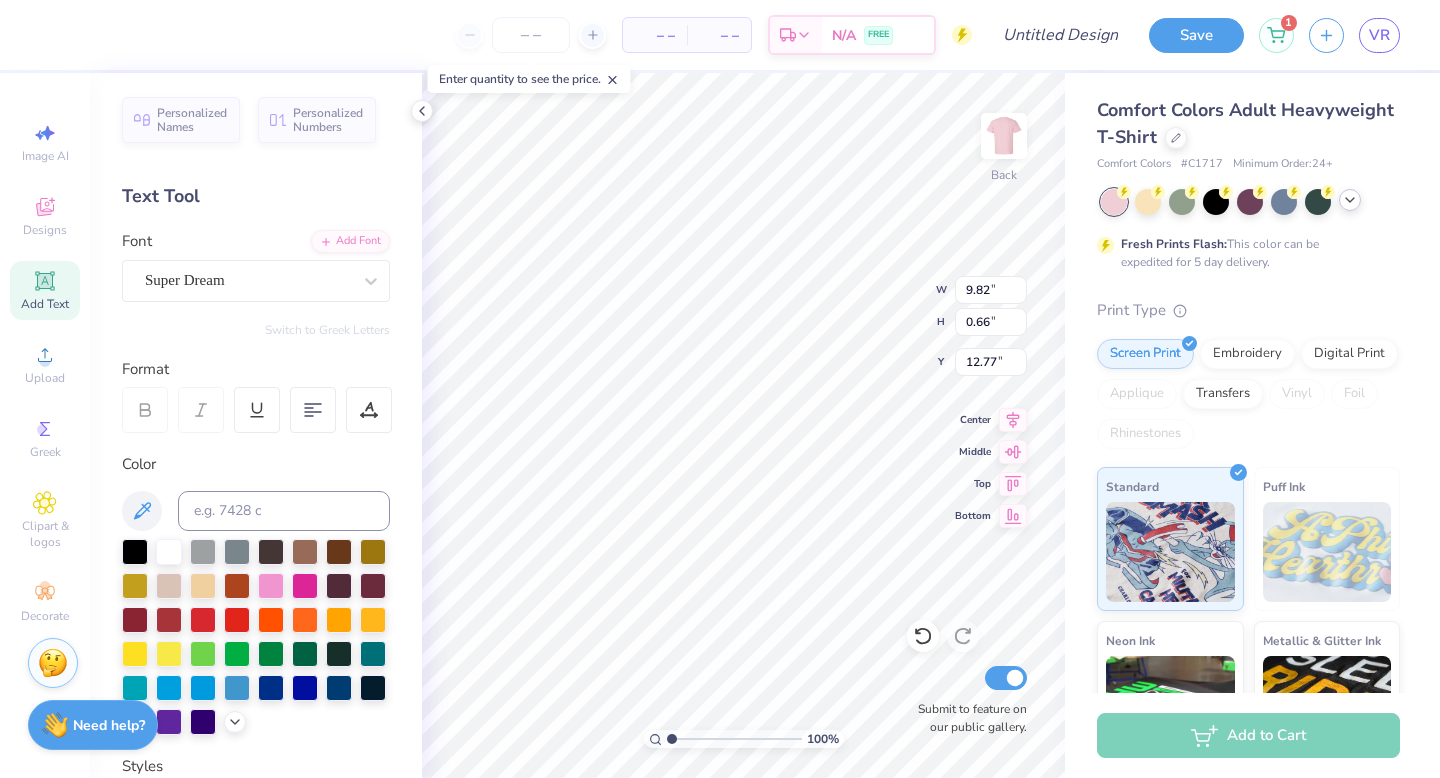 type on "8.90" 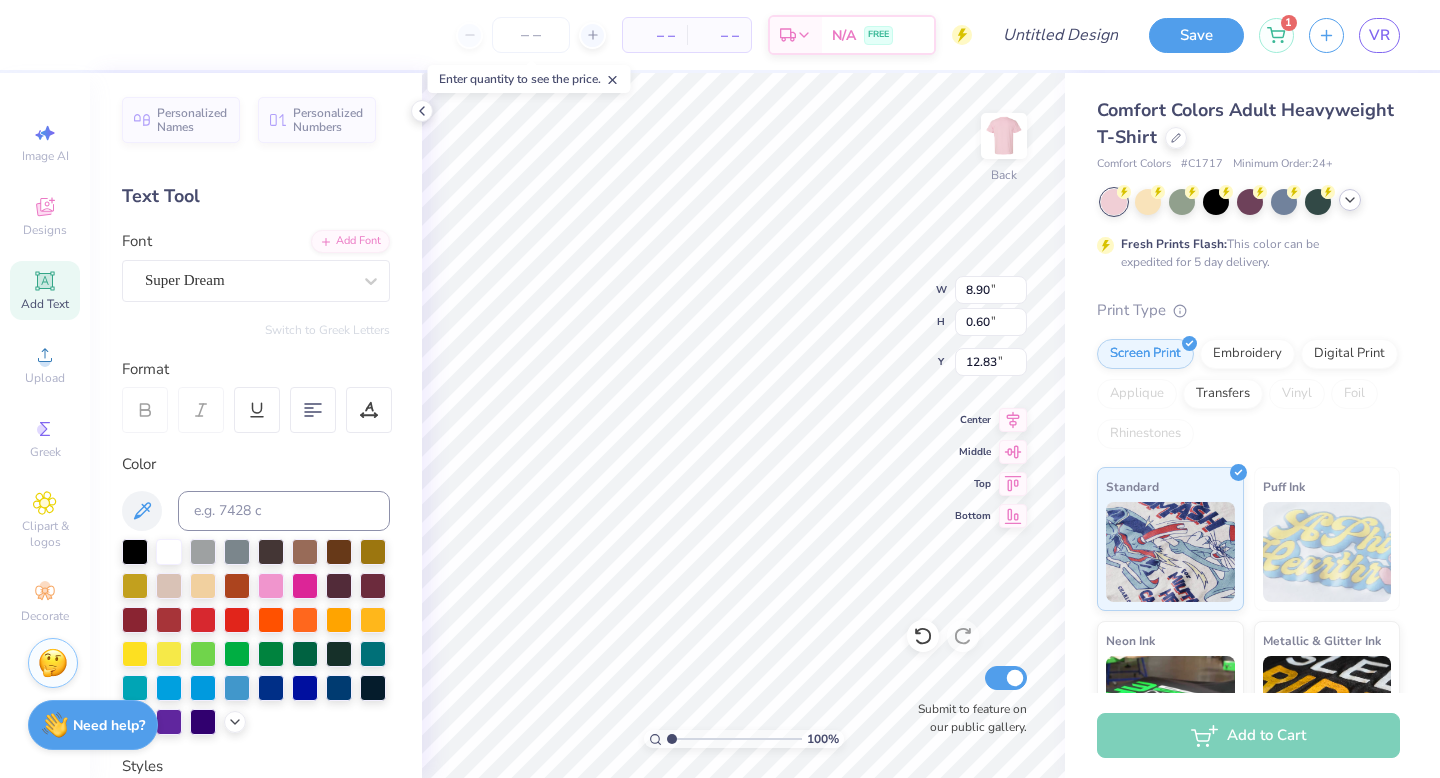 type on "12.82" 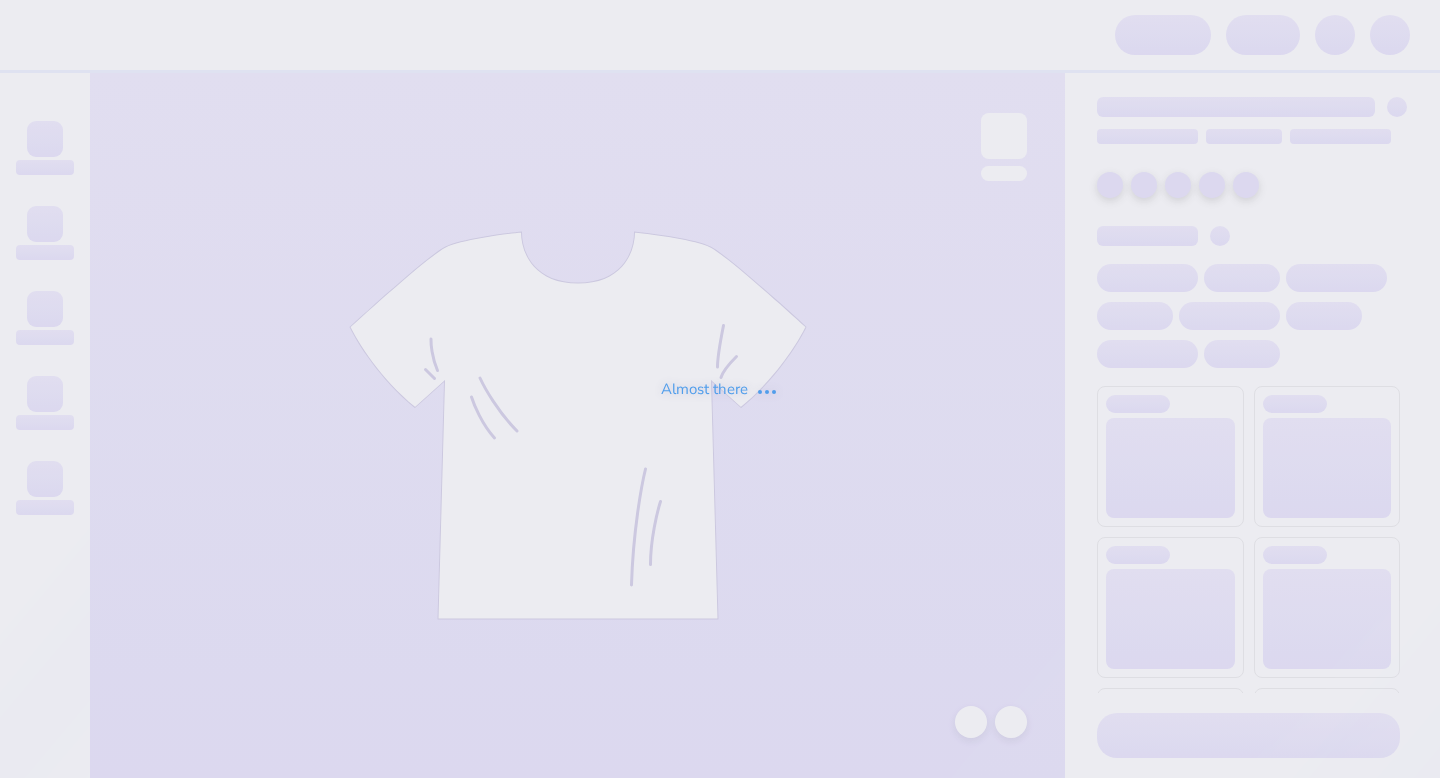scroll, scrollTop: 0, scrollLeft: 0, axis: both 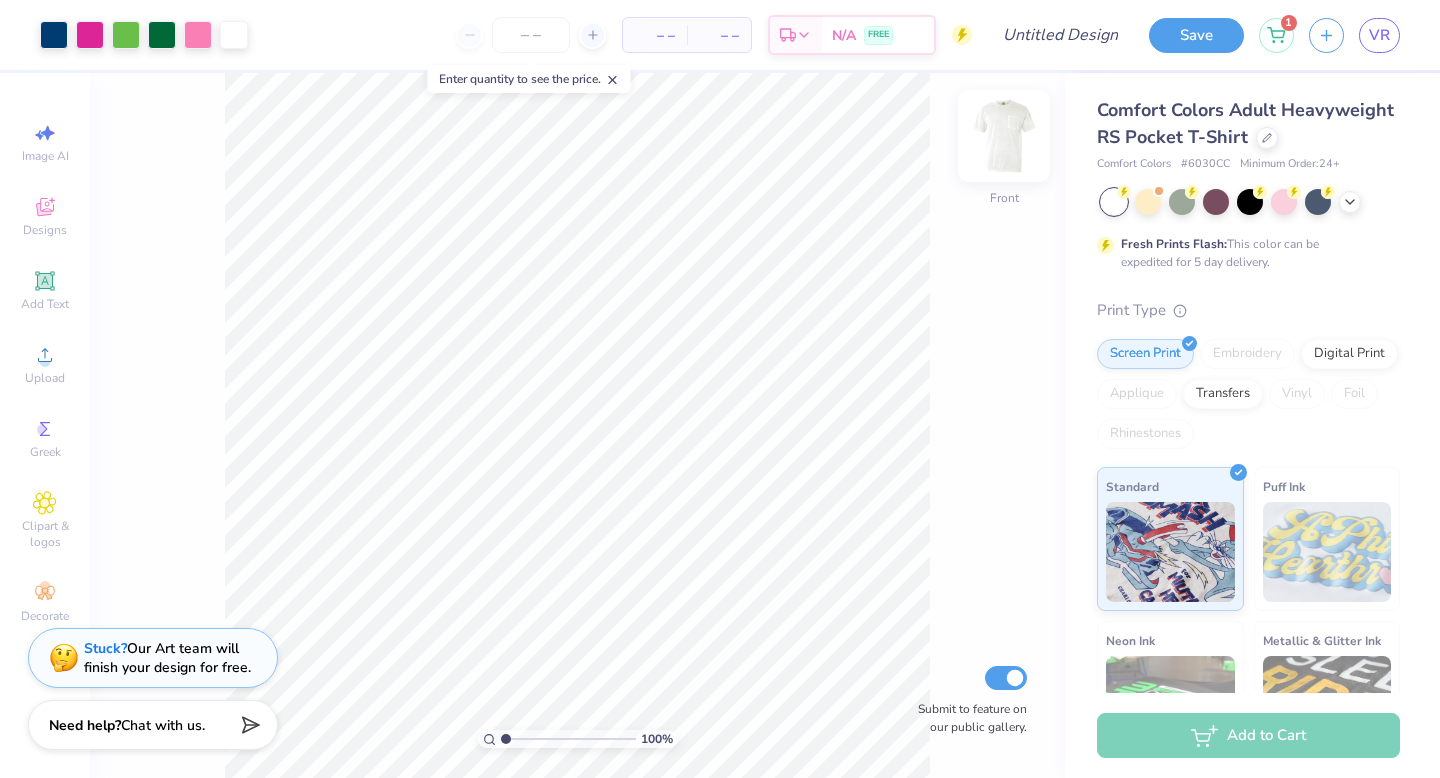 click at bounding box center [1004, 136] 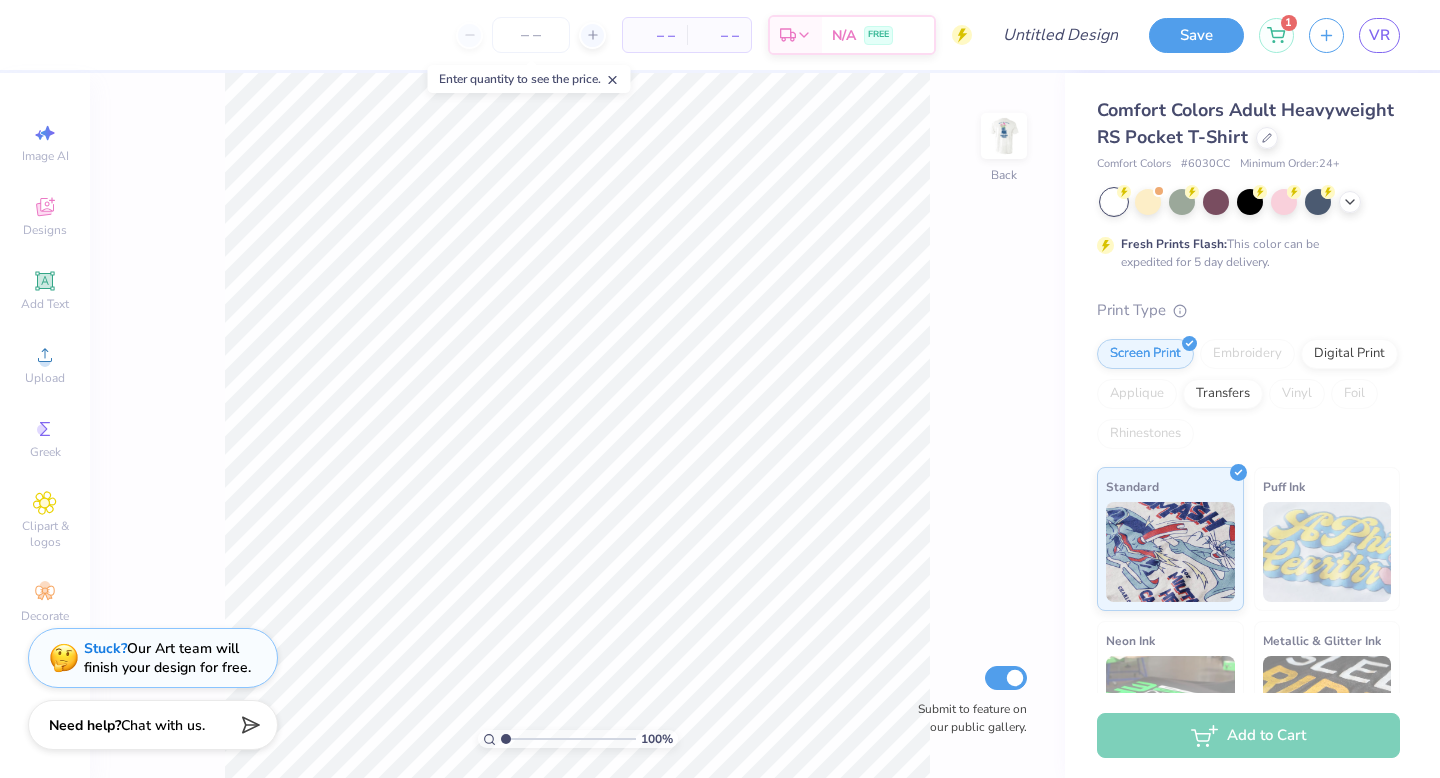 click at bounding box center (1004, 136) 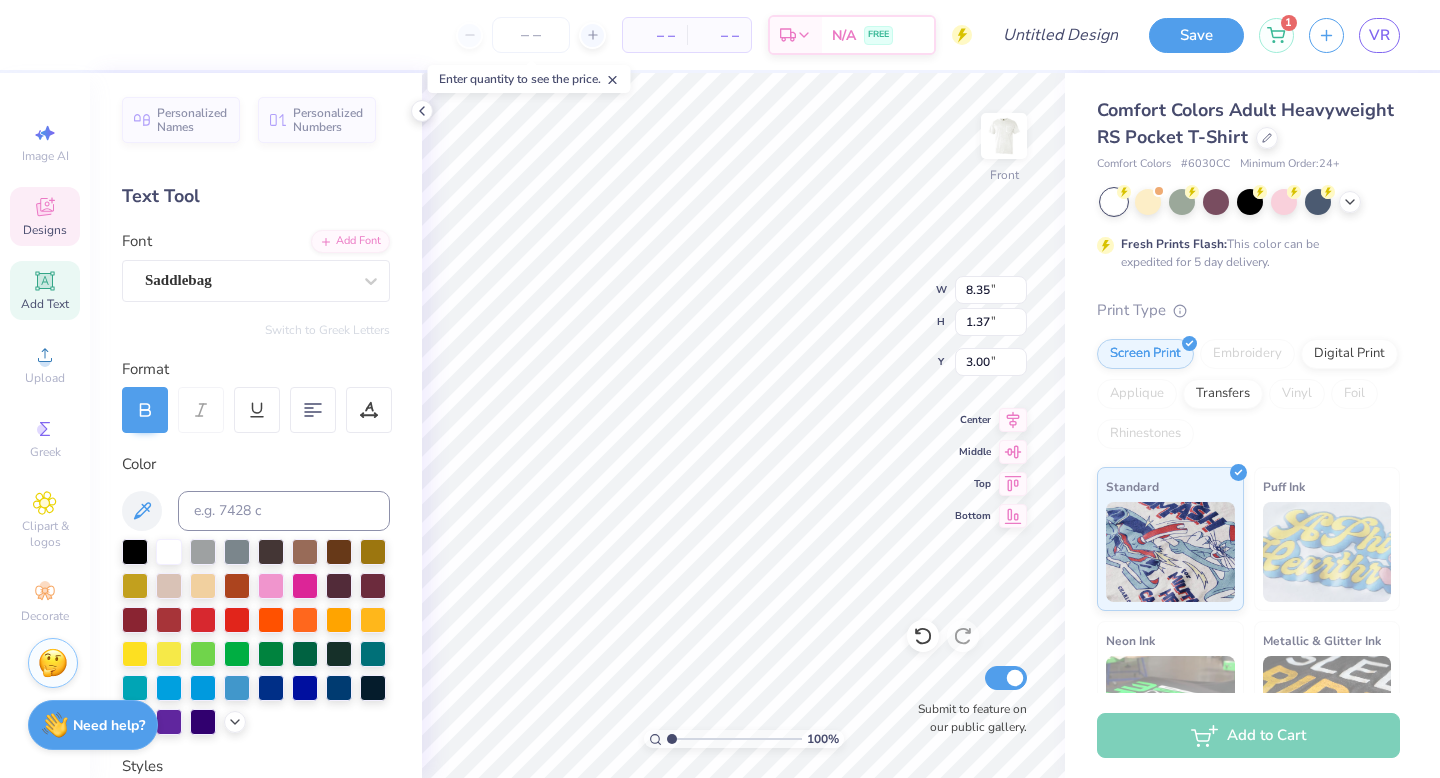 scroll, scrollTop: 0, scrollLeft: 0, axis: both 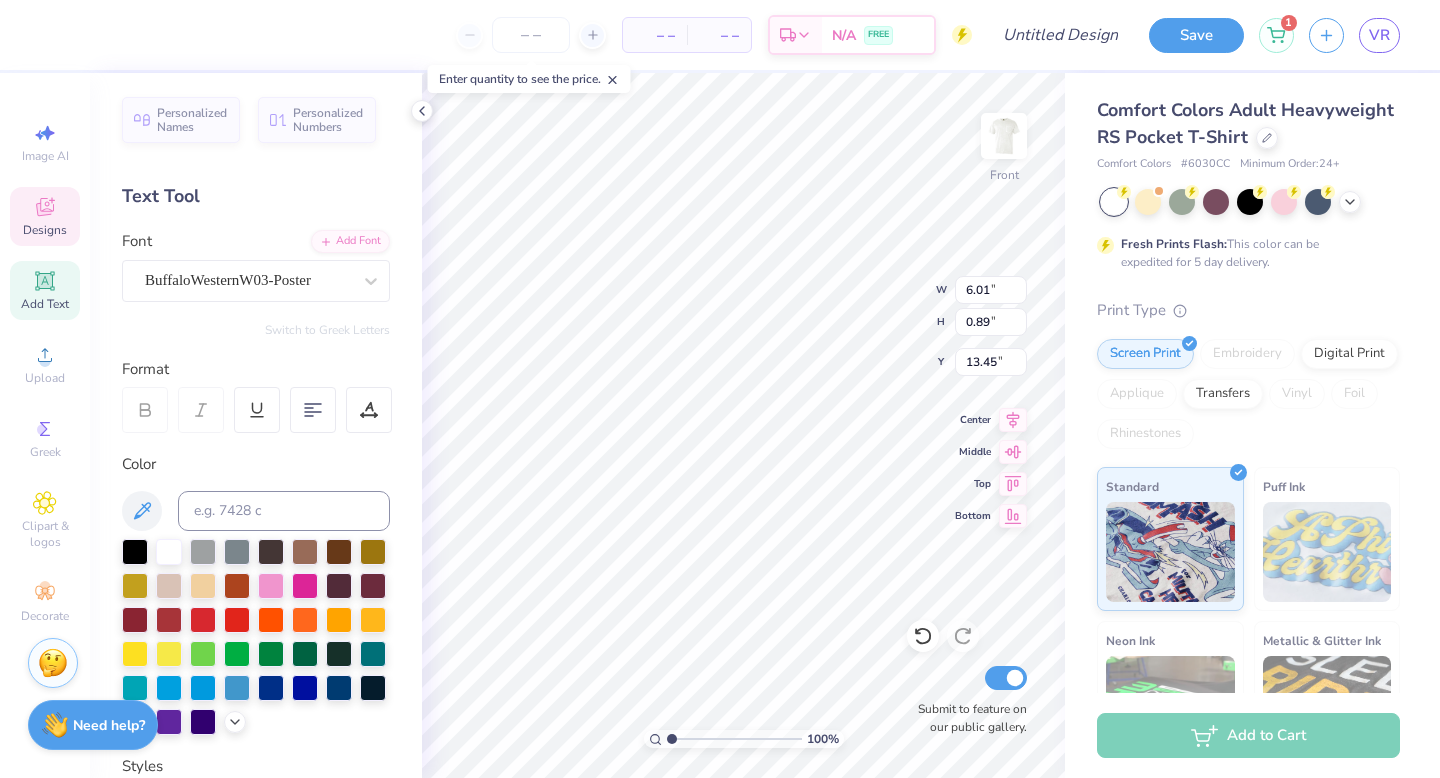 type on "6.01" 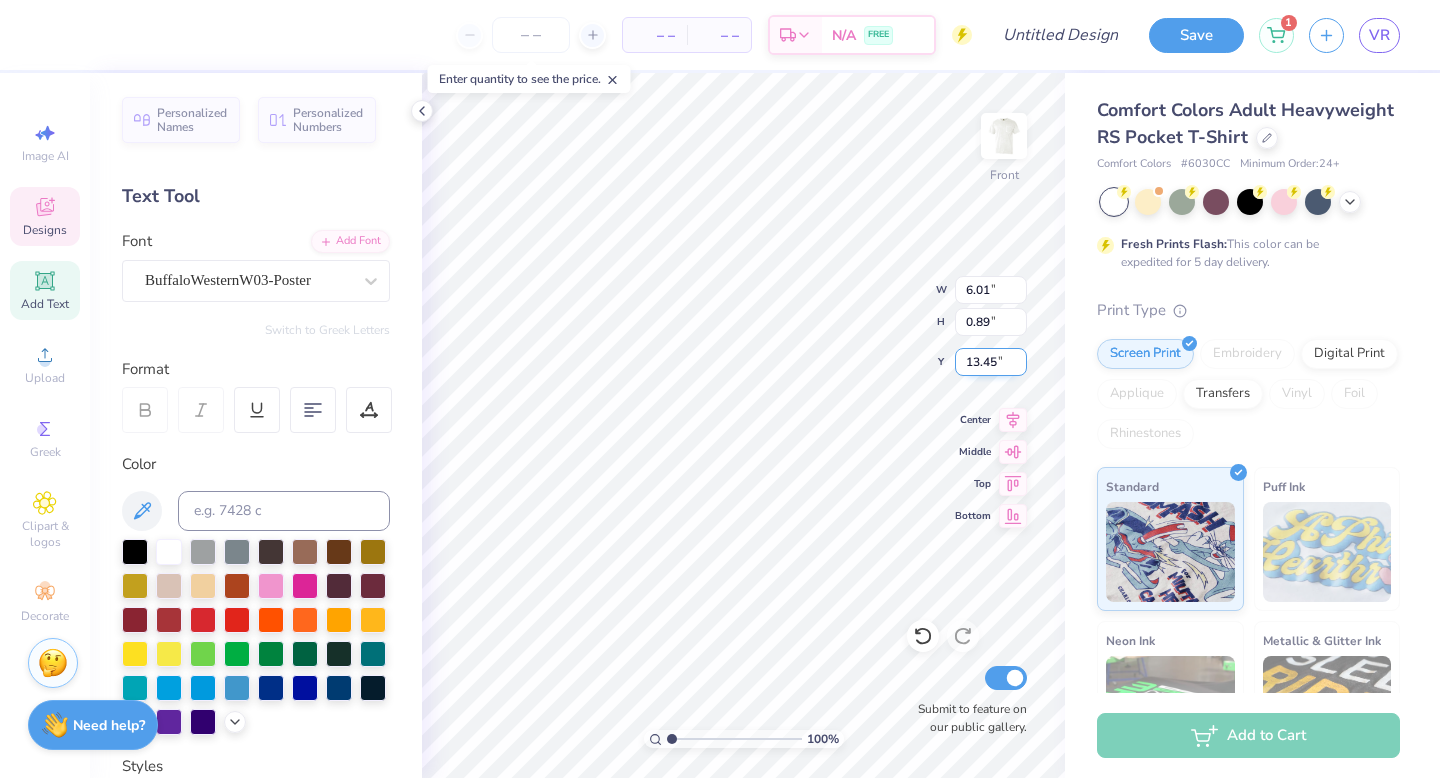 scroll, scrollTop: 0, scrollLeft: 3, axis: horizontal 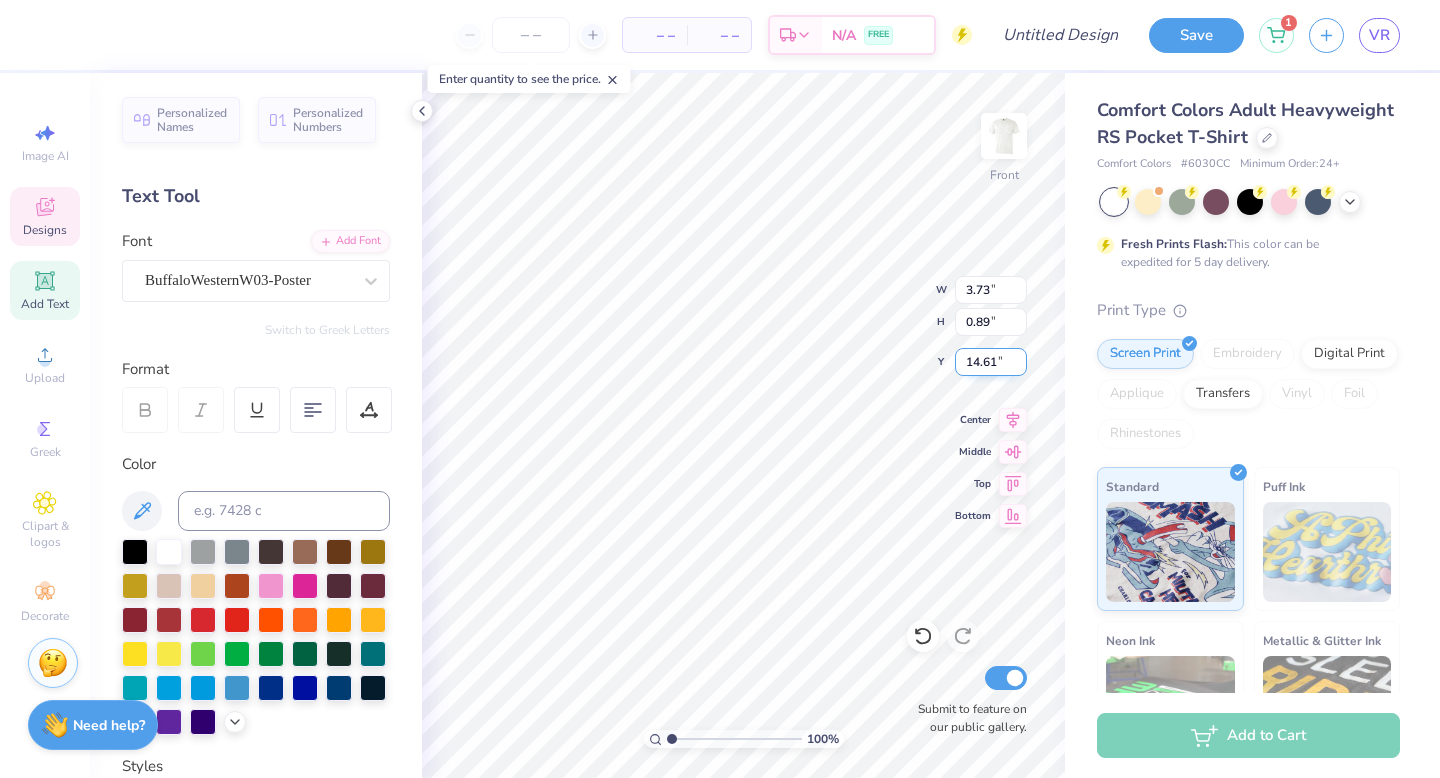 type on "Hammer" 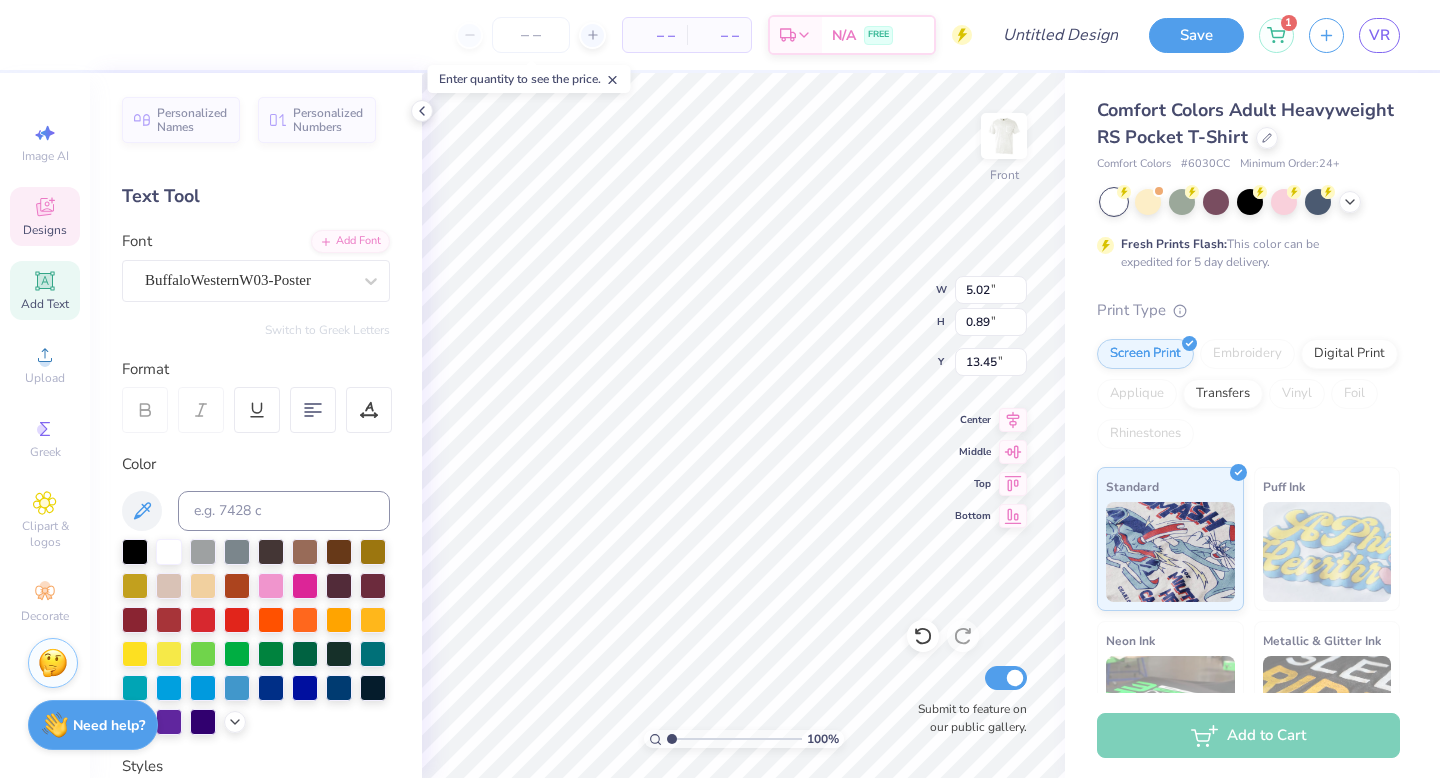 scroll, scrollTop: 0, scrollLeft: 0, axis: both 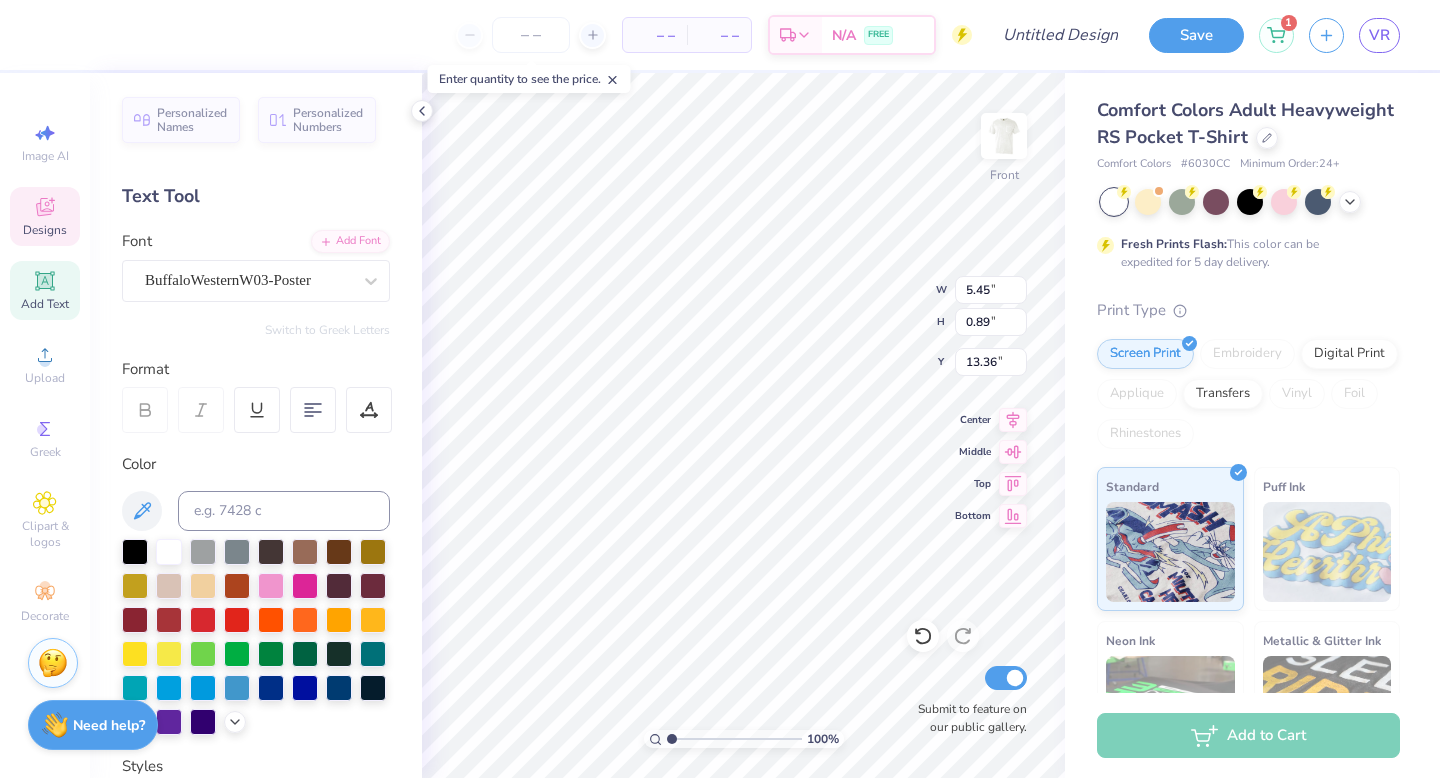 type on "Proud to be a" 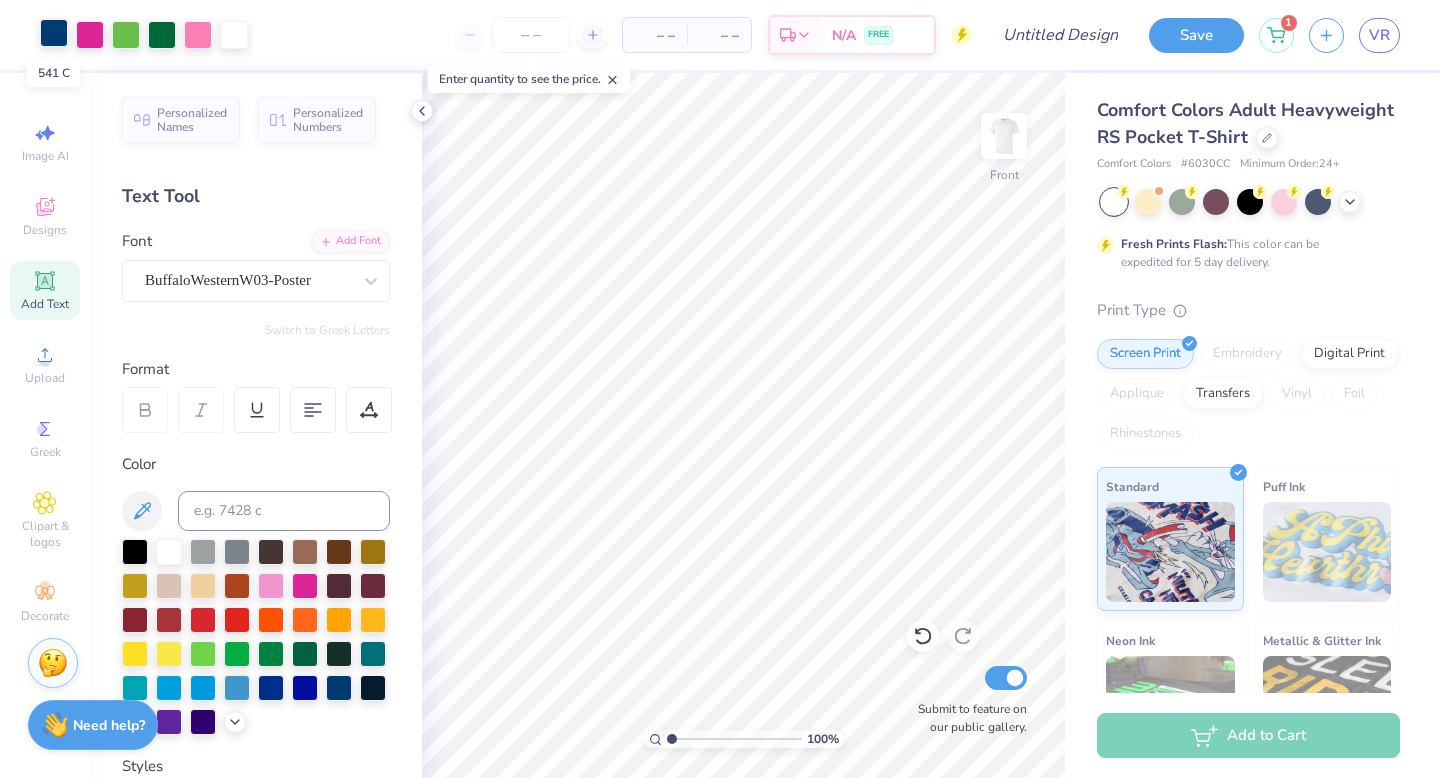 click at bounding box center (54, 33) 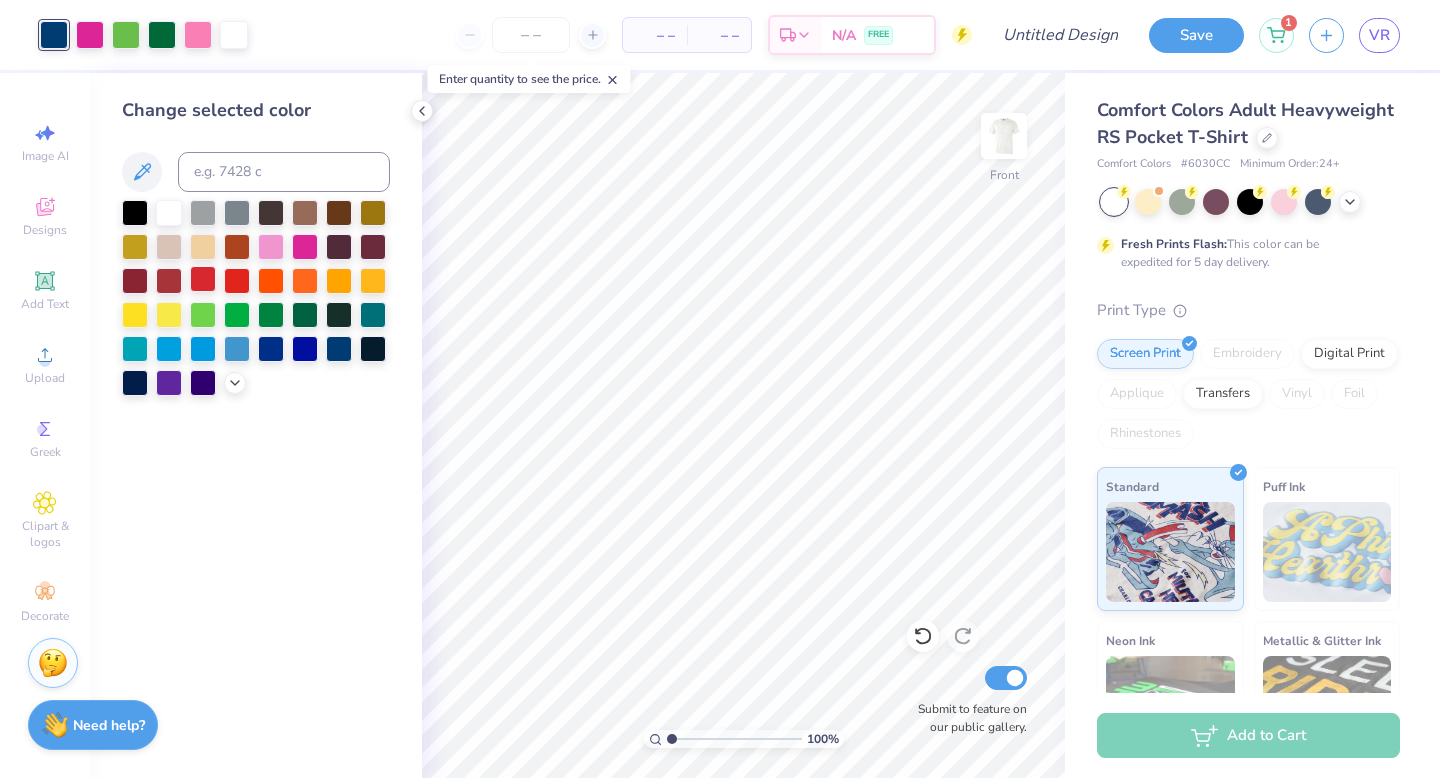 click at bounding box center [203, 279] 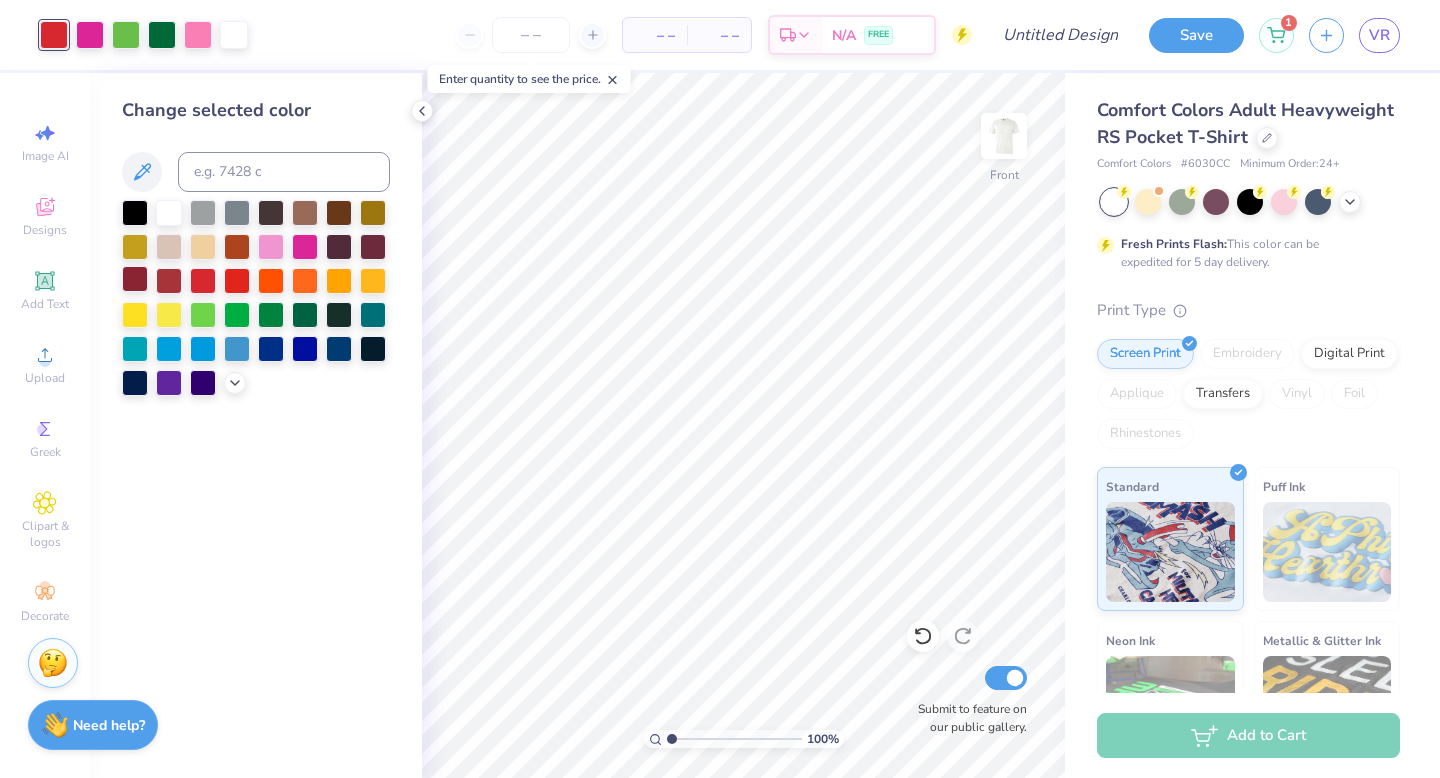 click at bounding box center (135, 279) 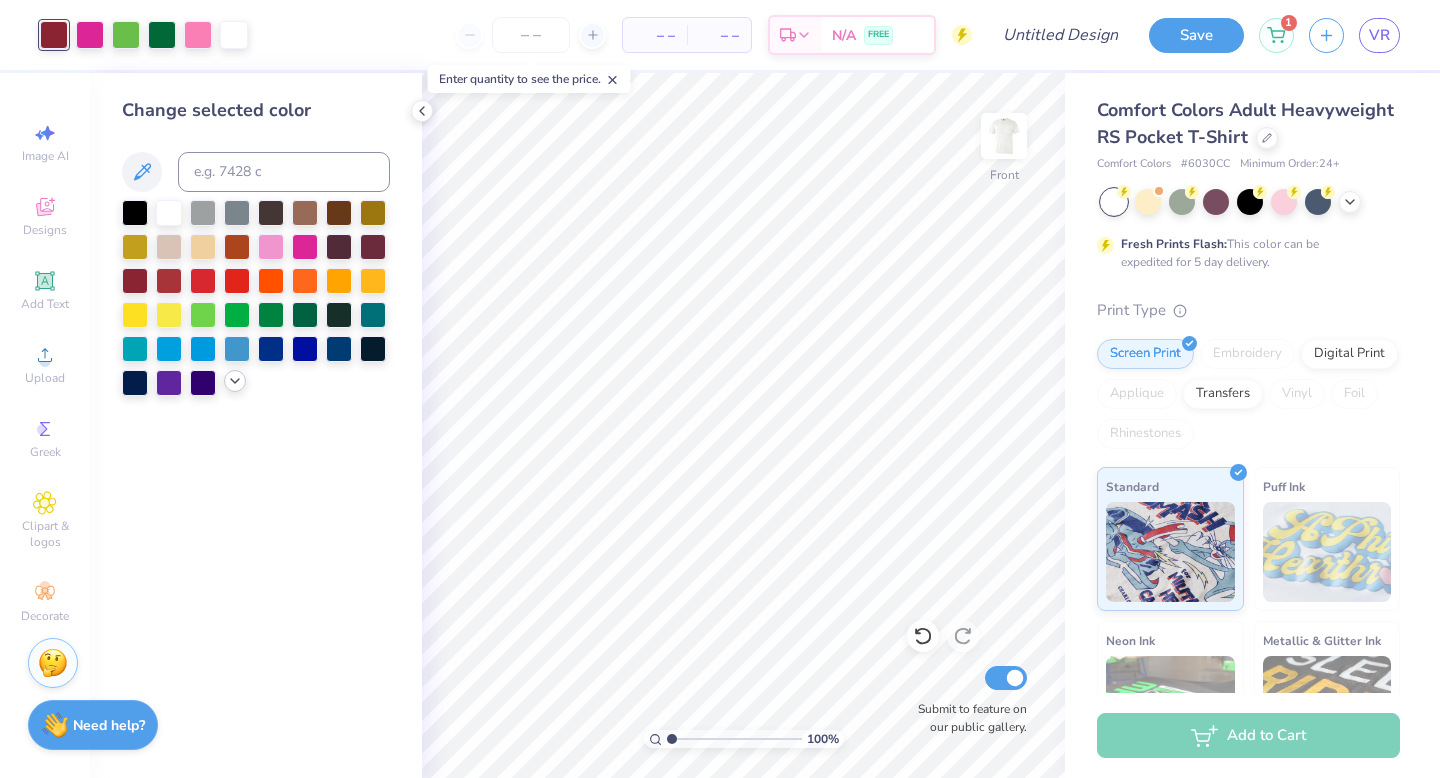 click 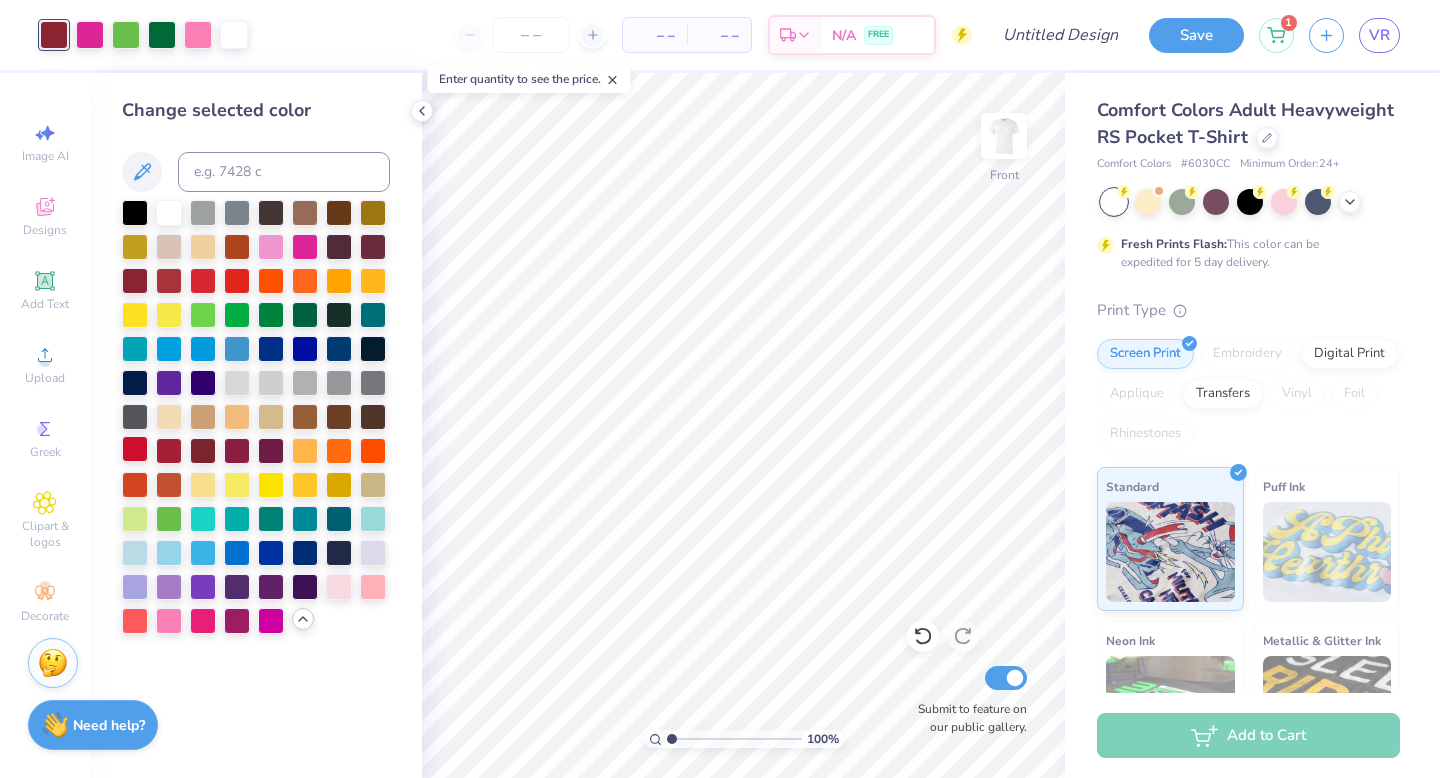 click at bounding box center [135, 449] 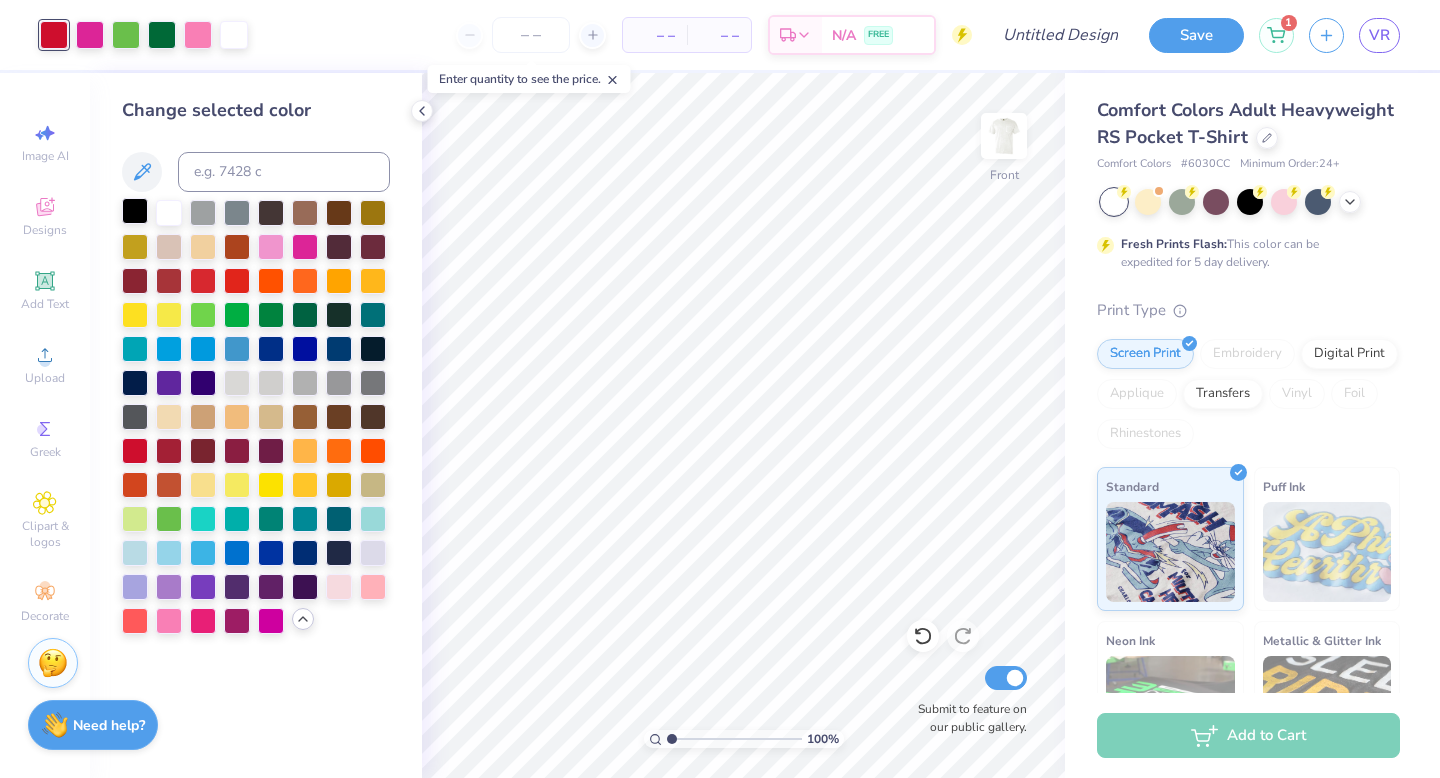 click at bounding box center (135, 211) 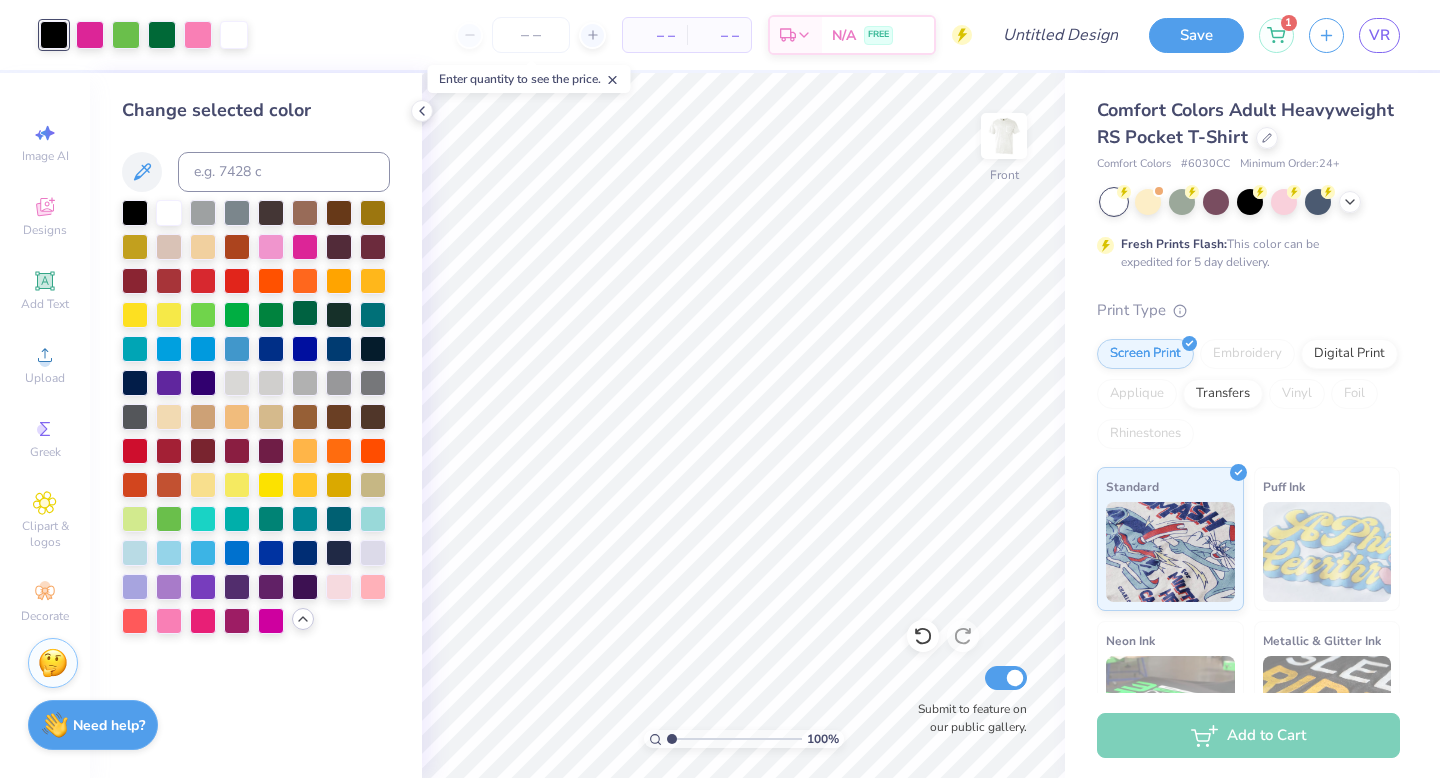 click at bounding box center (305, 313) 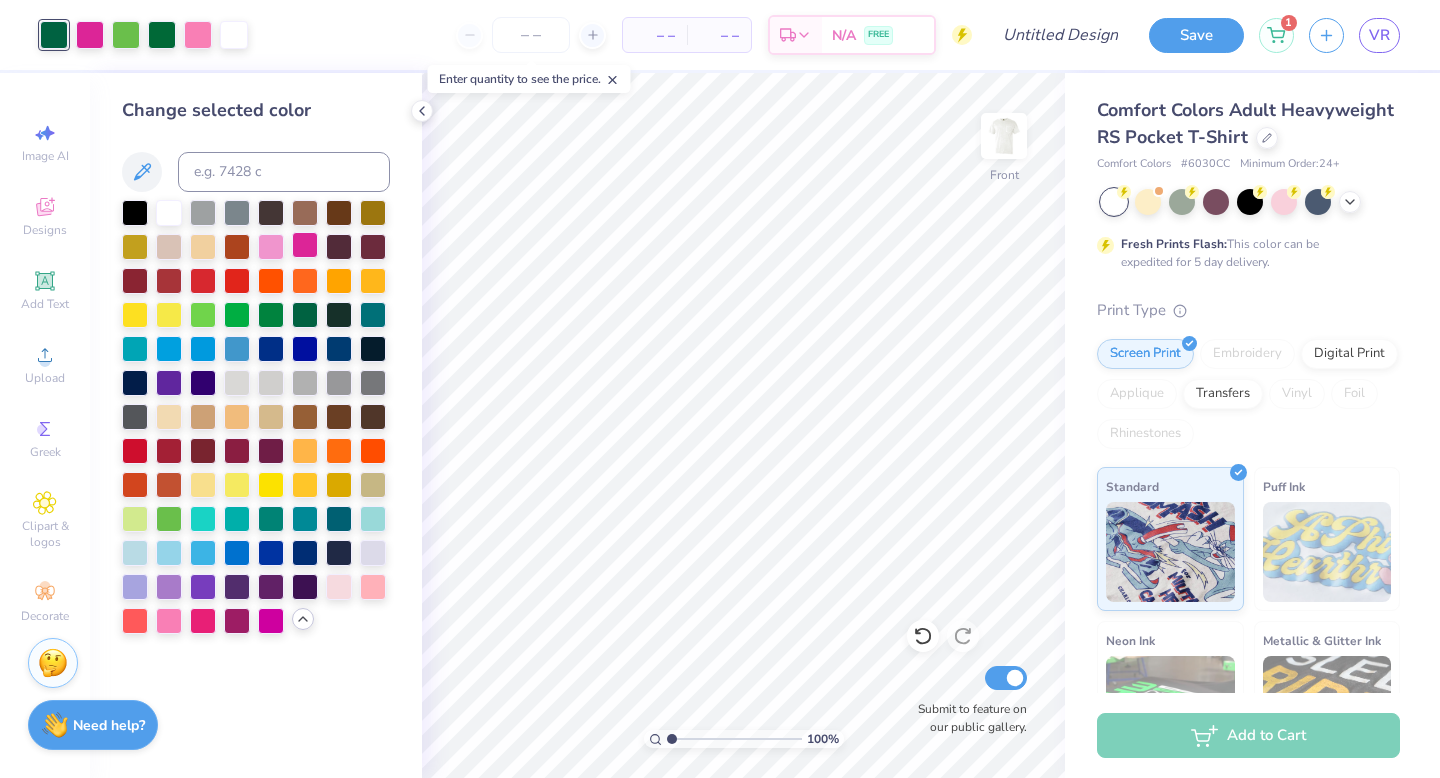 click at bounding box center [305, 245] 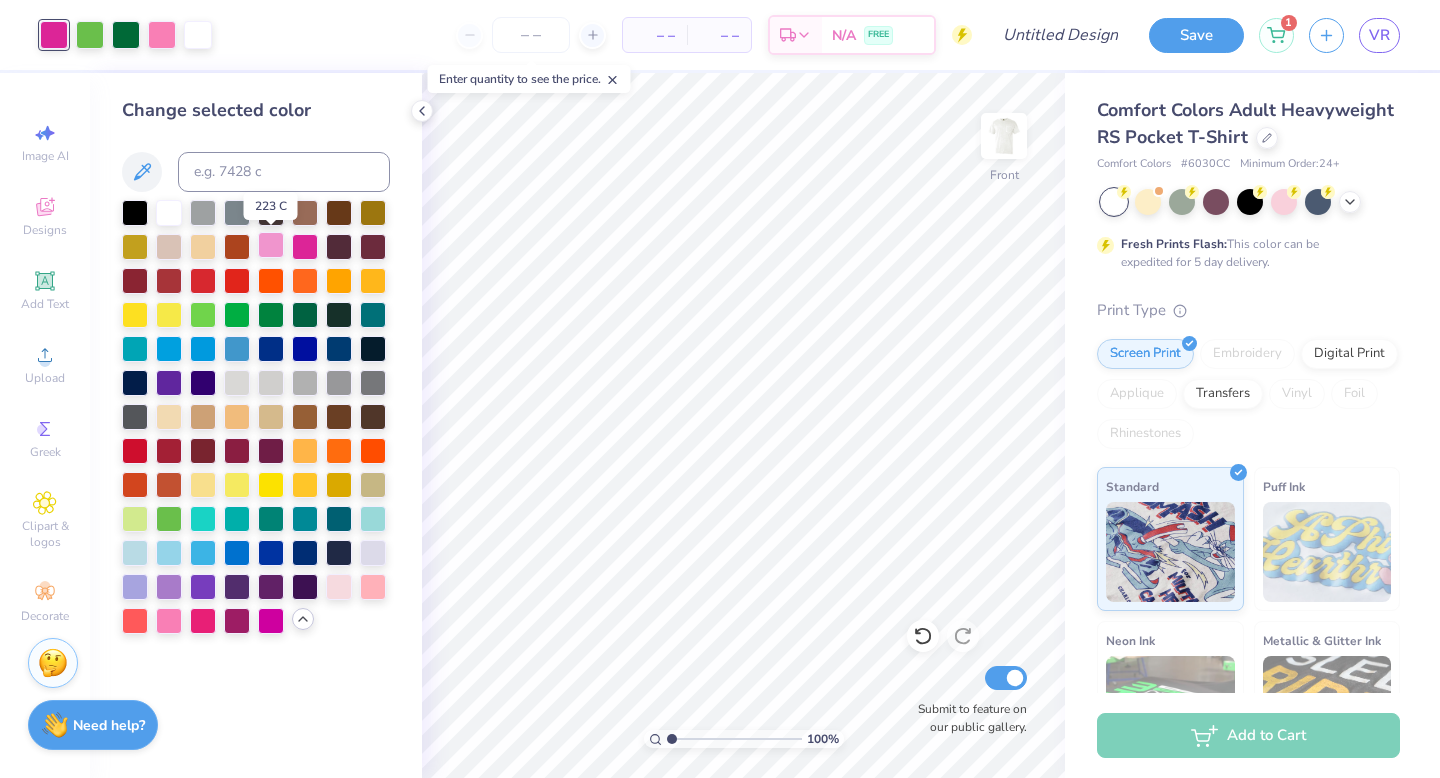 click at bounding box center [271, 245] 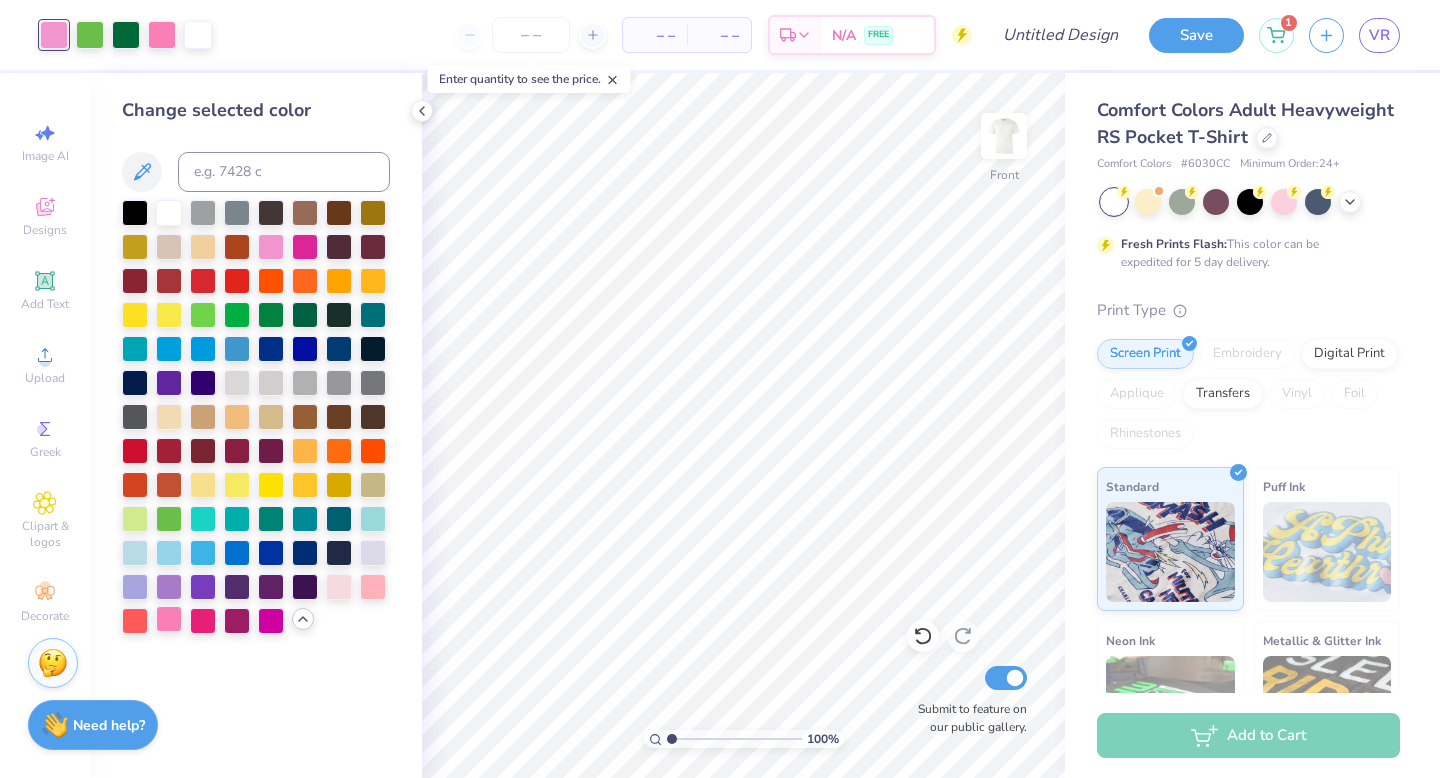 click on "Change selected color" at bounding box center (256, 425) 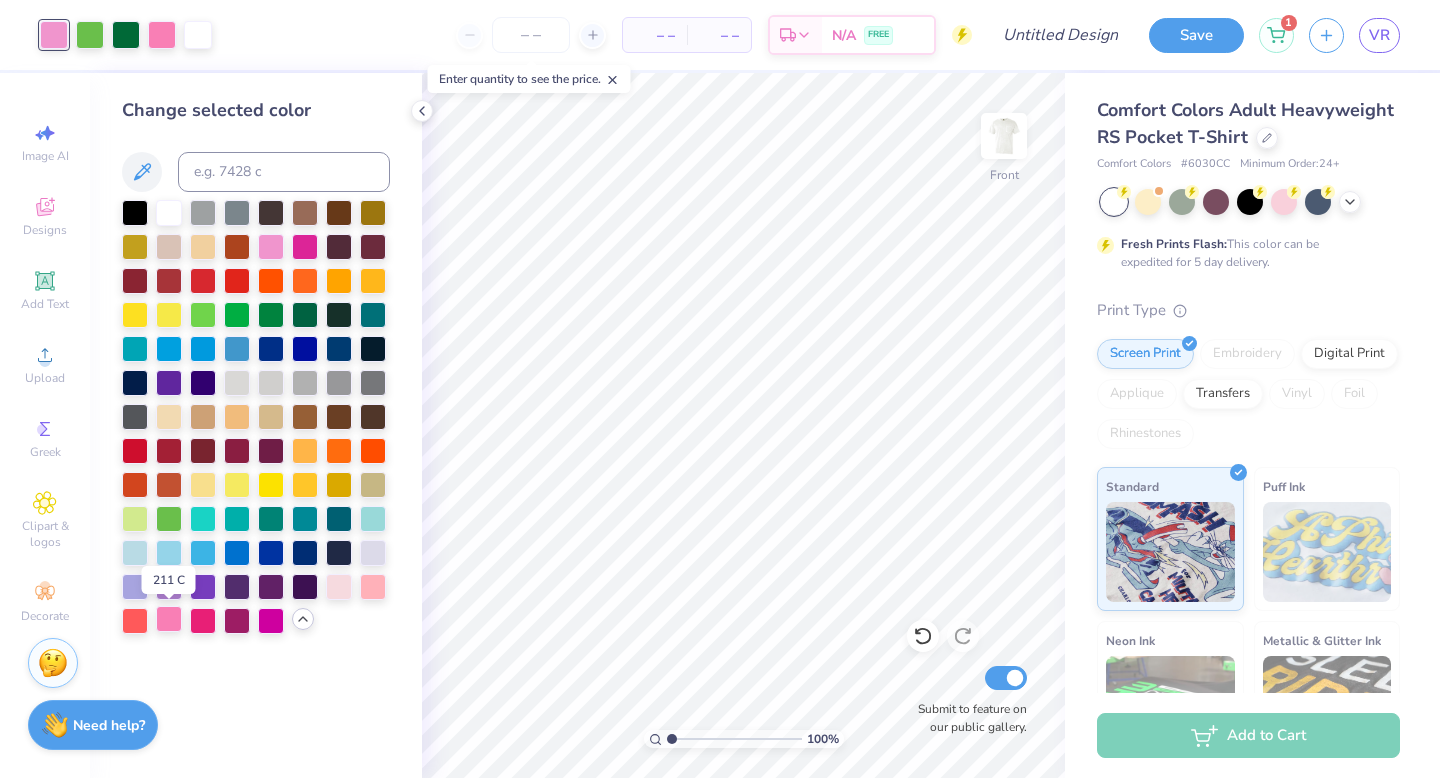 click at bounding box center (169, 619) 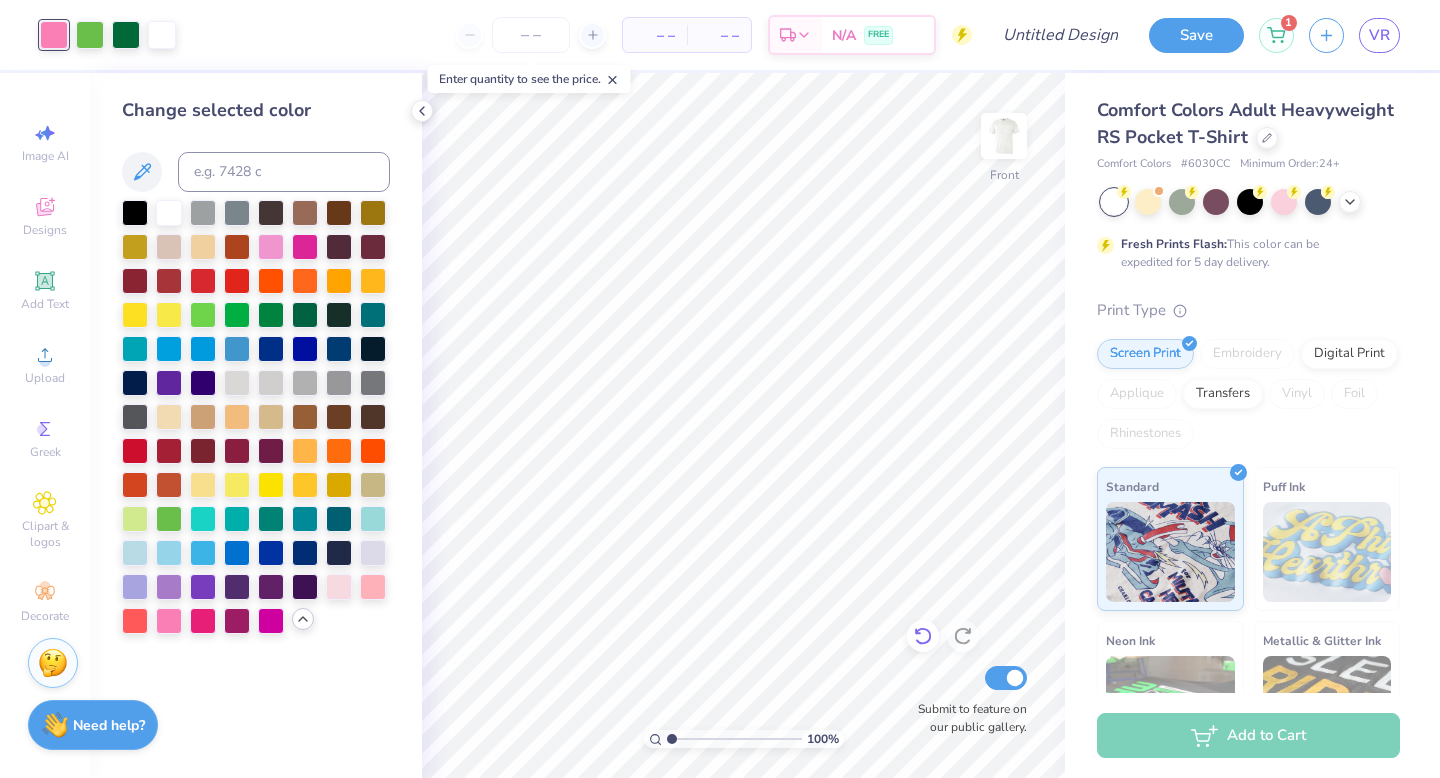 click 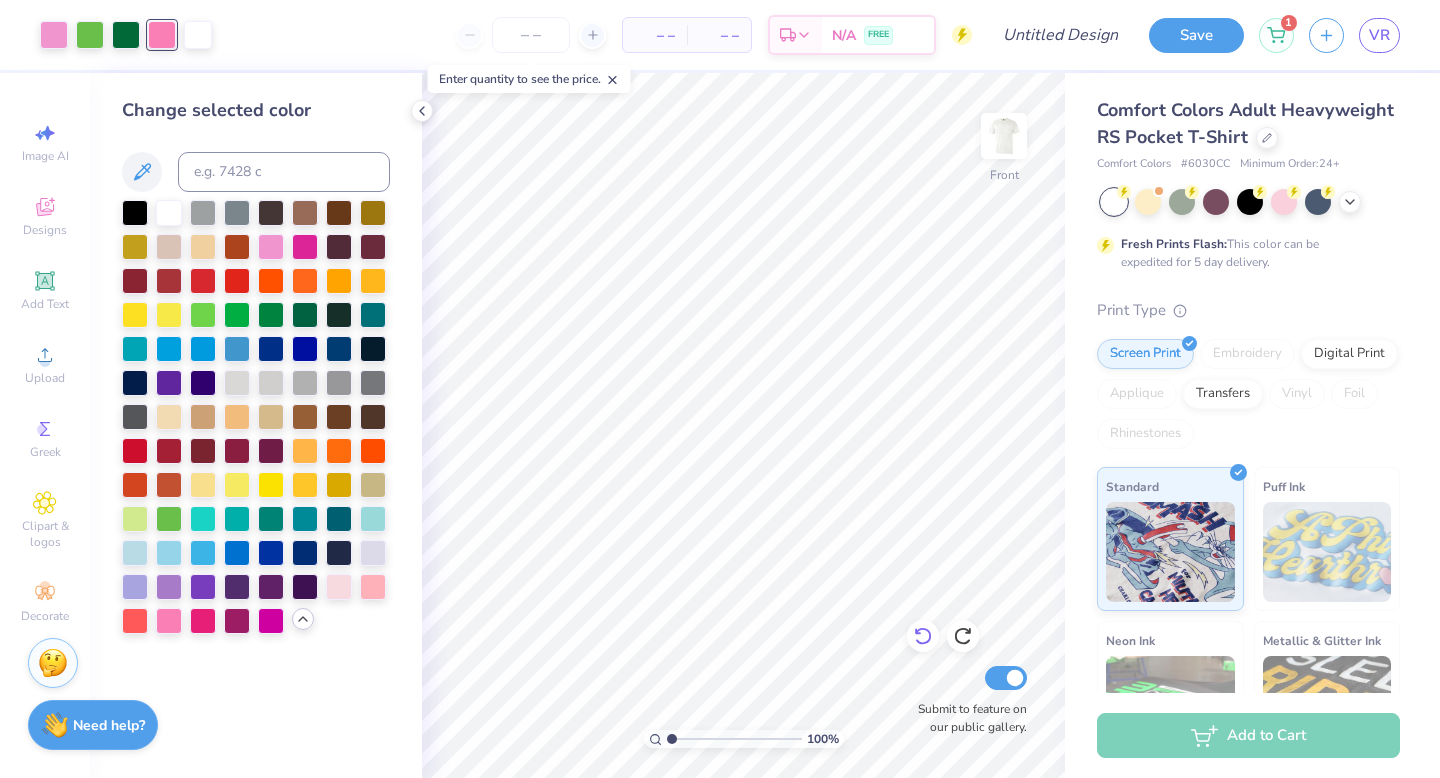 click 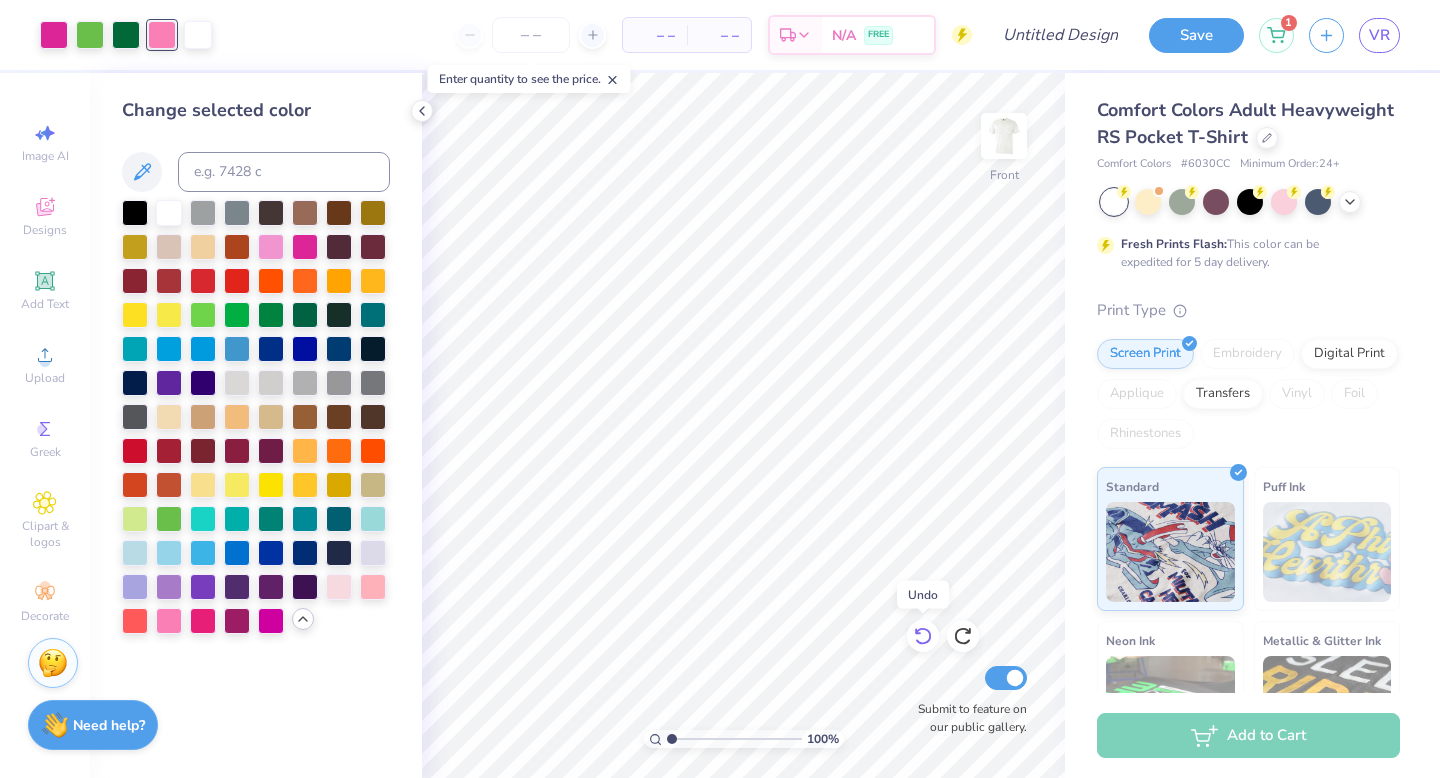 click 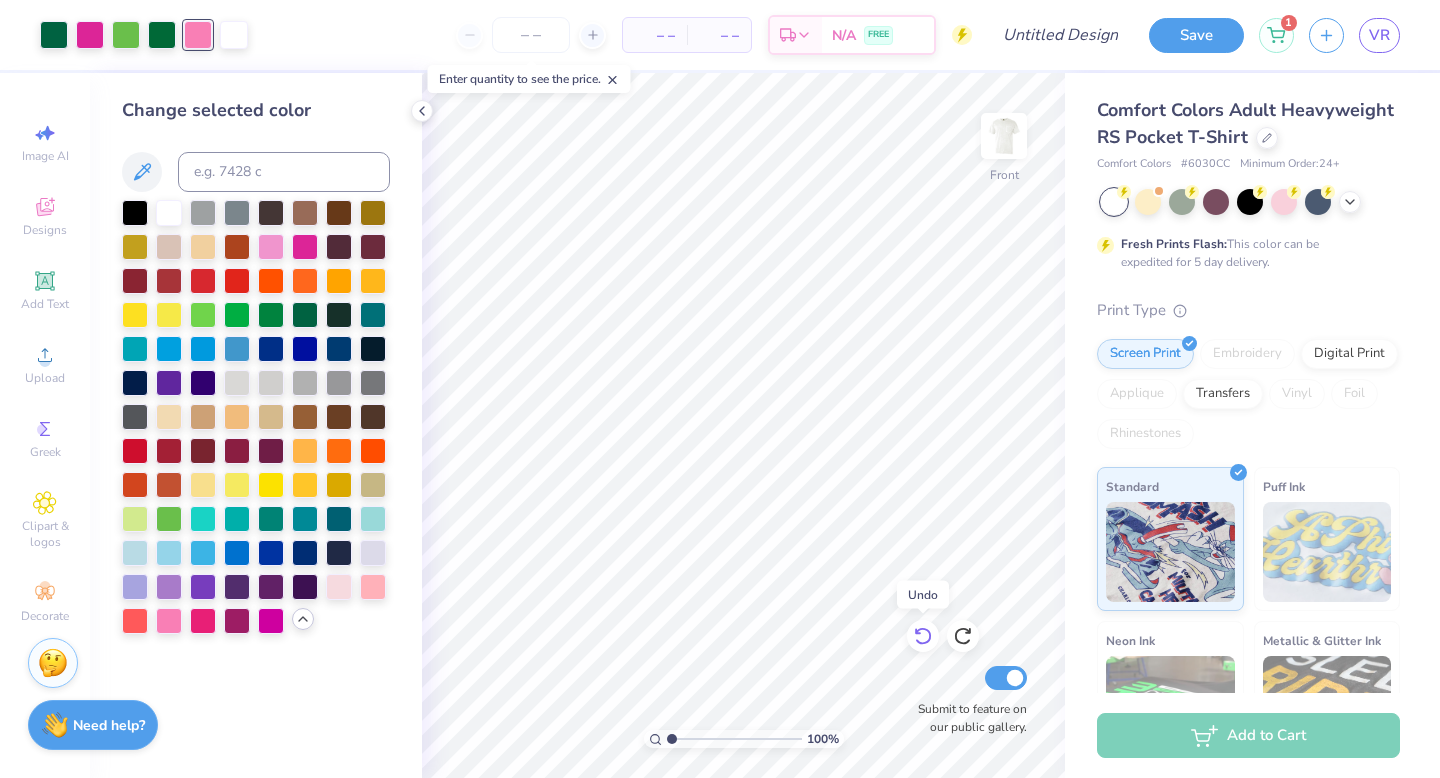 click 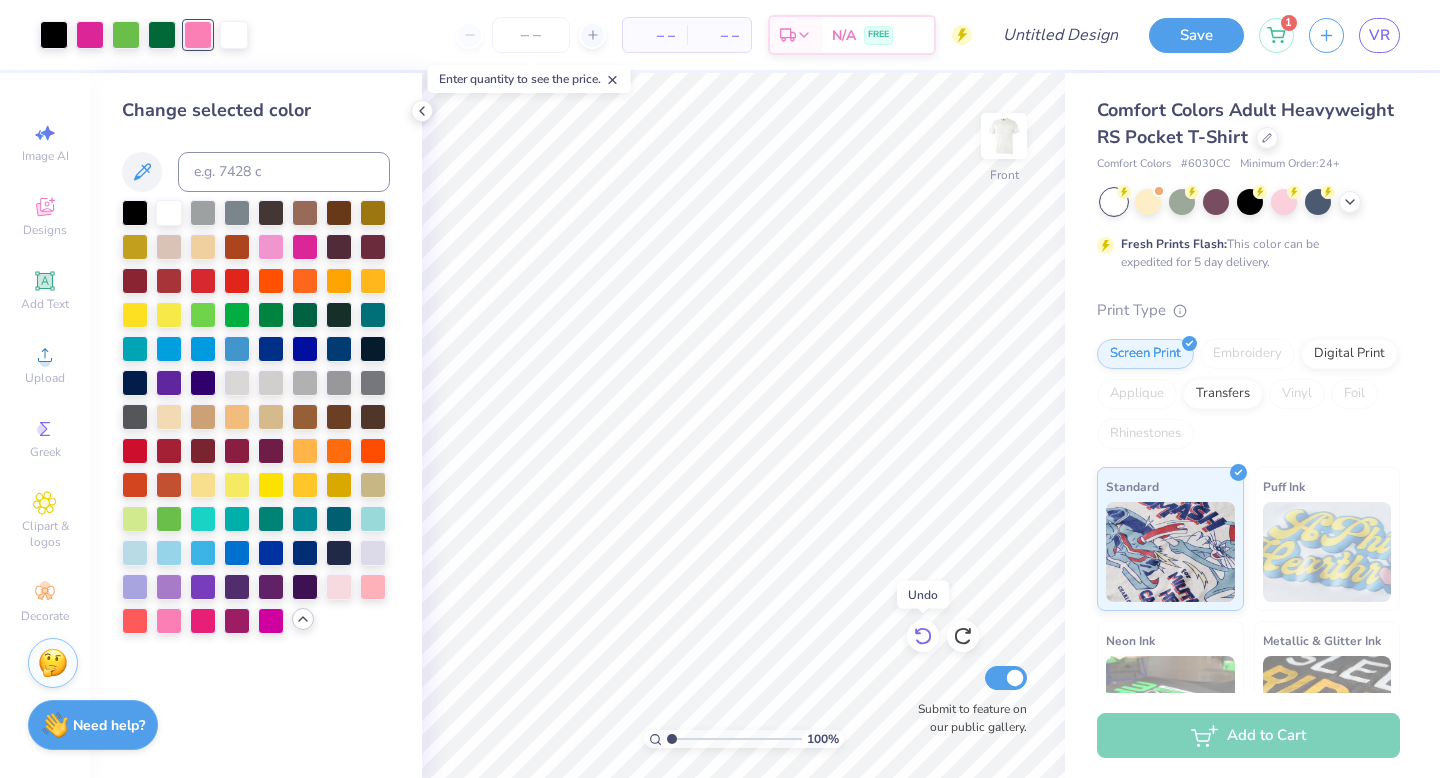 click 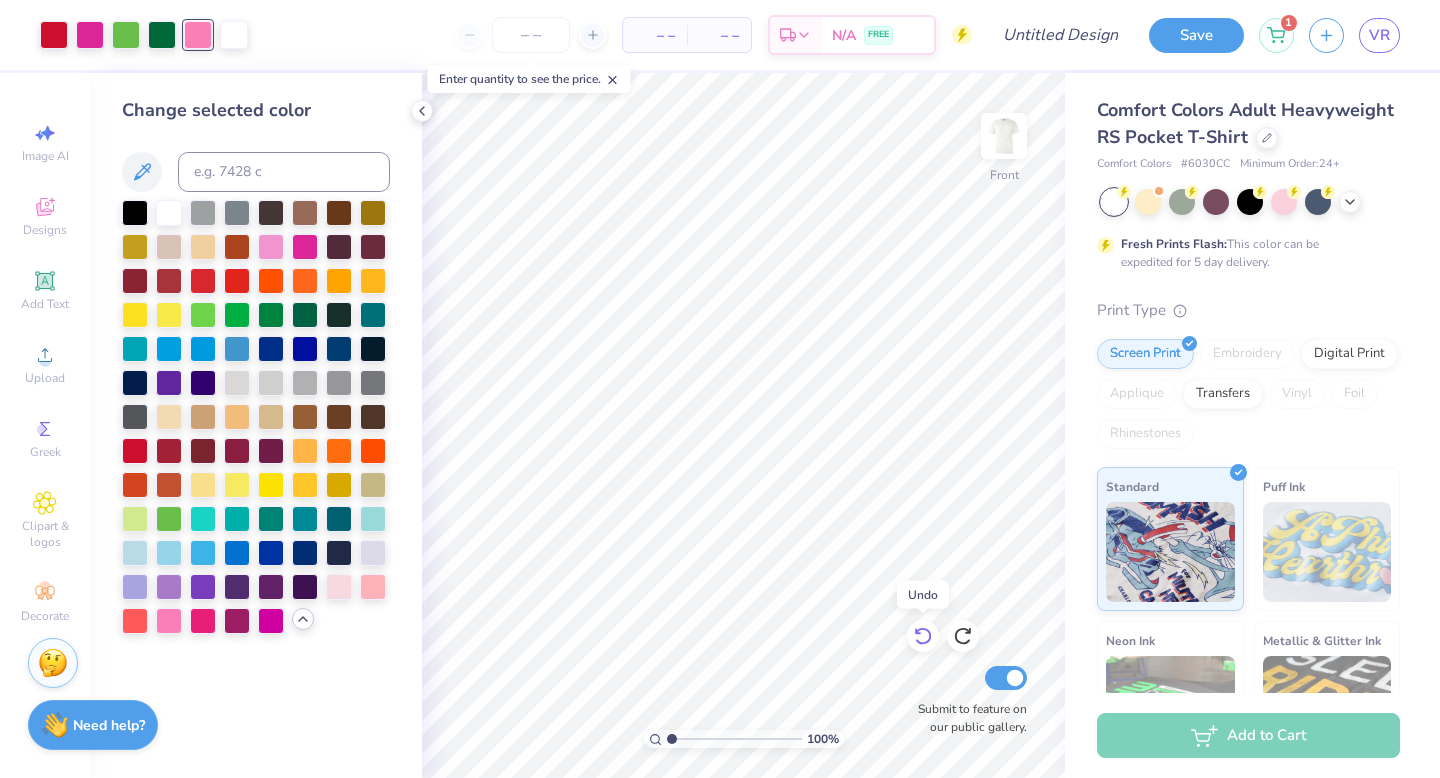 click 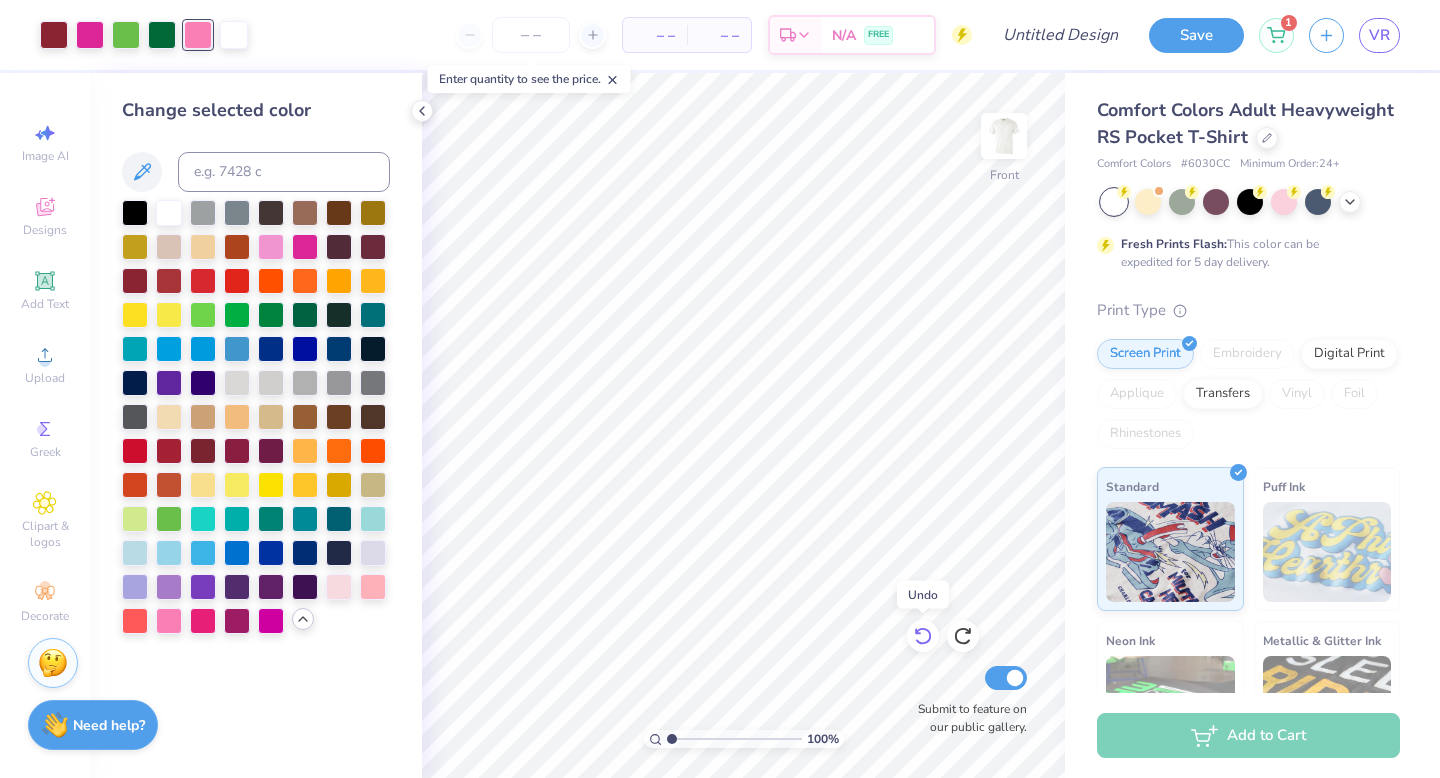 click 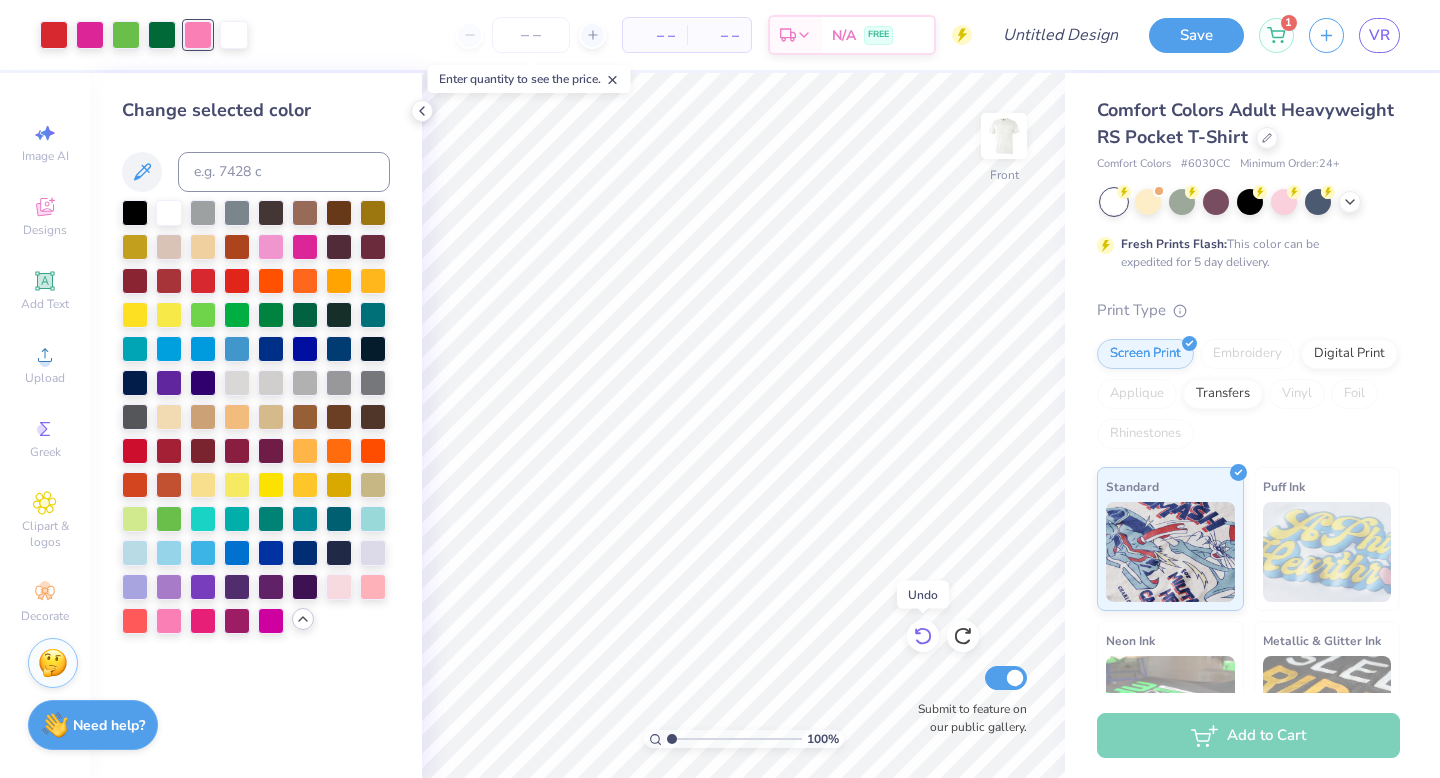 click 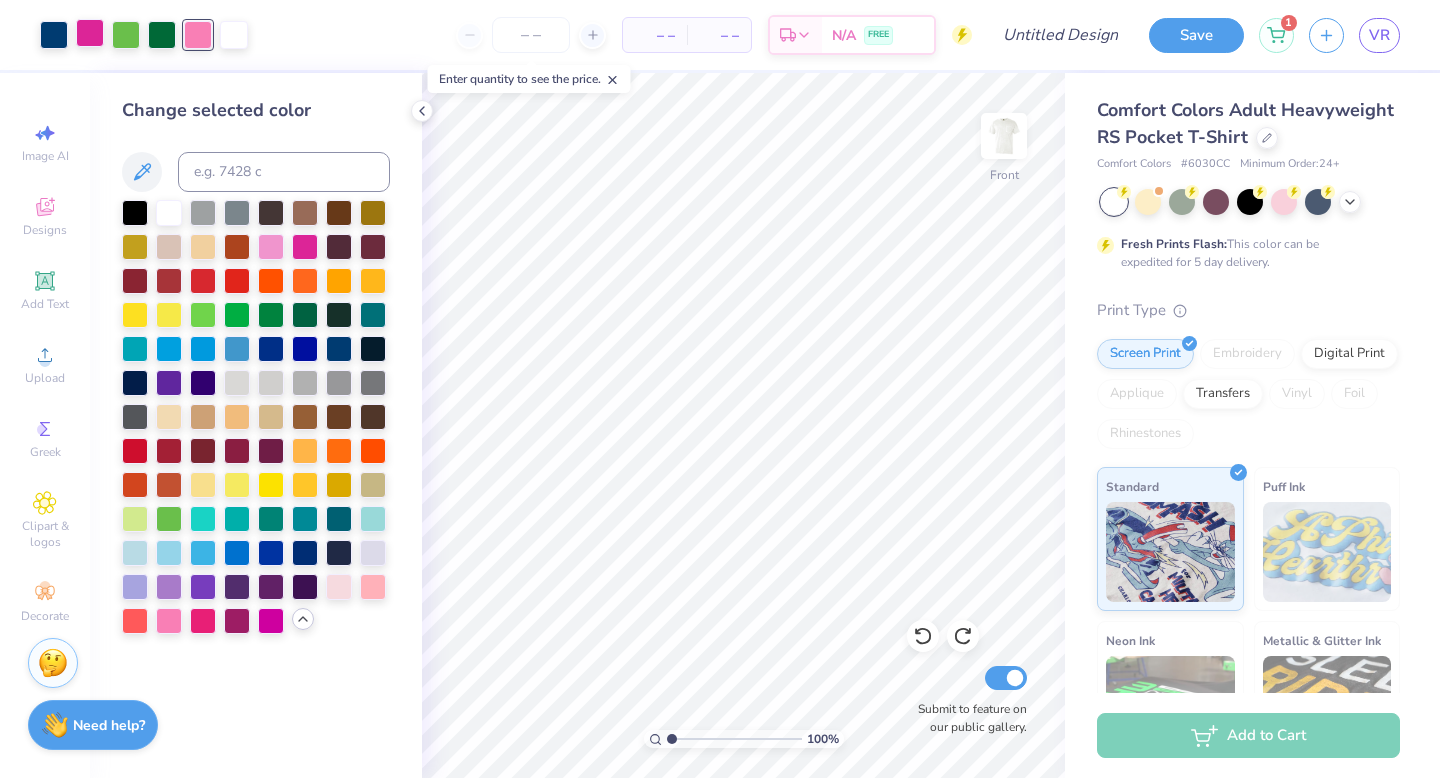 click at bounding box center (90, 33) 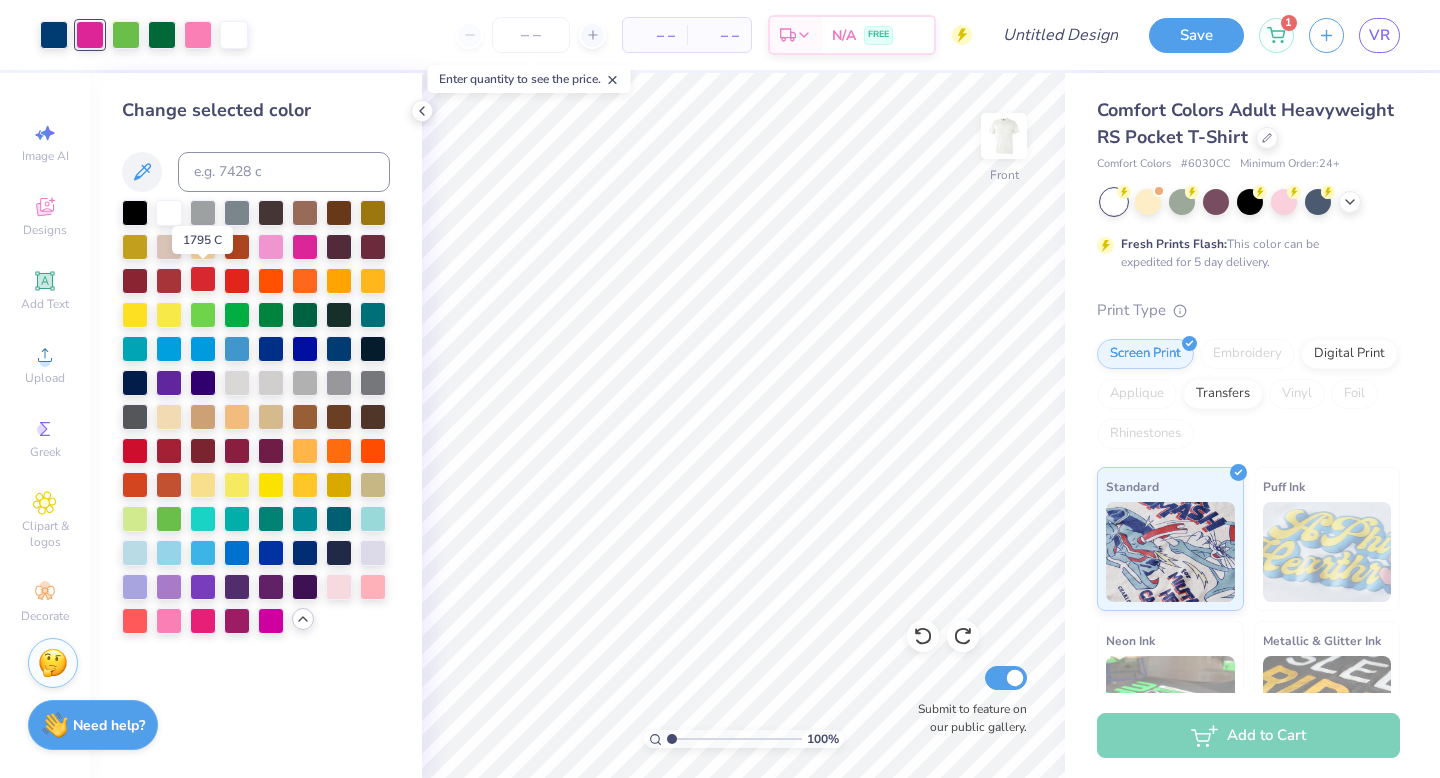 click at bounding box center [203, 279] 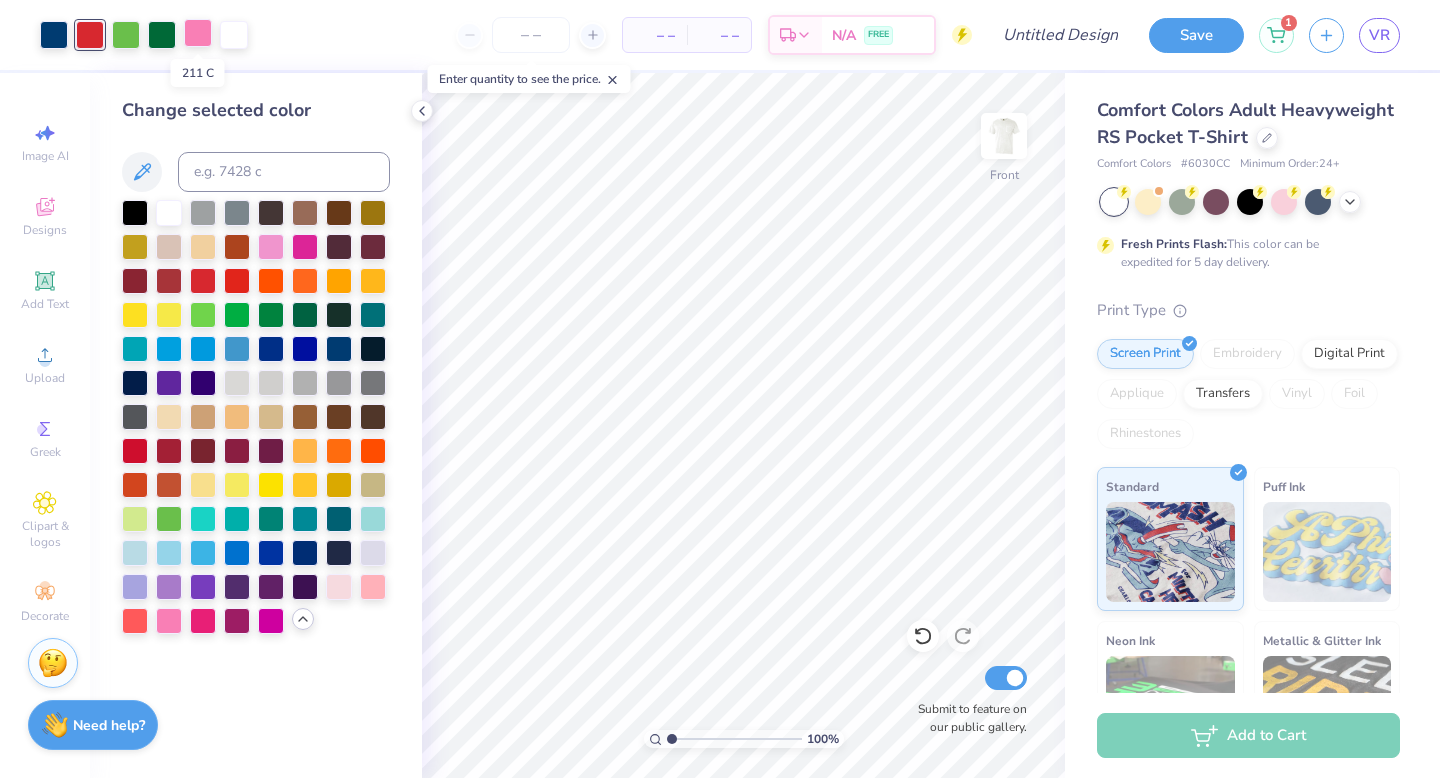 click at bounding box center [198, 33] 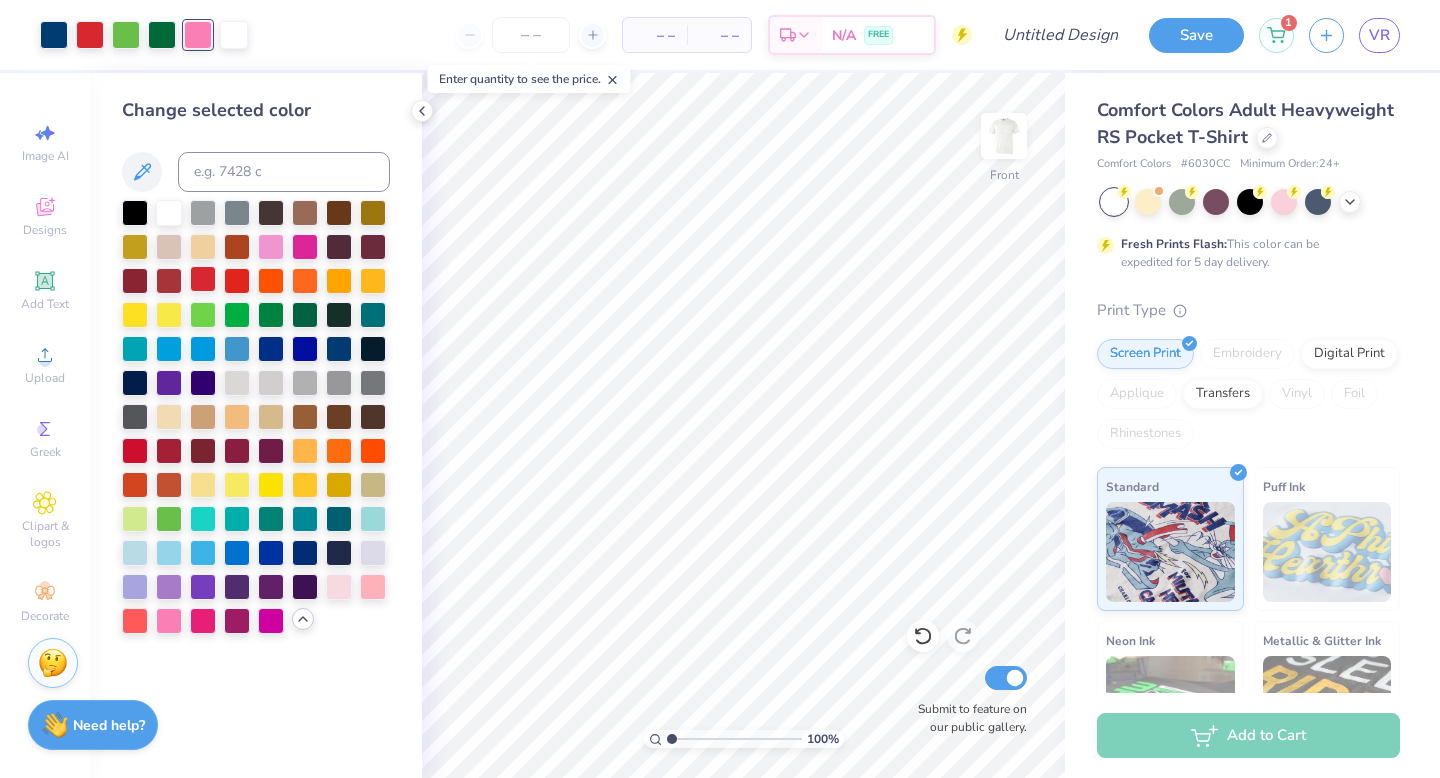 click at bounding box center (203, 279) 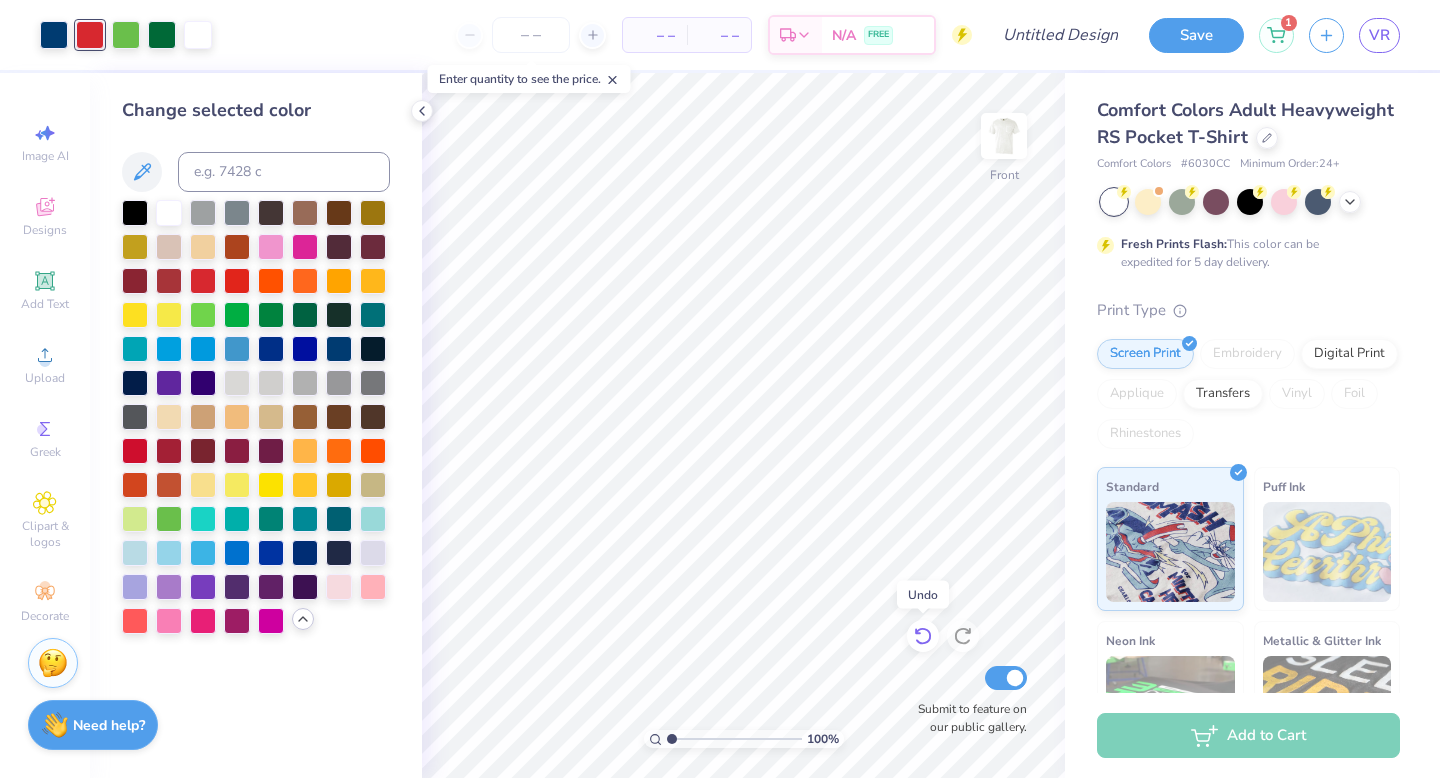 click 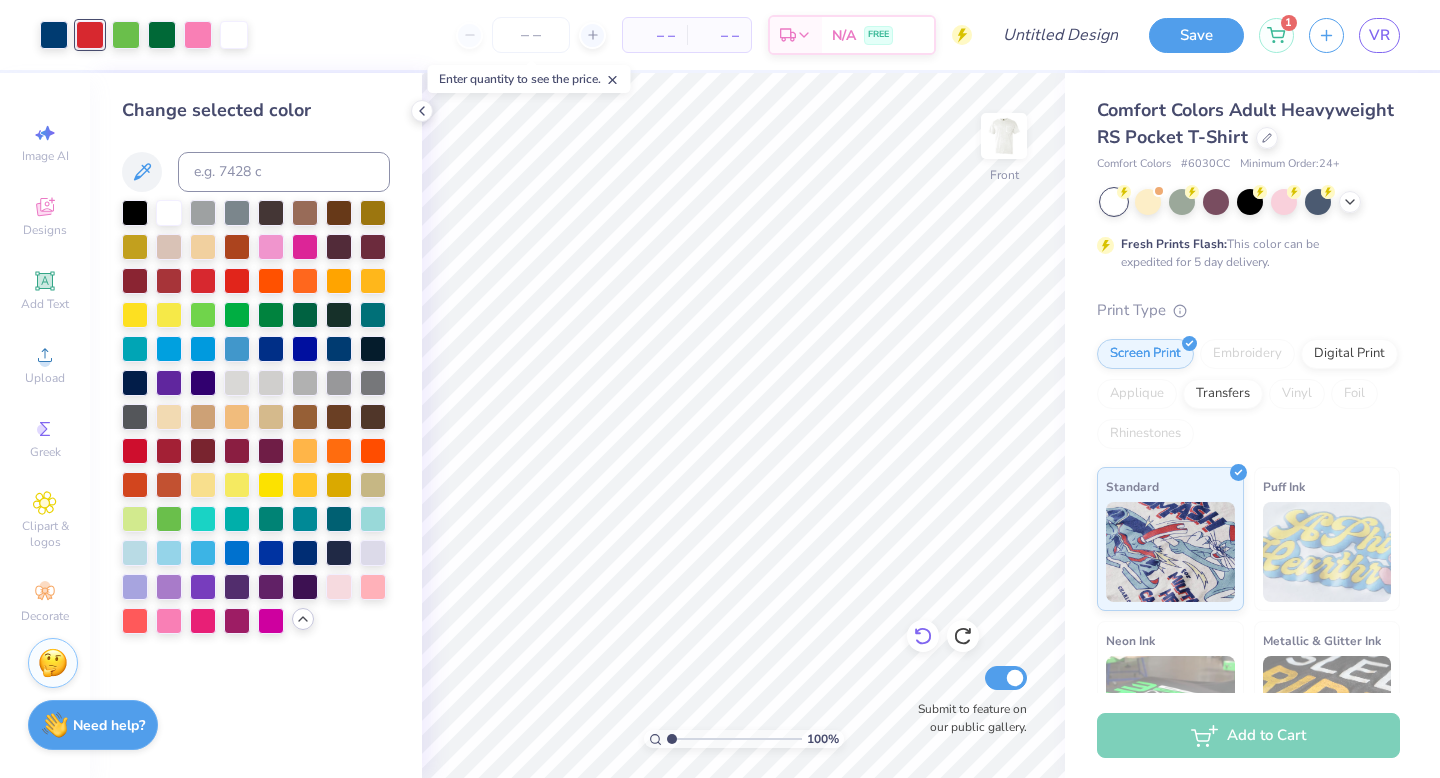 click 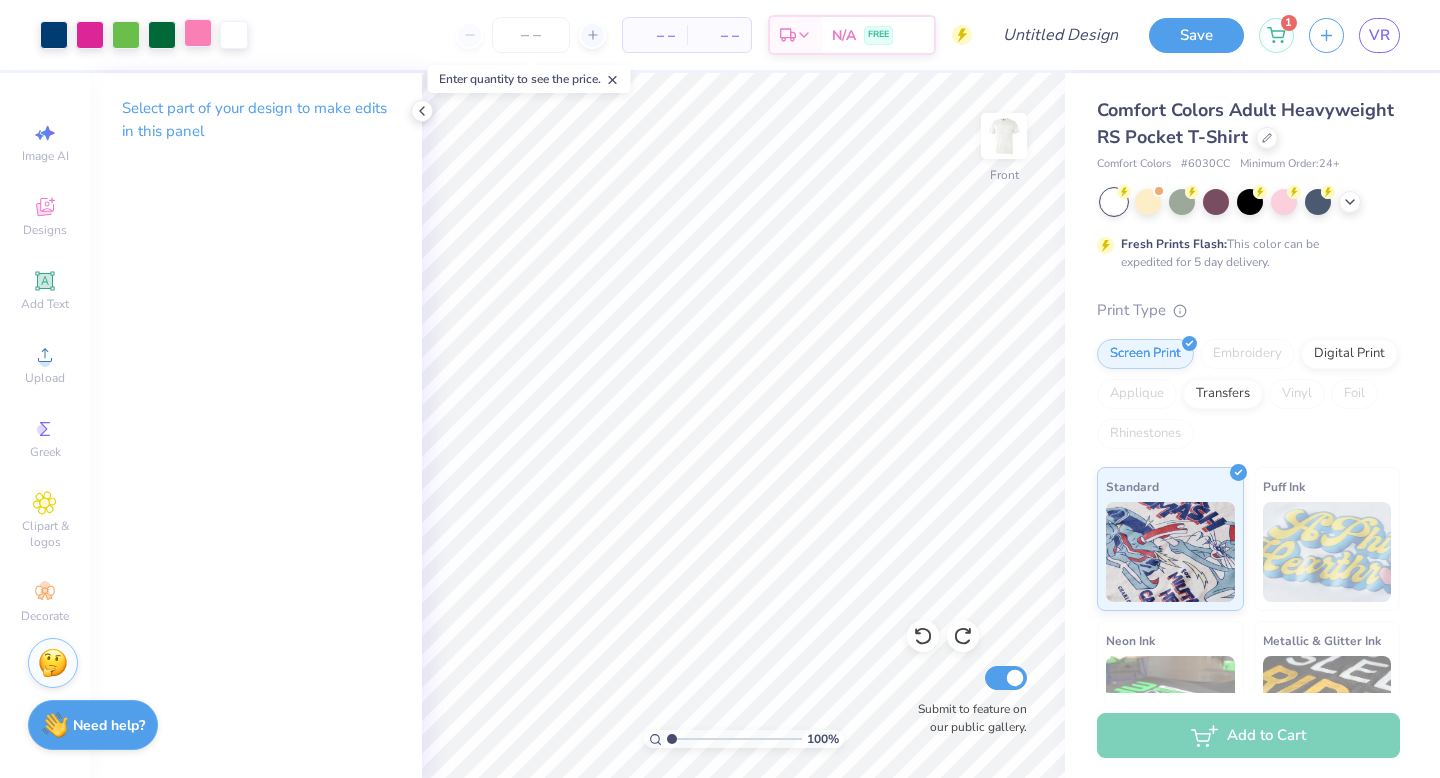 click at bounding box center [198, 33] 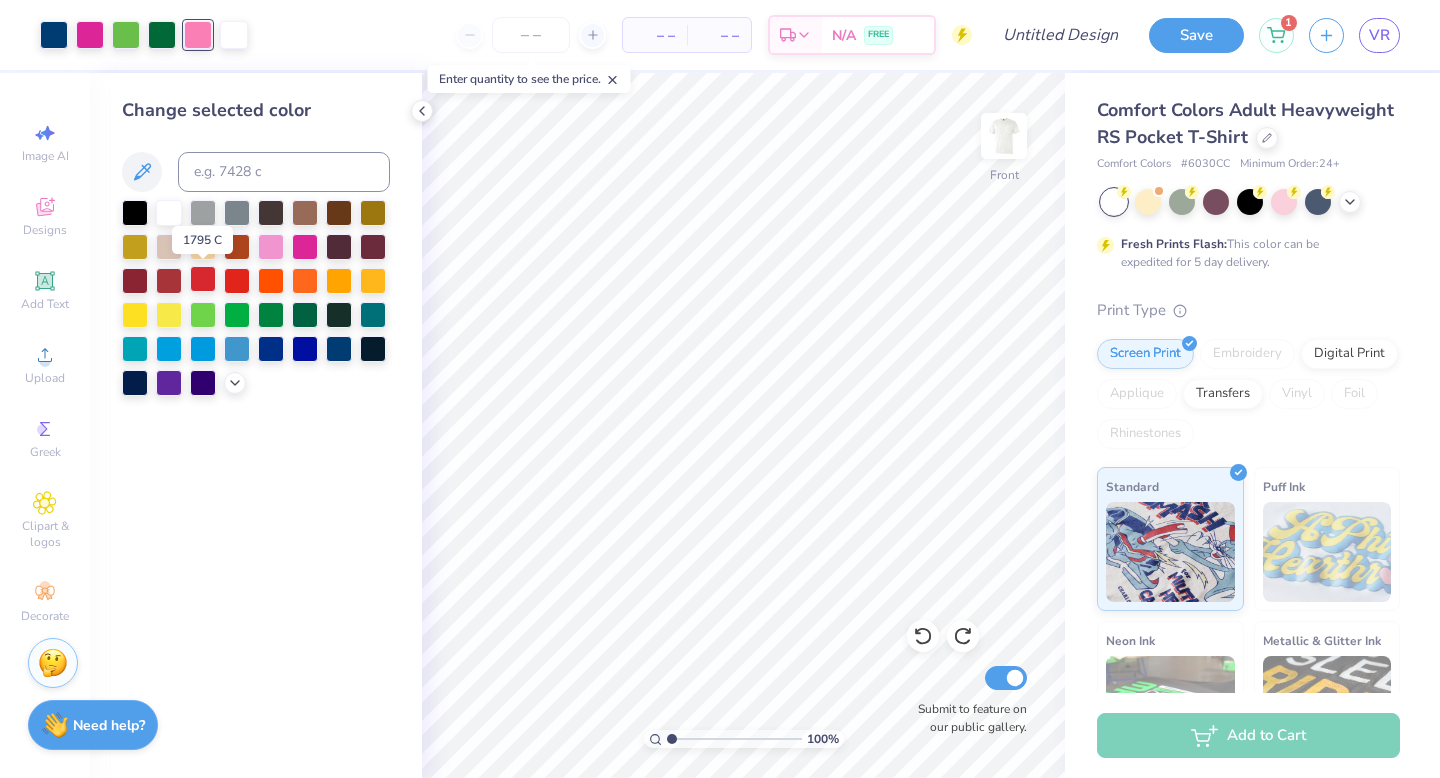 click at bounding box center [203, 279] 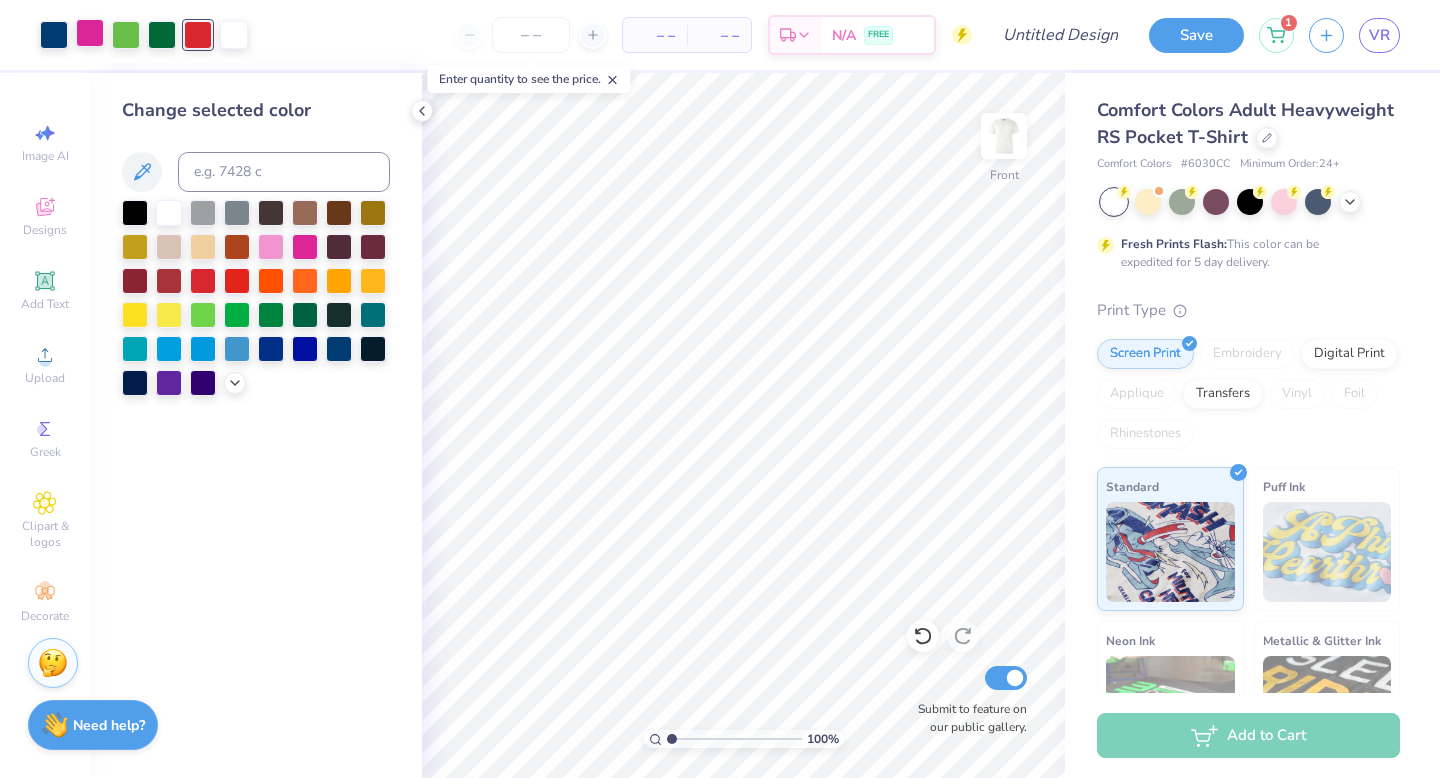 click at bounding box center [90, 33] 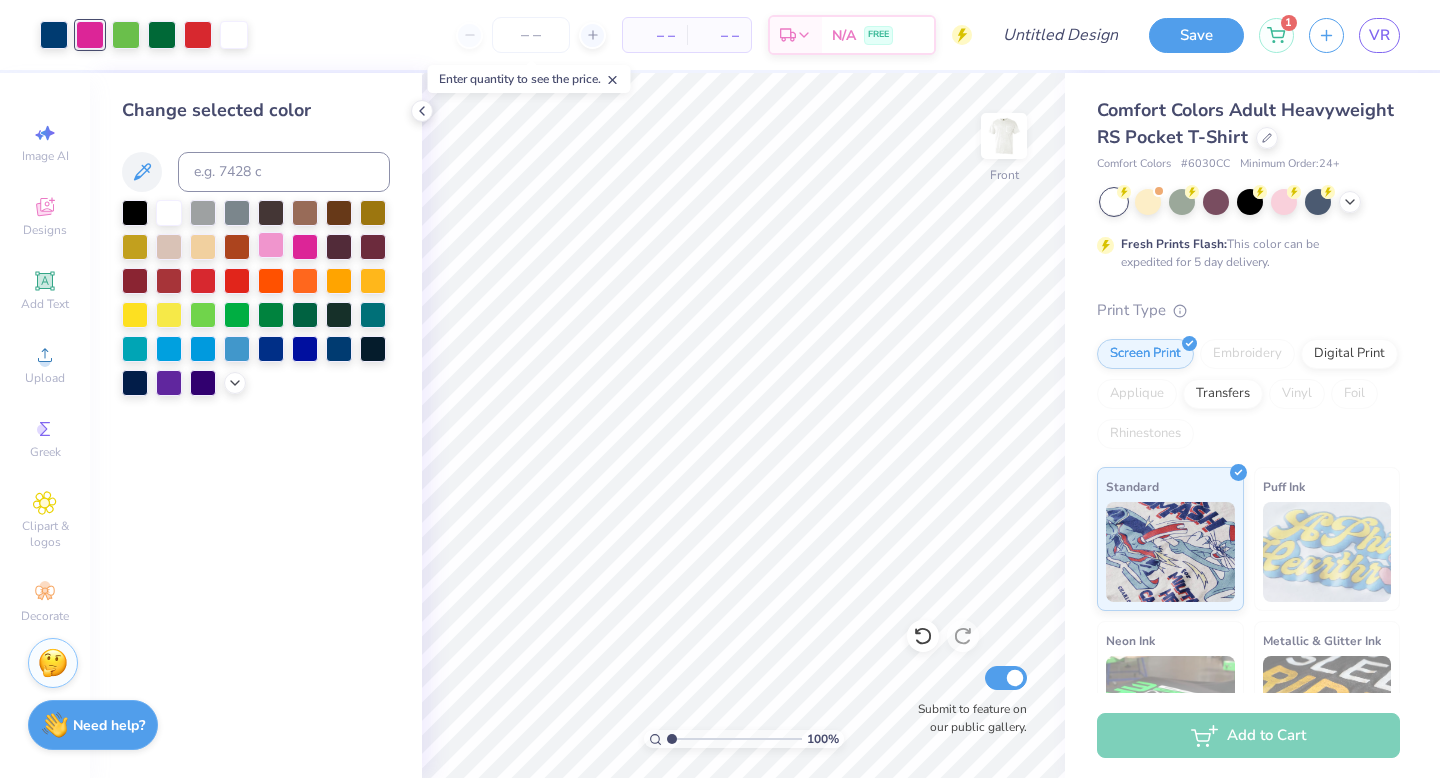 click at bounding box center (271, 245) 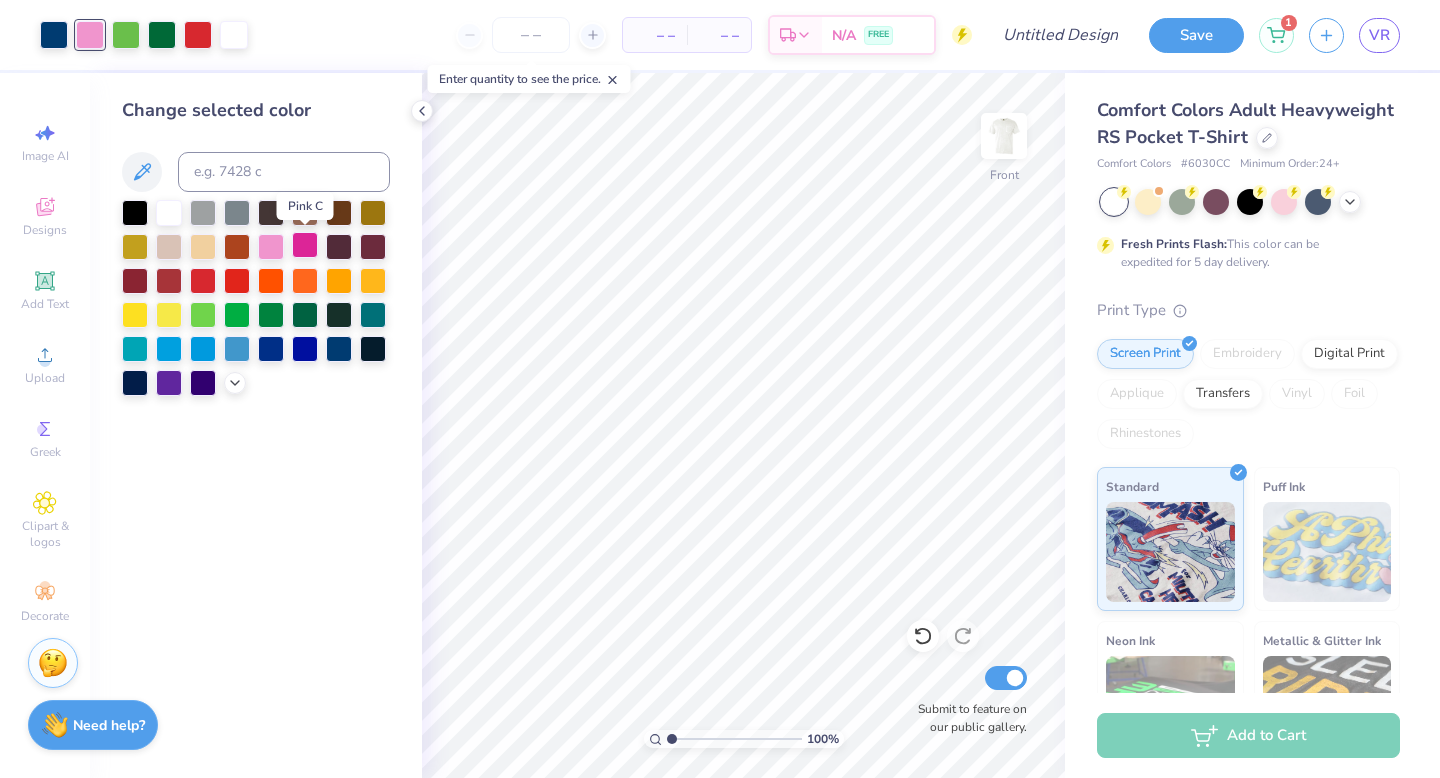 click at bounding box center [305, 245] 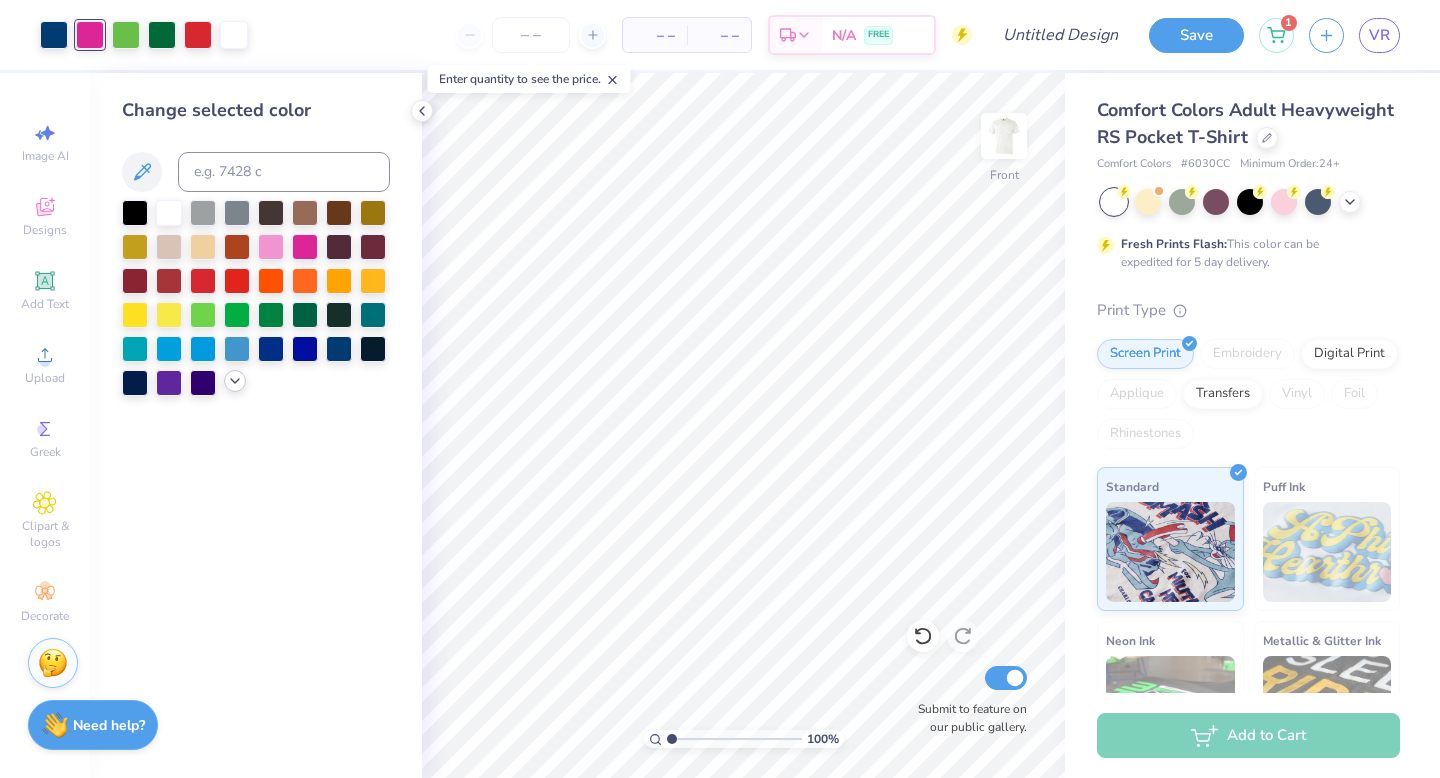 click 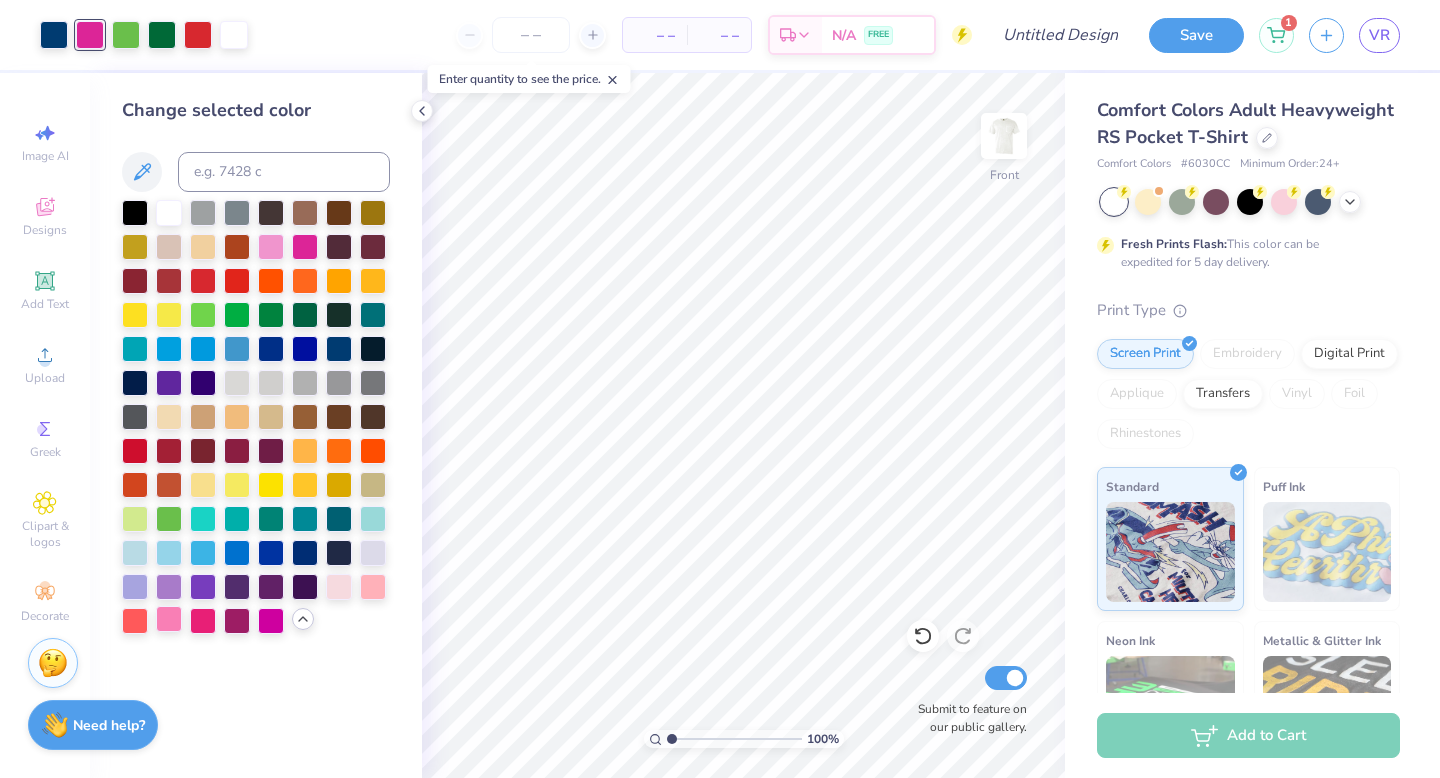 click at bounding box center (169, 619) 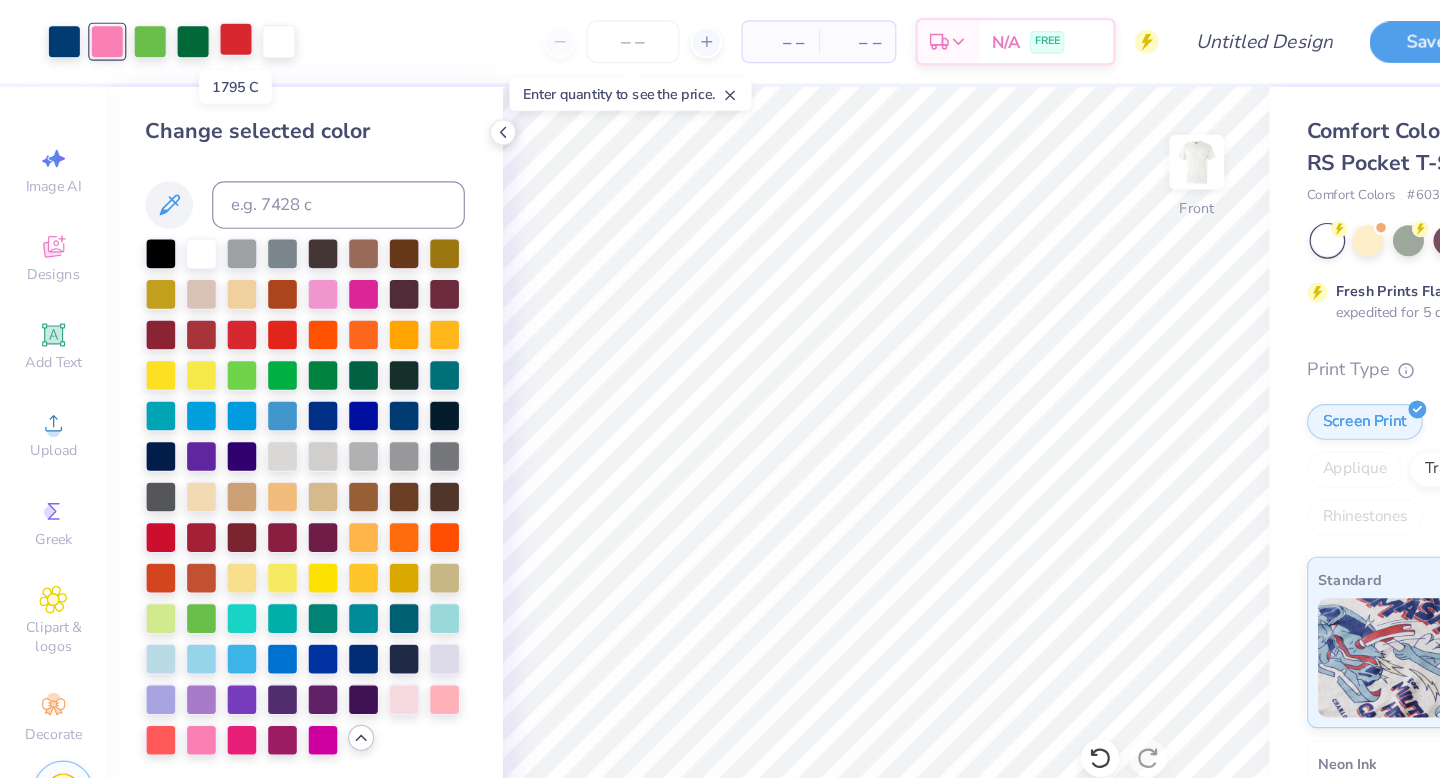 click at bounding box center [198, 33] 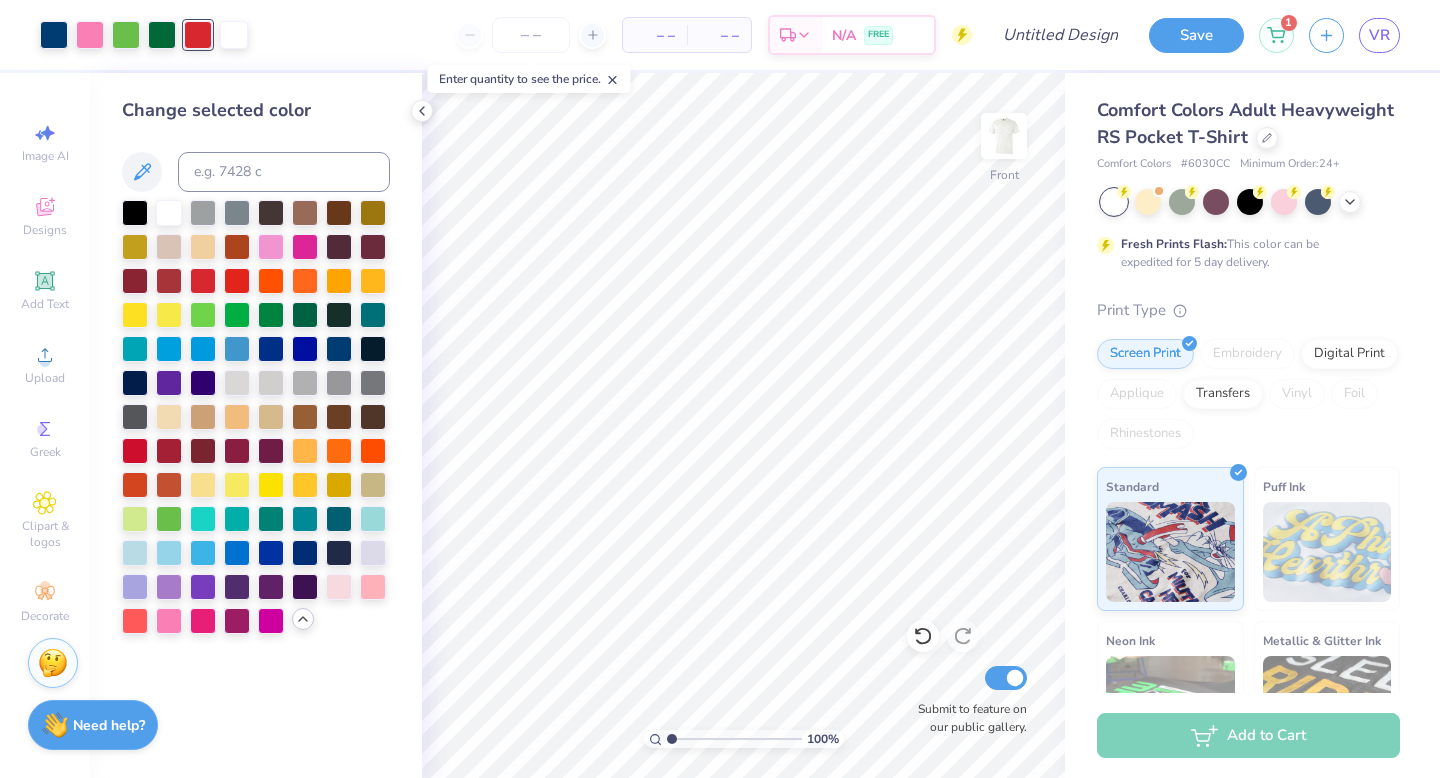 drag, startPoint x: 238, startPoint y: 276, endPoint x: 119, endPoint y: 16, distance: 285.9388 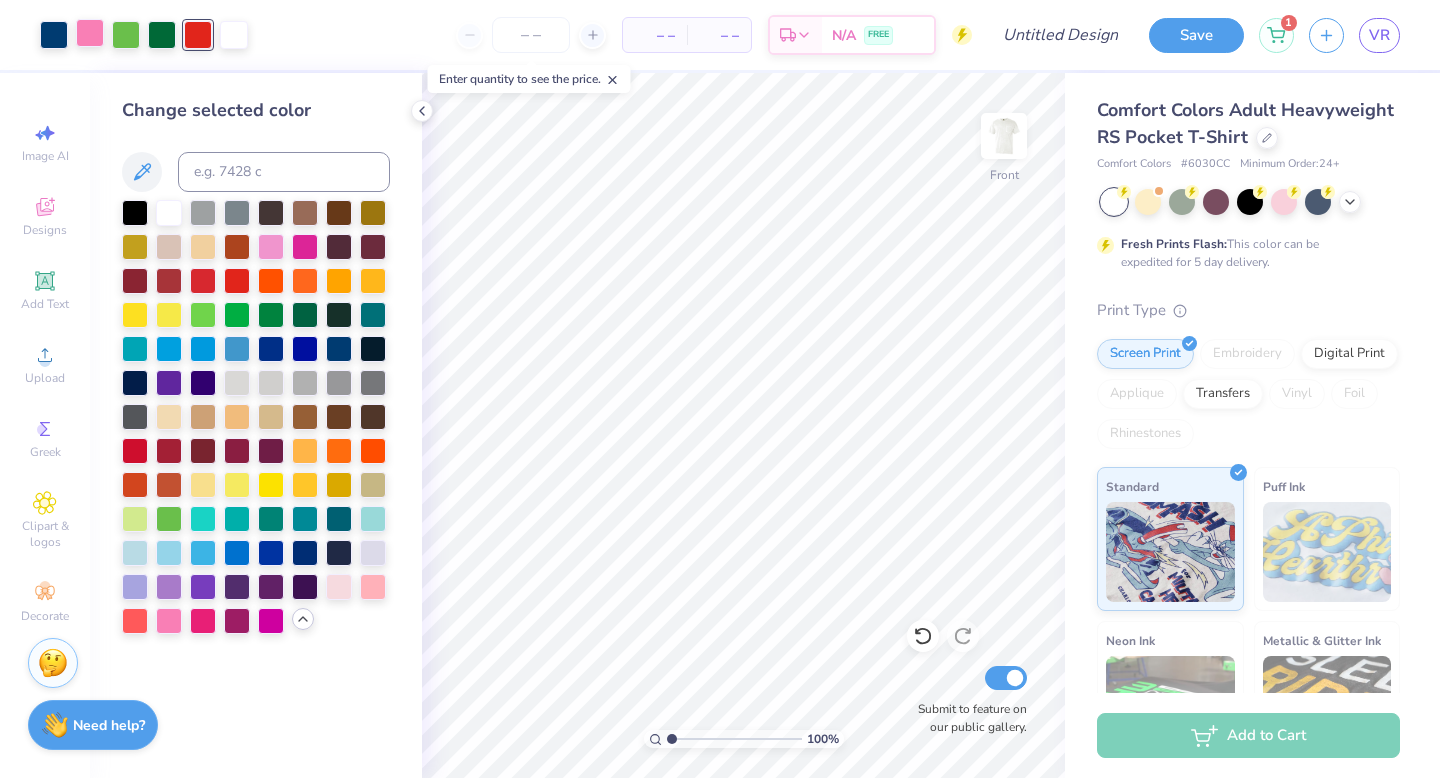 click at bounding box center [90, 33] 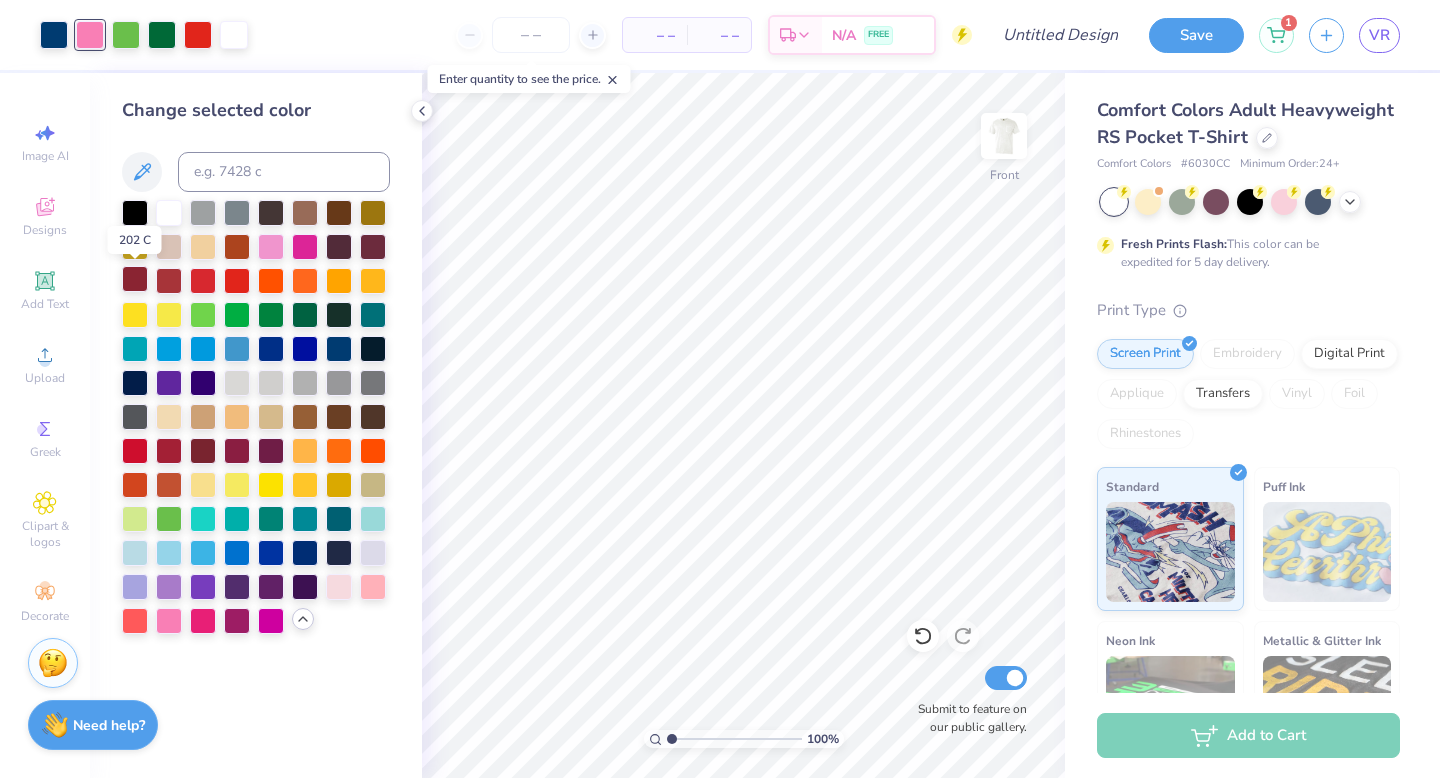 click at bounding box center (135, 279) 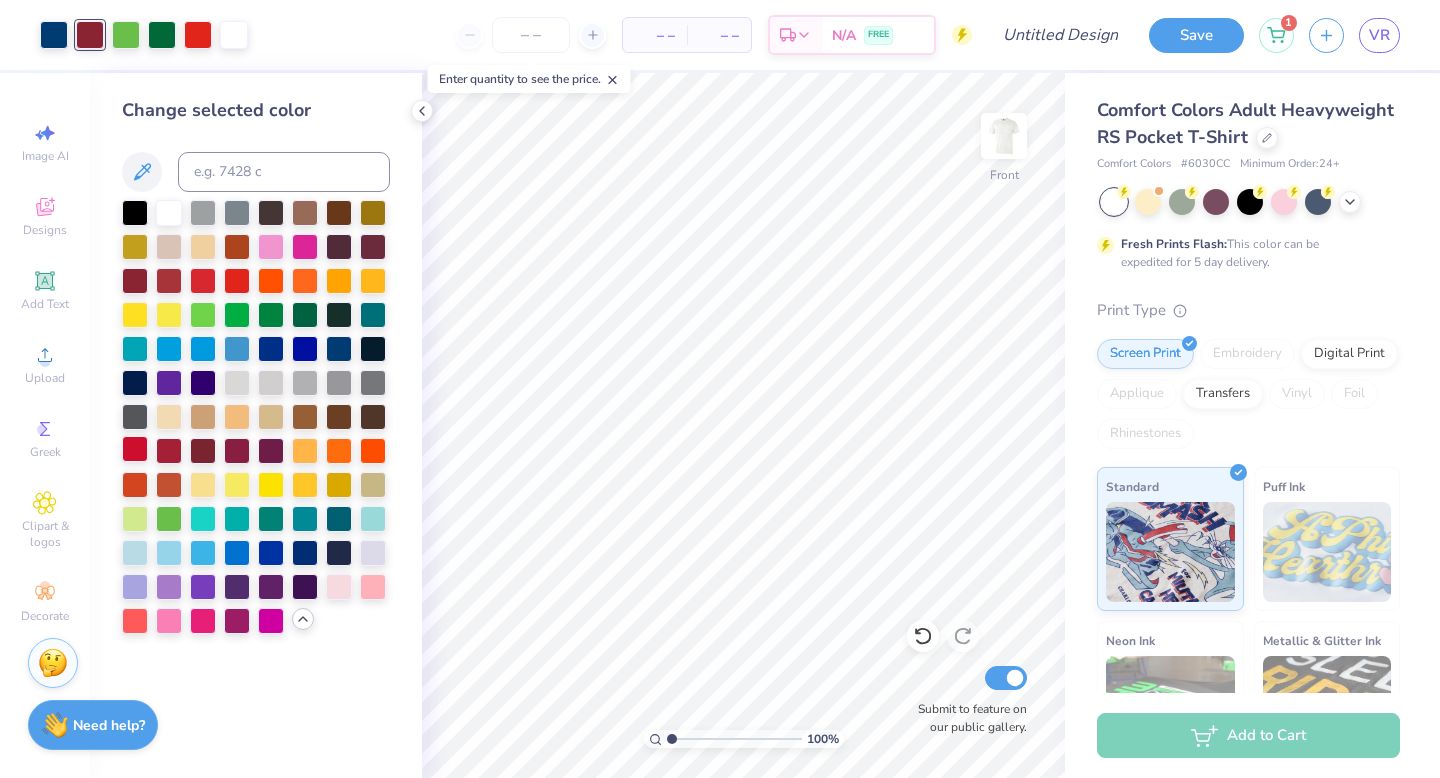 click at bounding box center [135, 449] 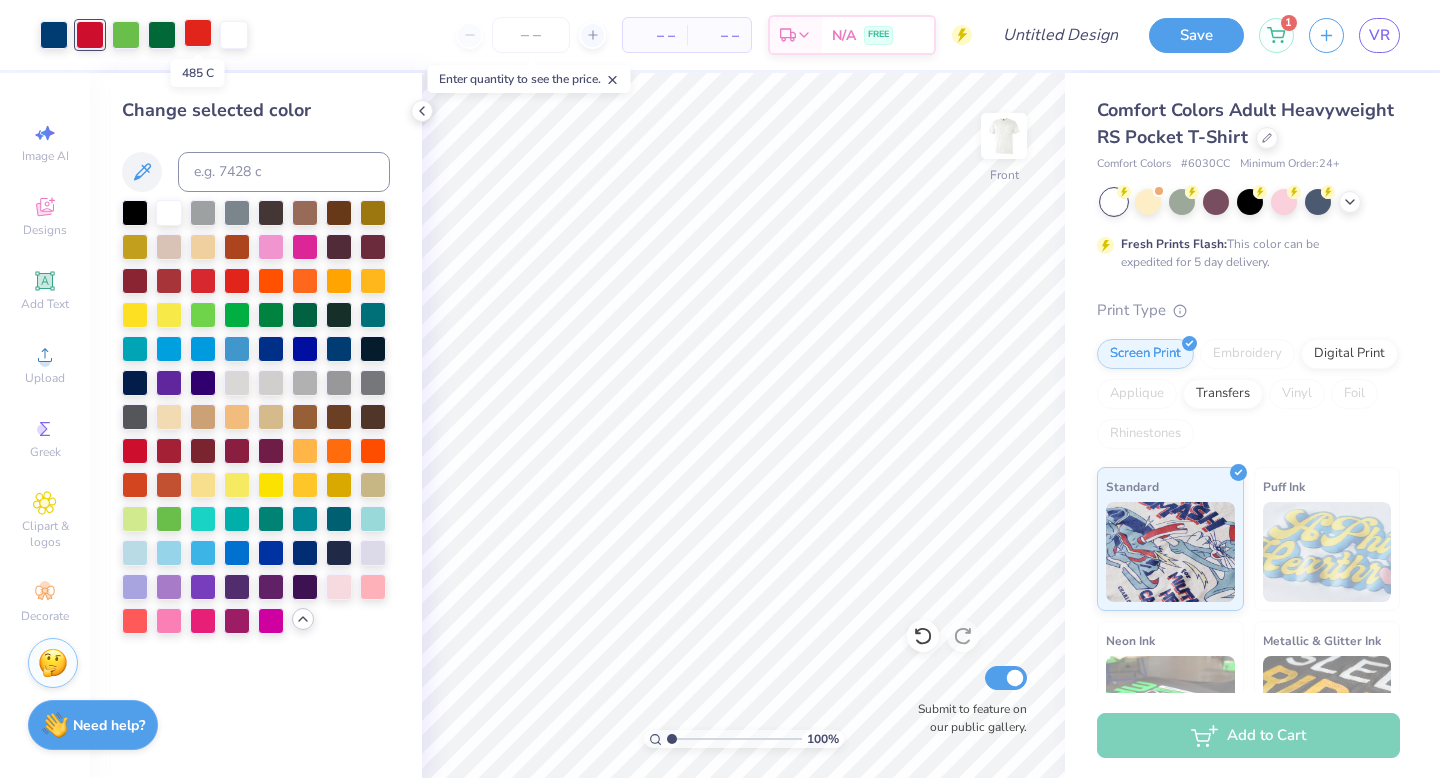 click at bounding box center [198, 33] 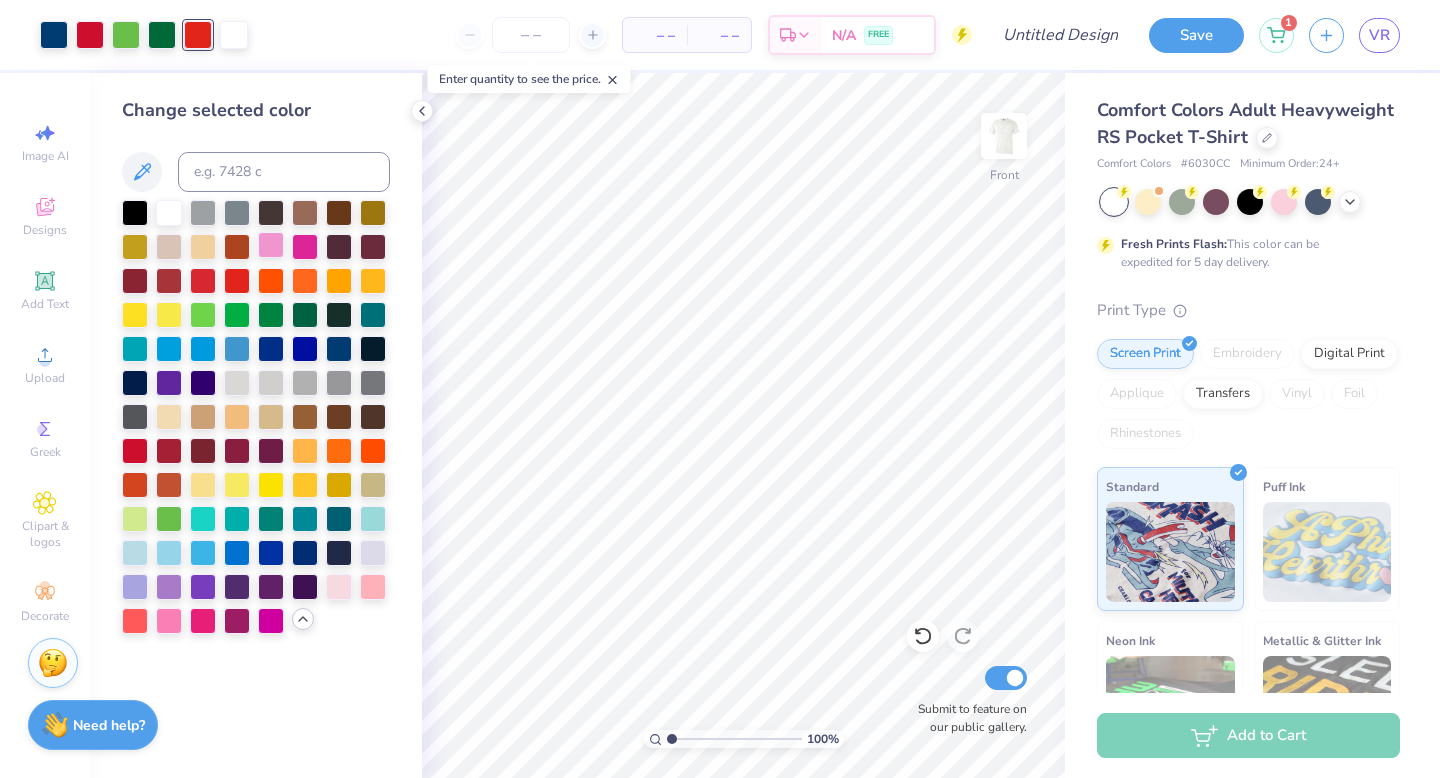click at bounding box center (271, 245) 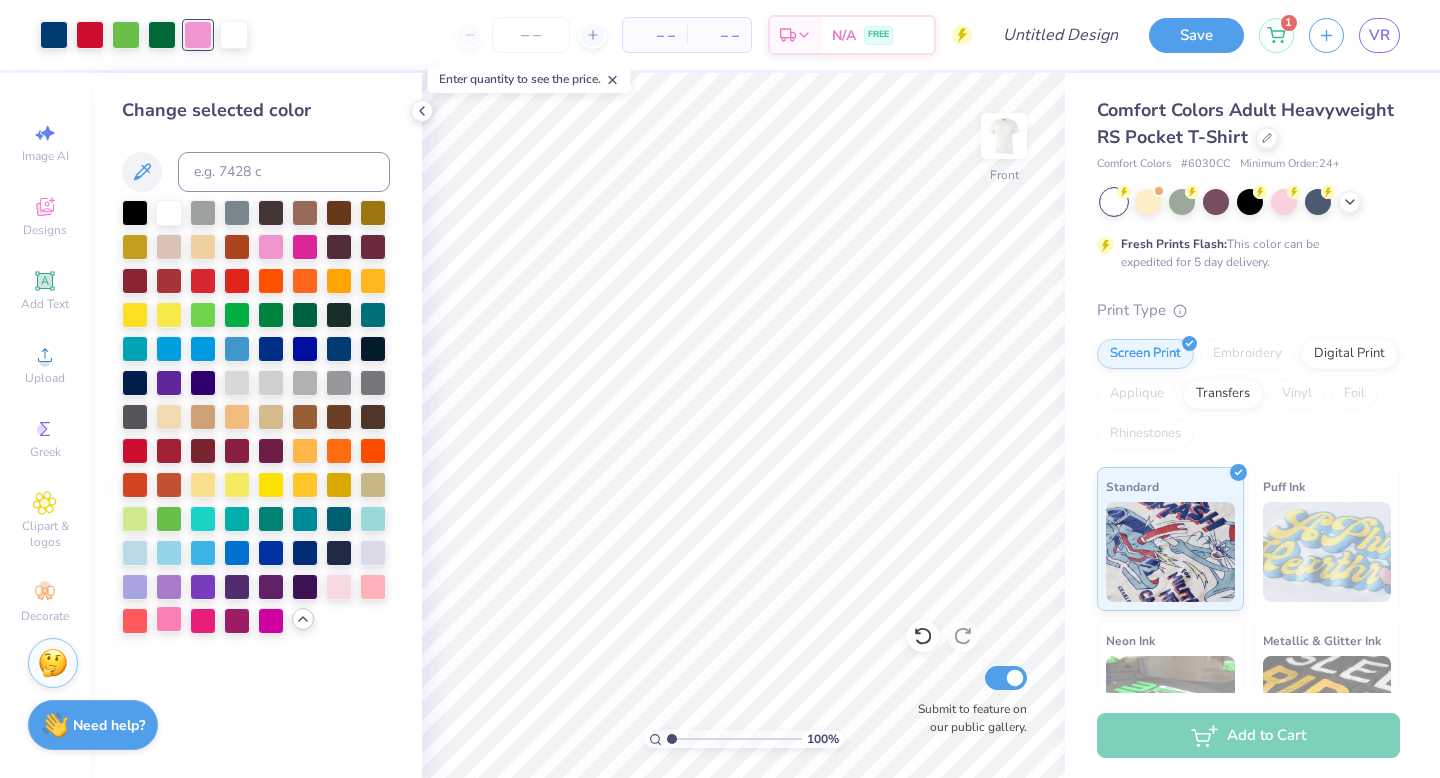 click at bounding box center [169, 619] 